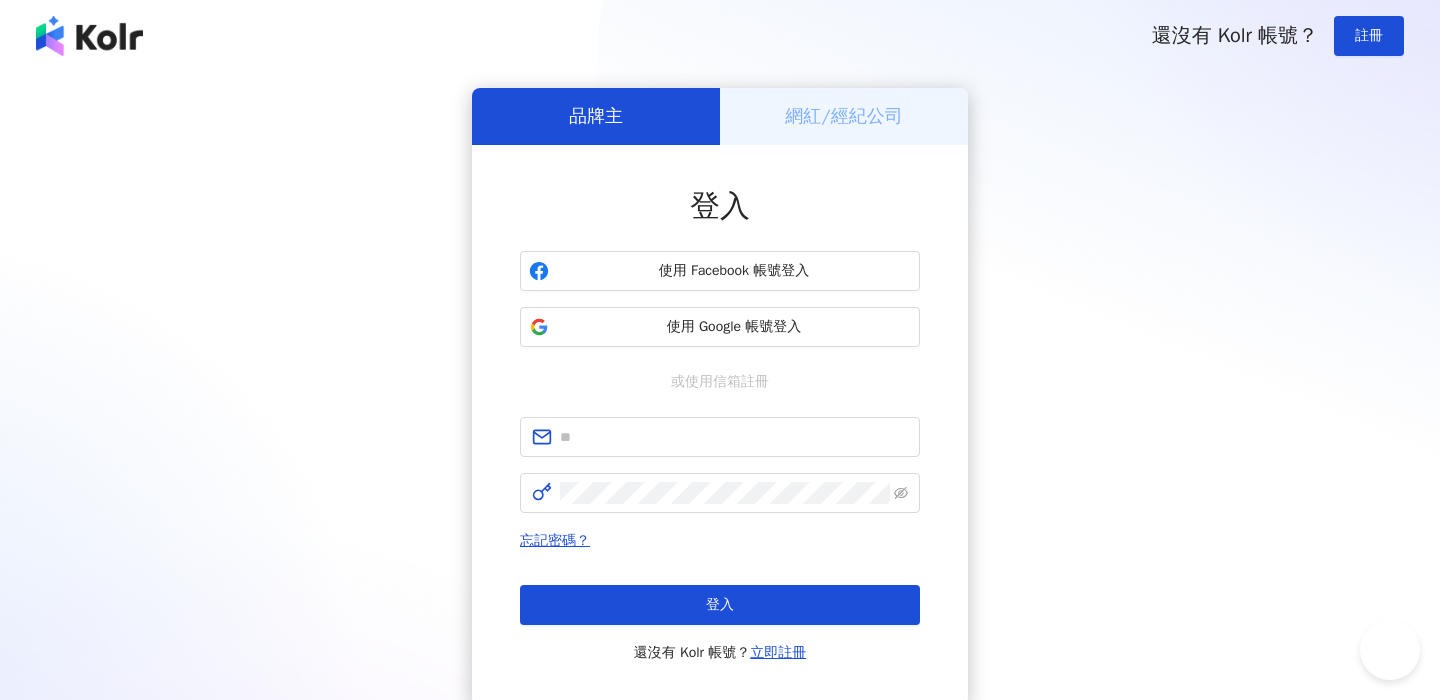scroll, scrollTop: 0, scrollLeft: 0, axis: both 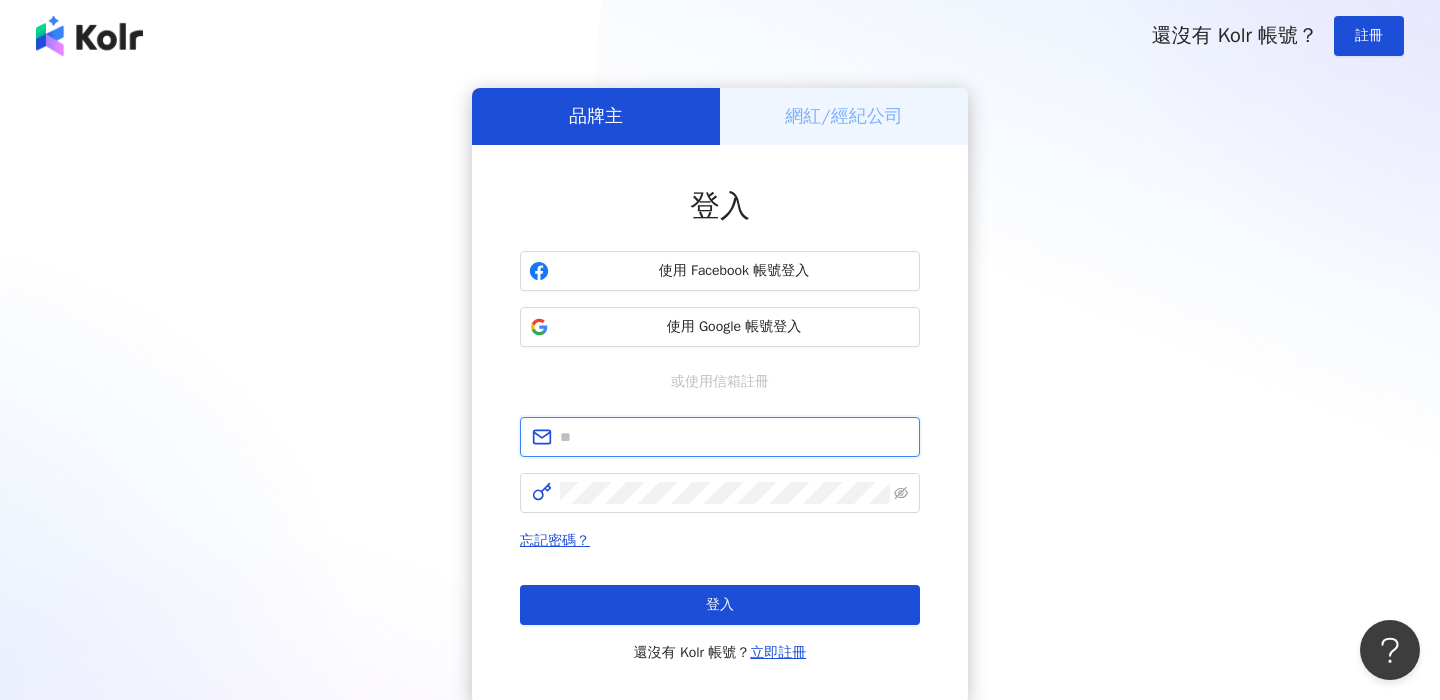click at bounding box center (734, 437) 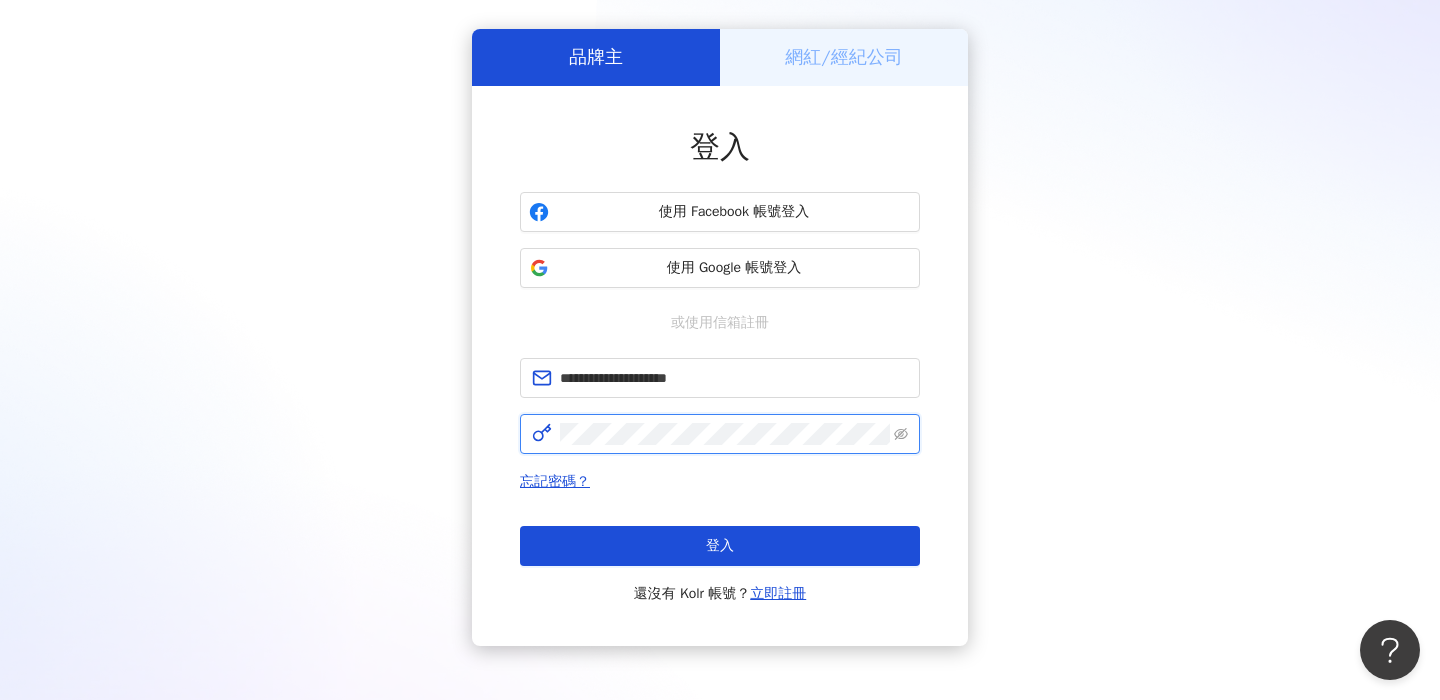 scroll, scrollTop: 101, scrollLeft: 0, axis: vertical 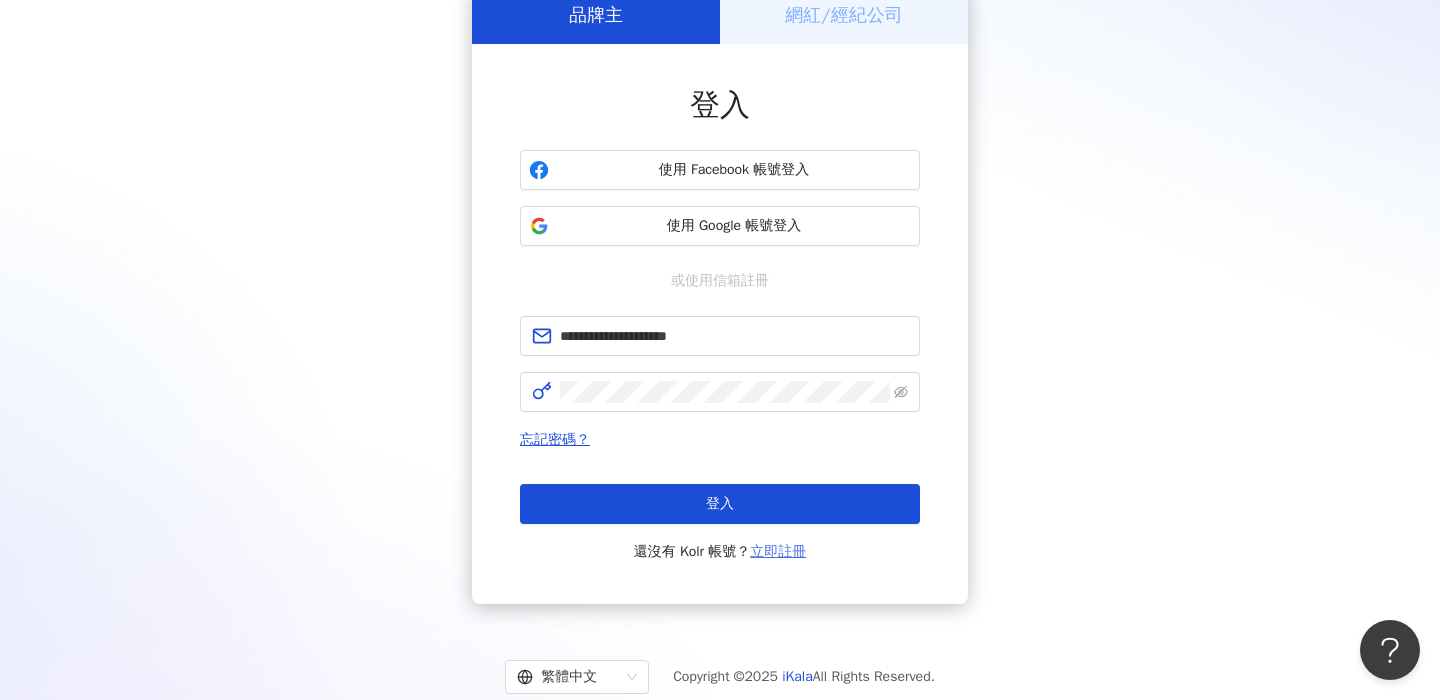 click on "立即註冊" at bounding box center [778, 551] 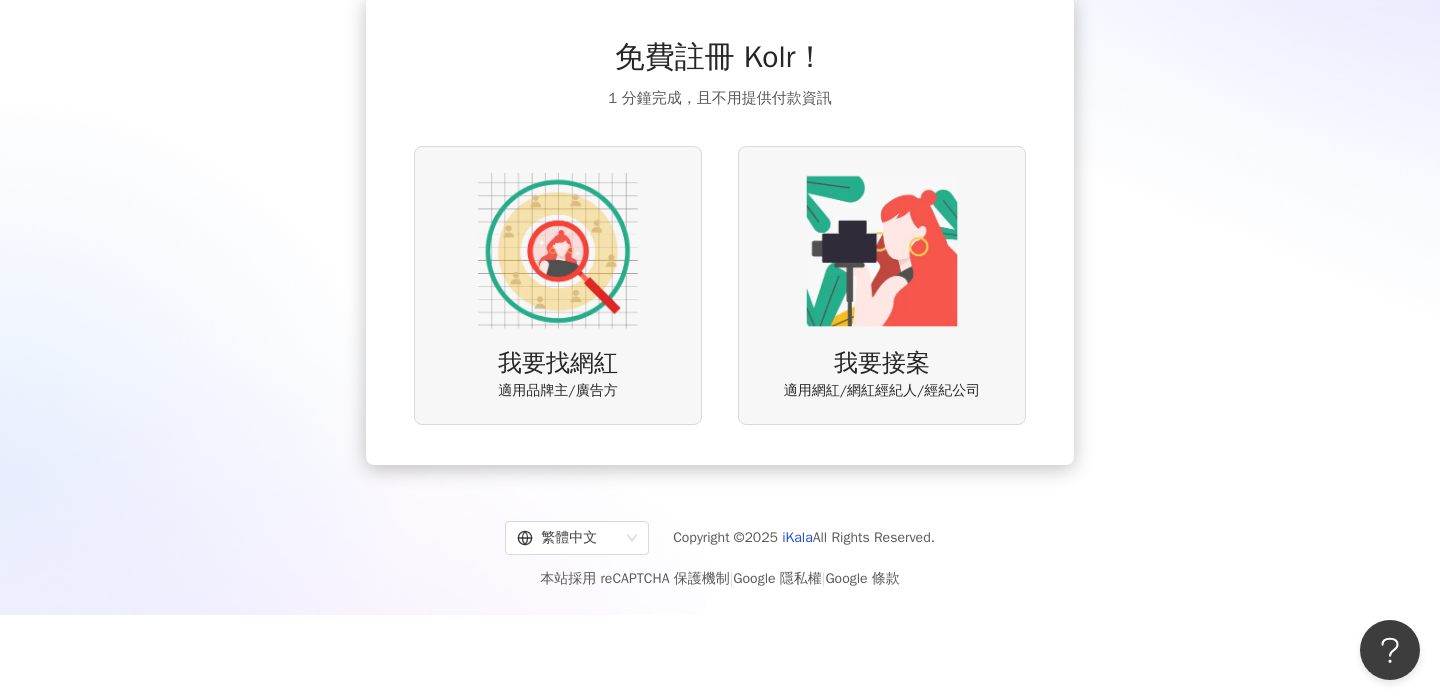 scroll, scrollTop: 0, scrollLeft: 0, axis: both 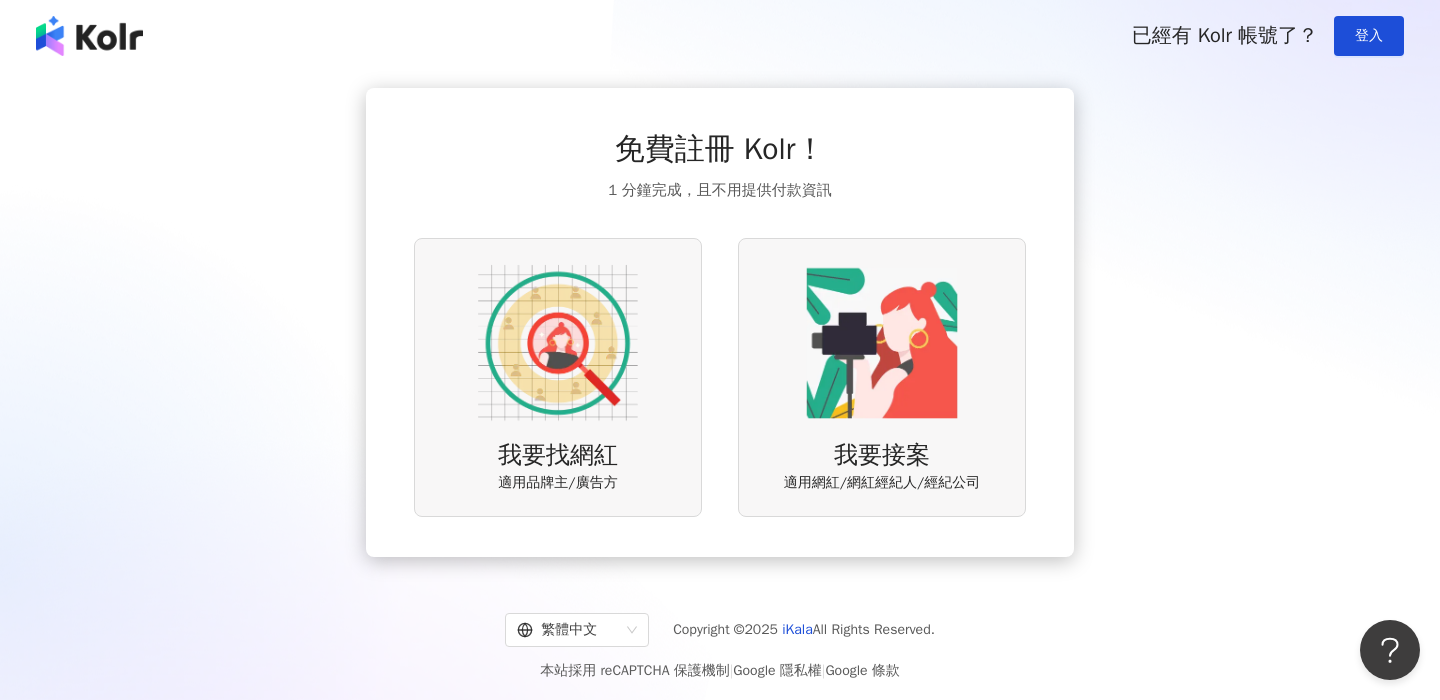 click at bounding box center (558, 343) 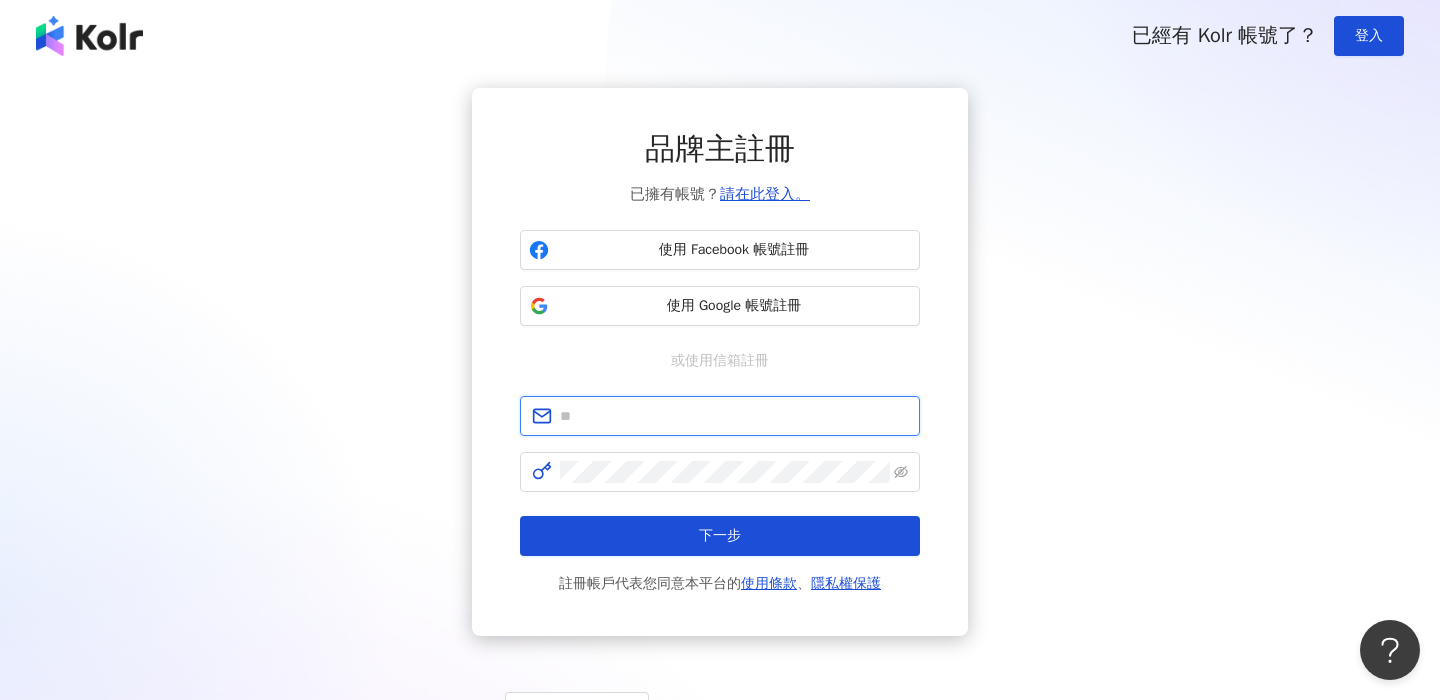 click at bounding box center (734, 416) 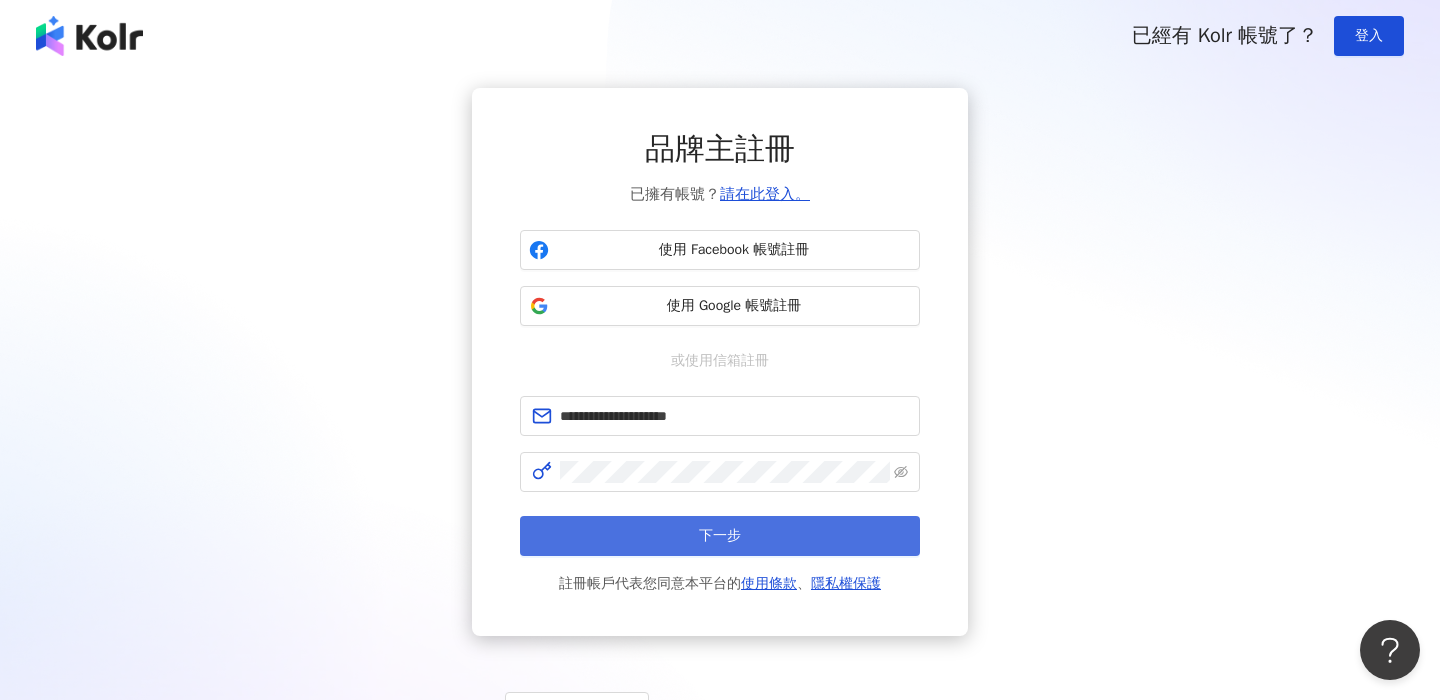 click on "下一步" at bounding box center (720, 536) 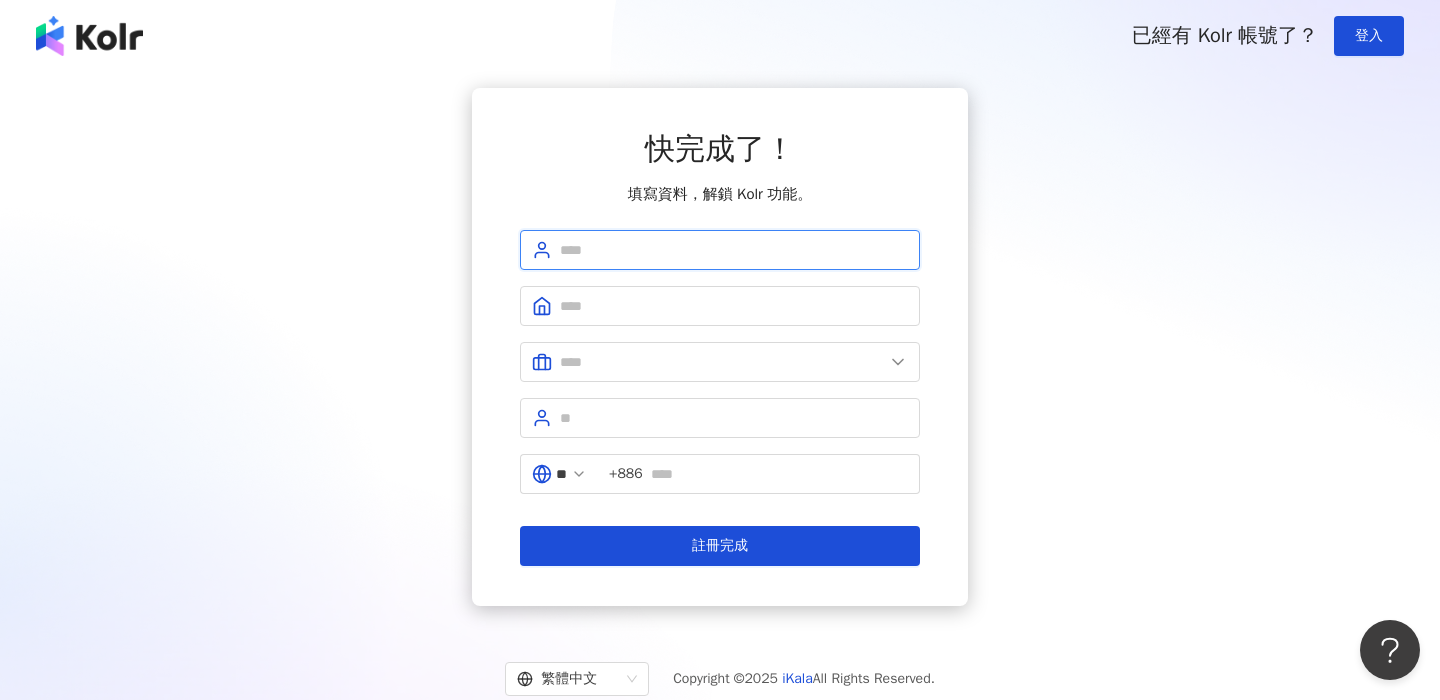 click at bounding box center (734, 250) 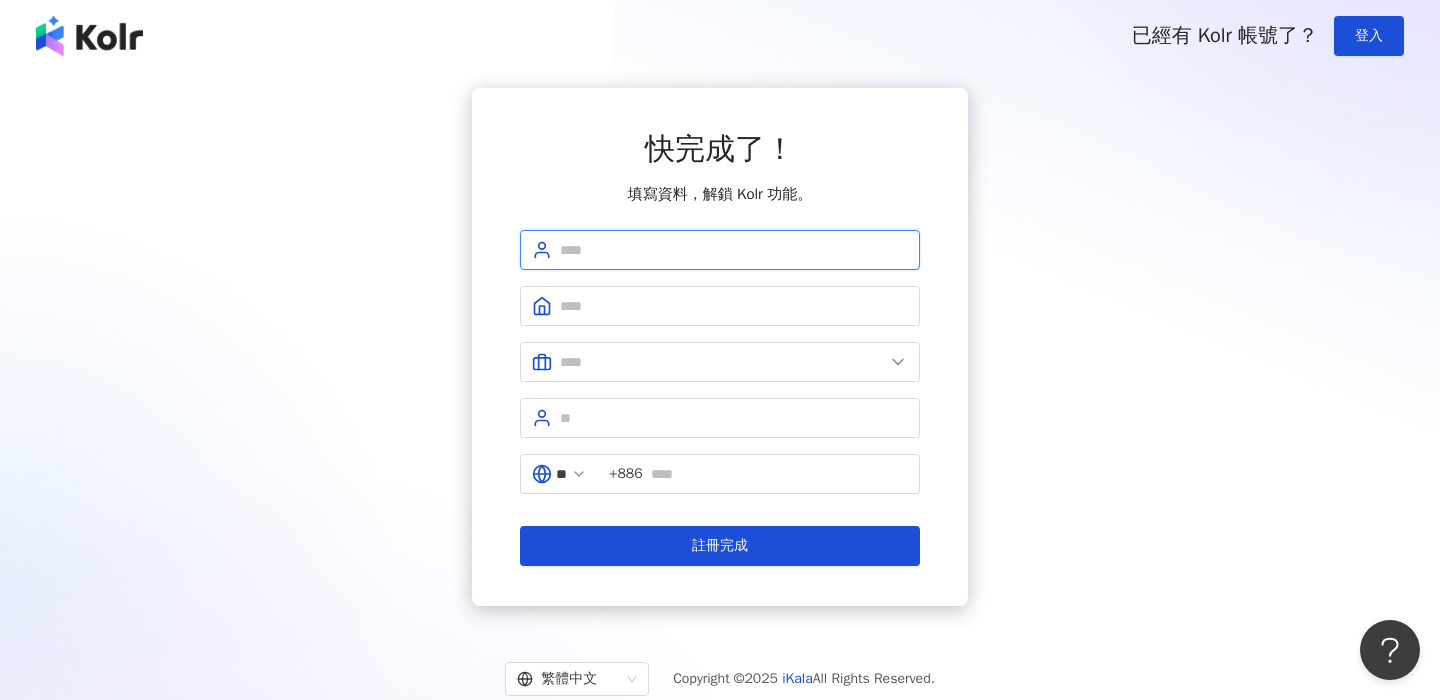 type on "*" 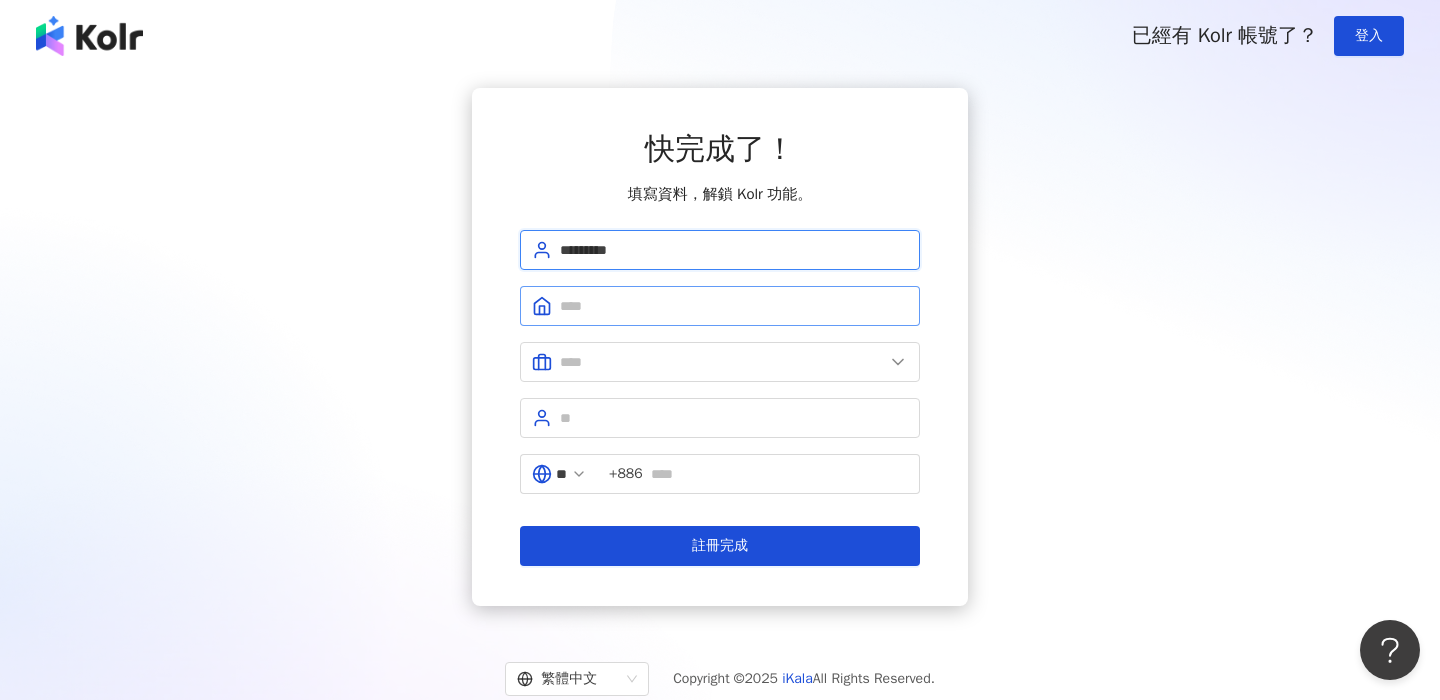type on "*********" 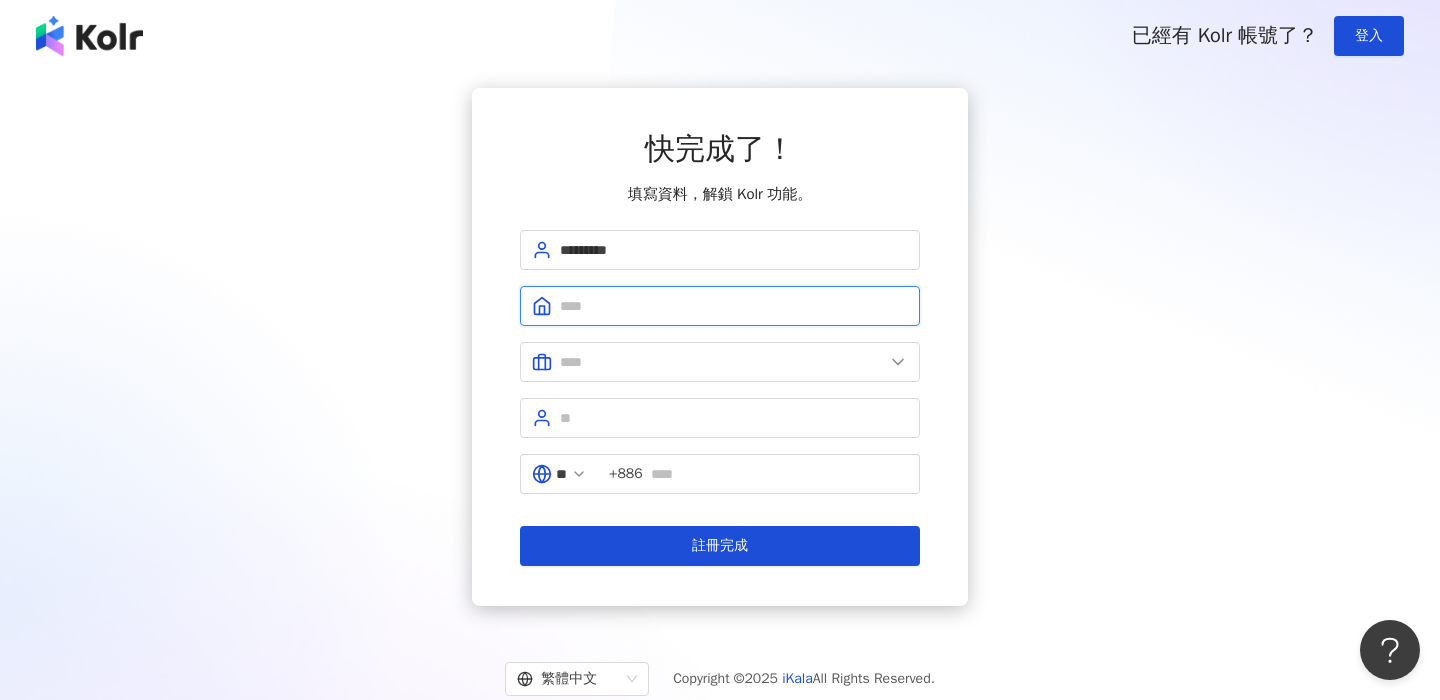 click at bounding box center (734, 306) 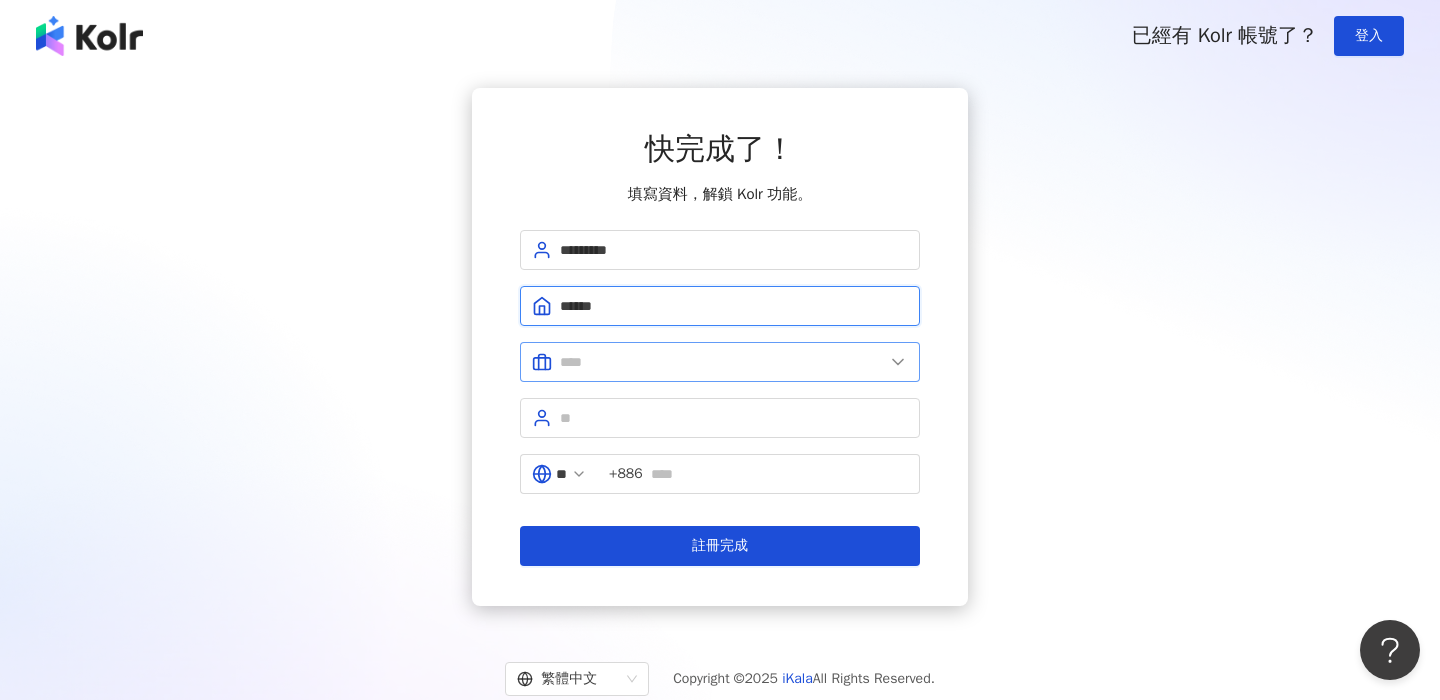 type on "******" 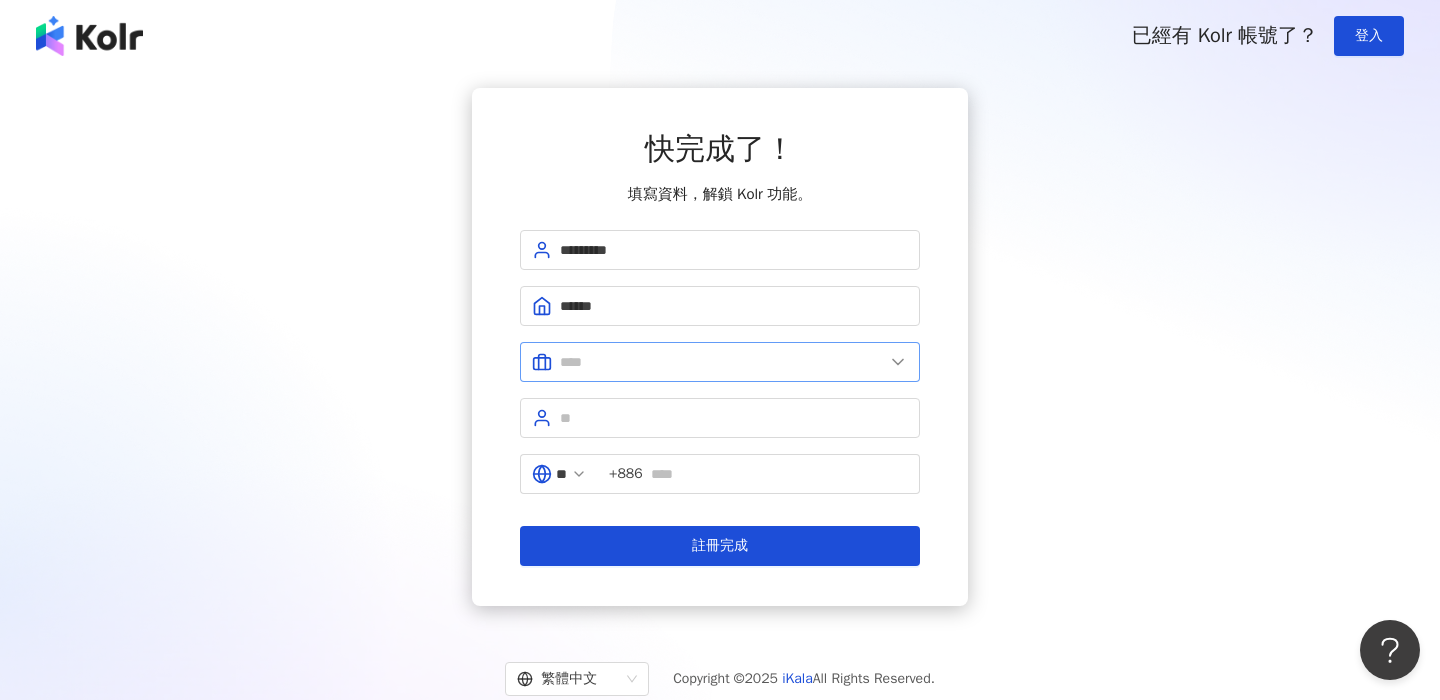click 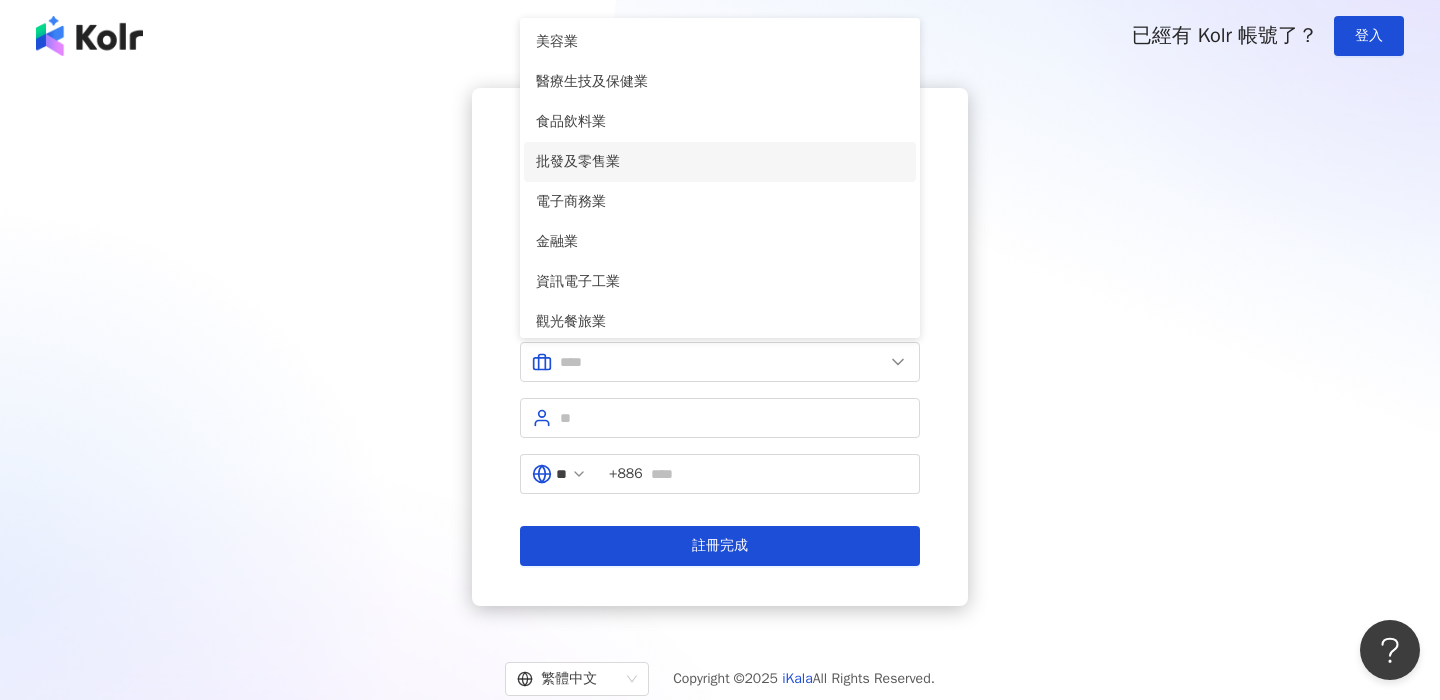 click on "批發及零售業" at bounding box center (720, 162) 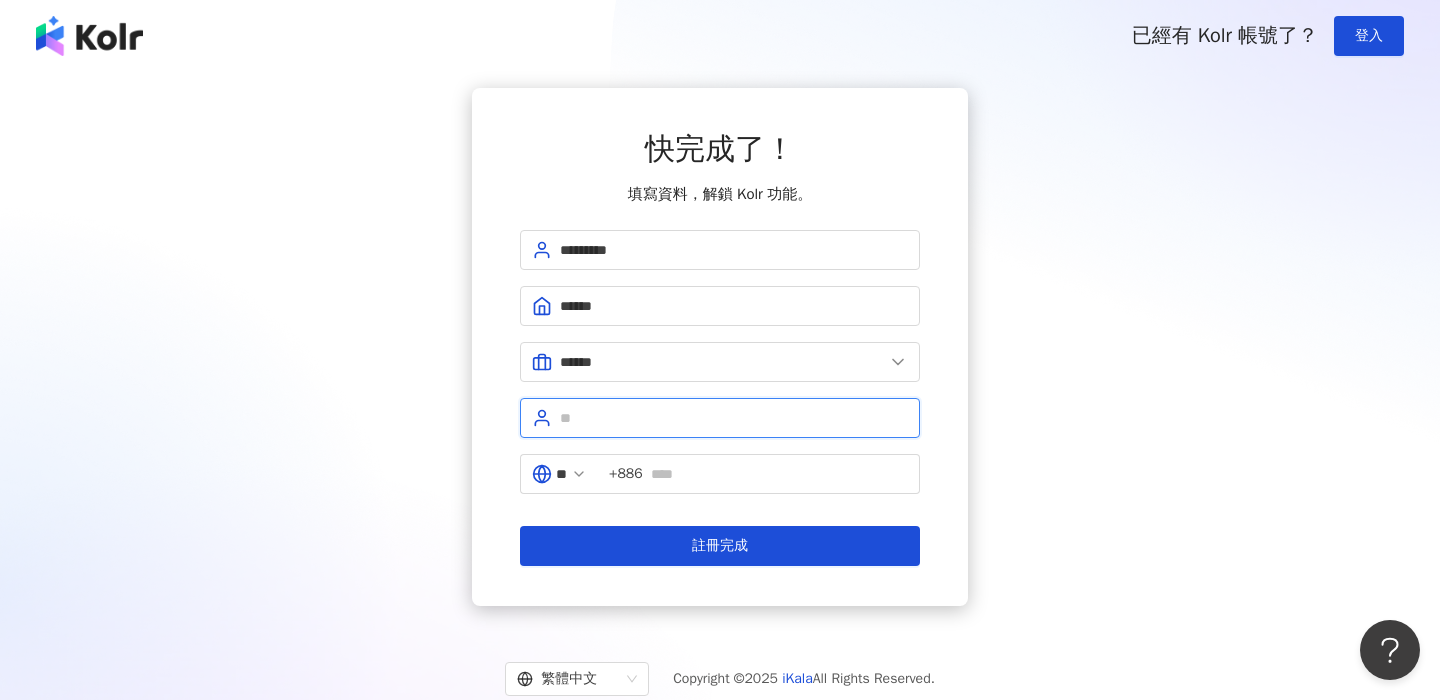 click at bounding box center (734, 418) 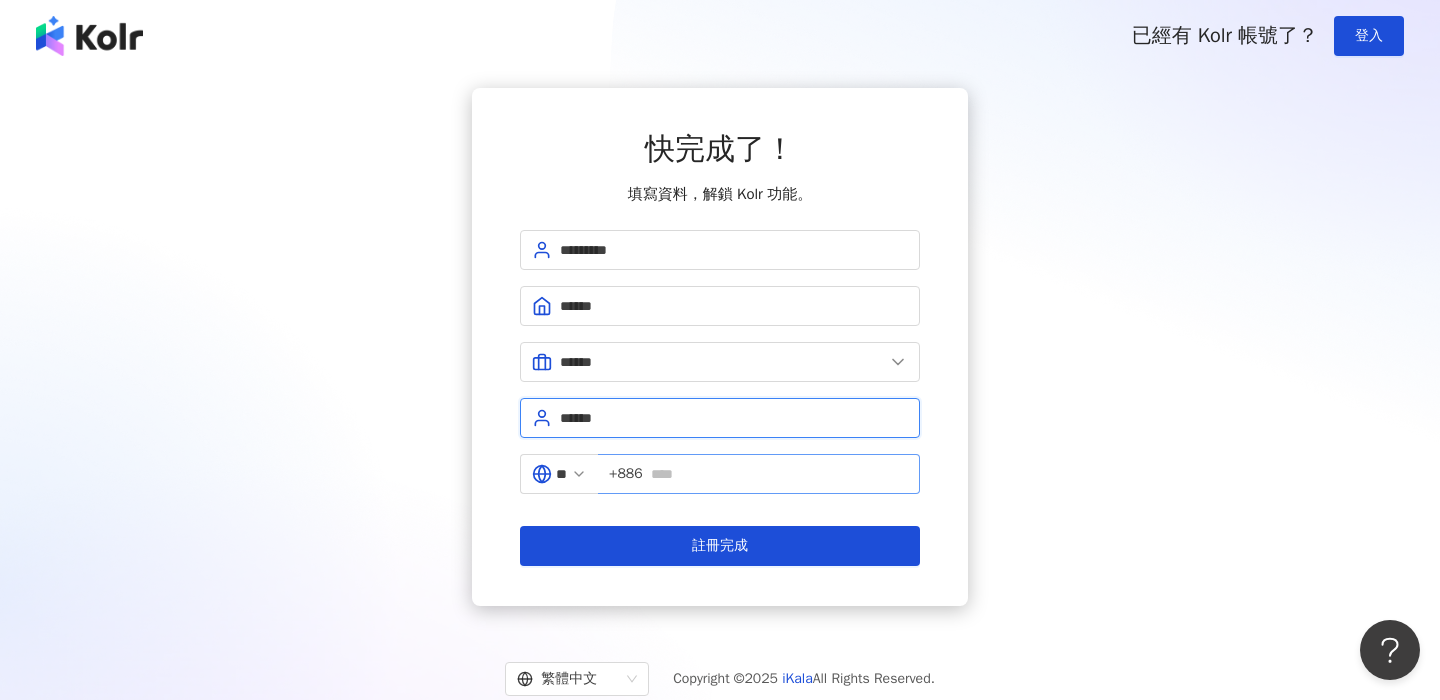 type on "******" 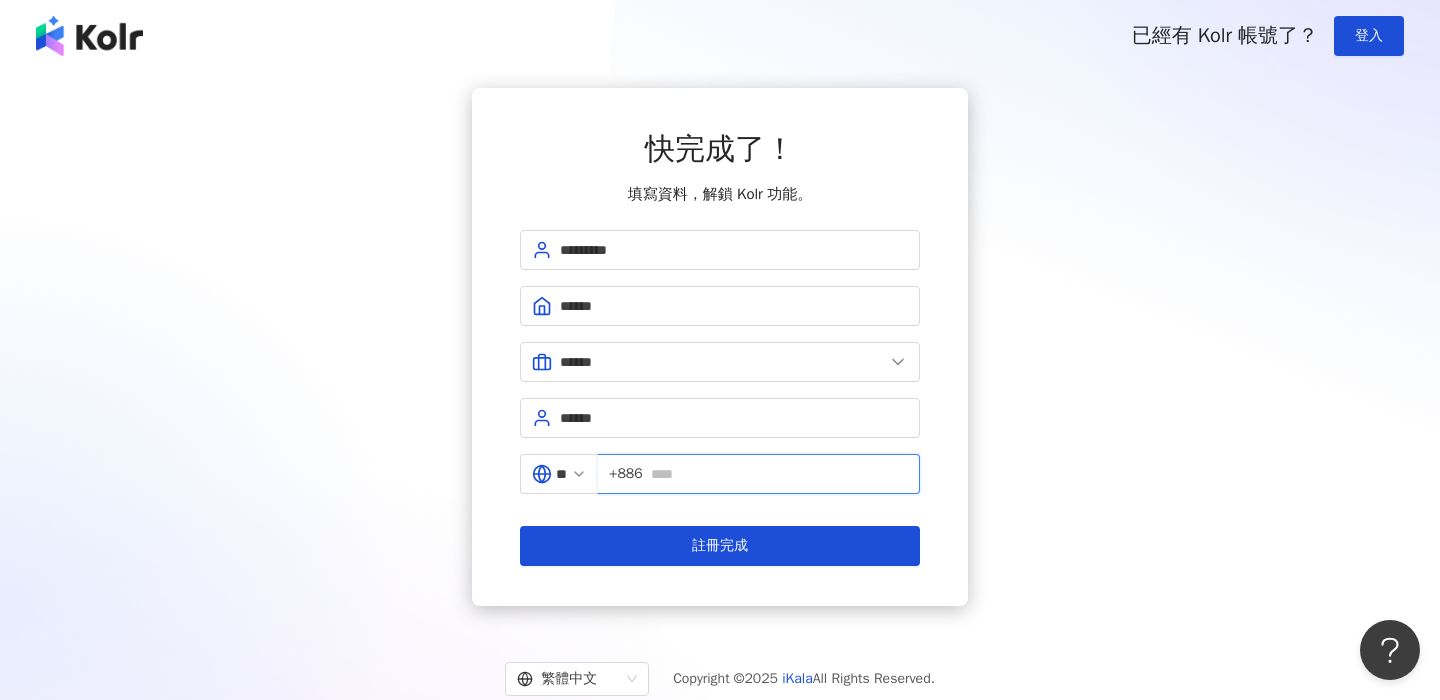 click at bounding box center (779, 474) 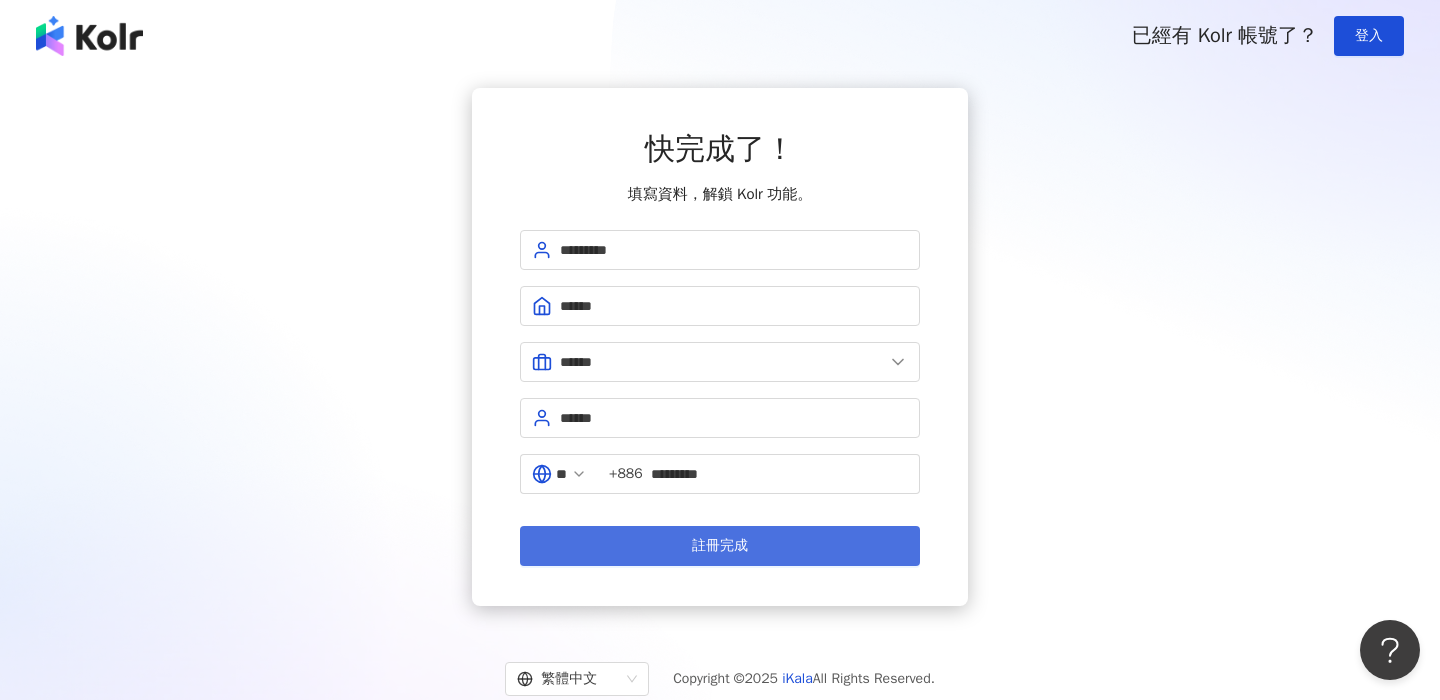 click on "註冊完成" at bounding box center (720, 546) 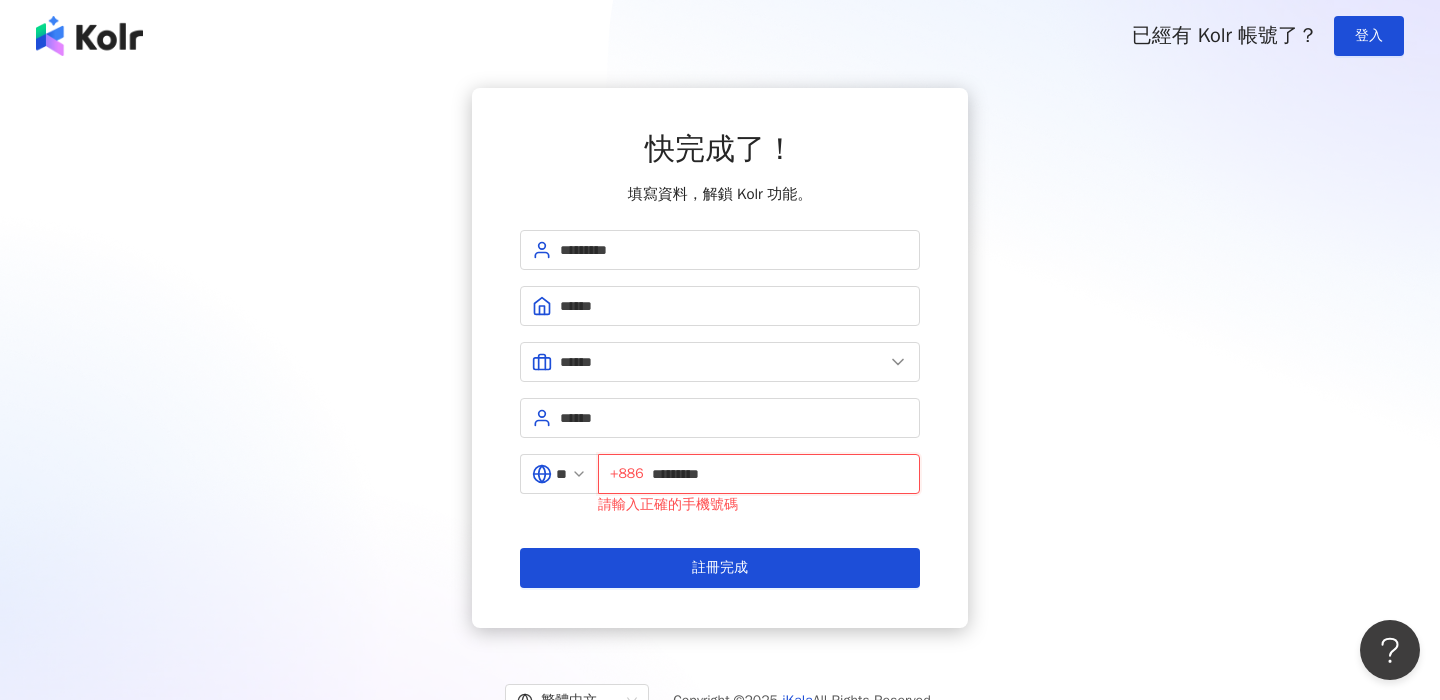 click on "*********" at bounding box center [780, 474] 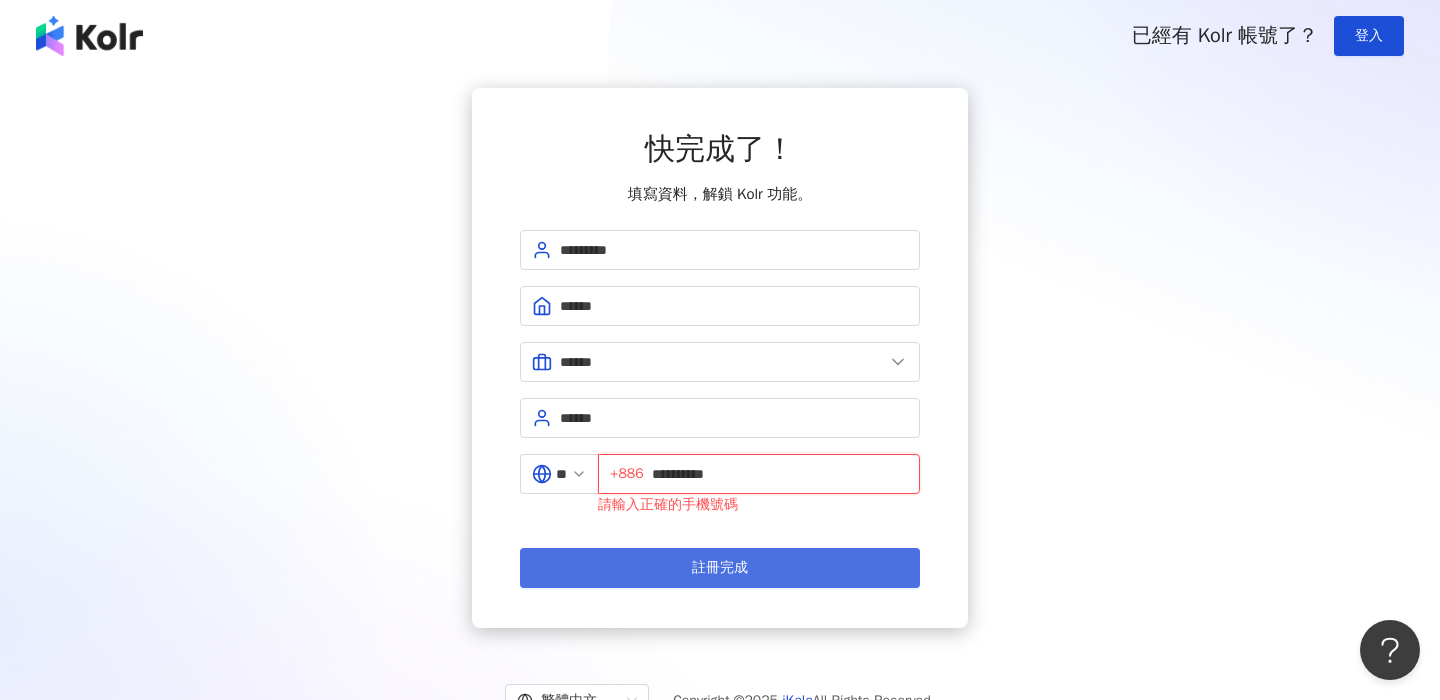 type on "**********" 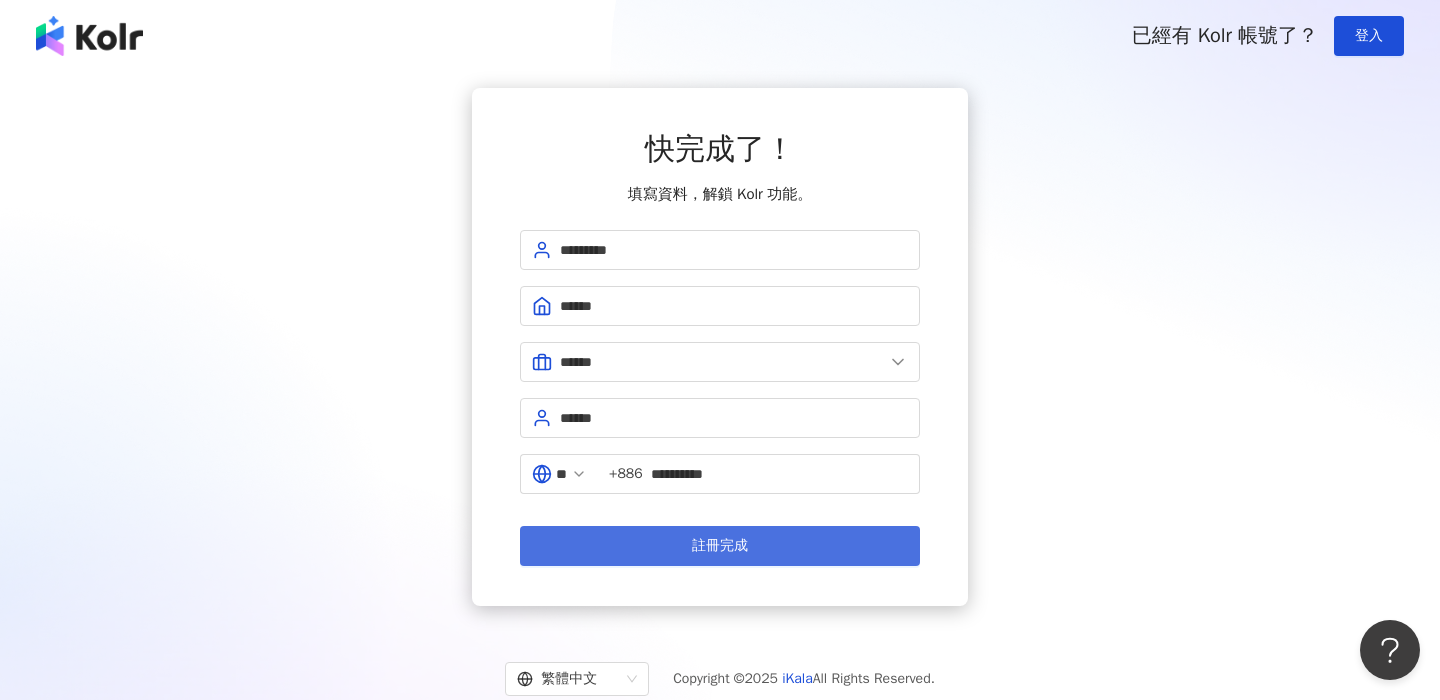 click on "註冊完成" at bounding box center [720, 546] 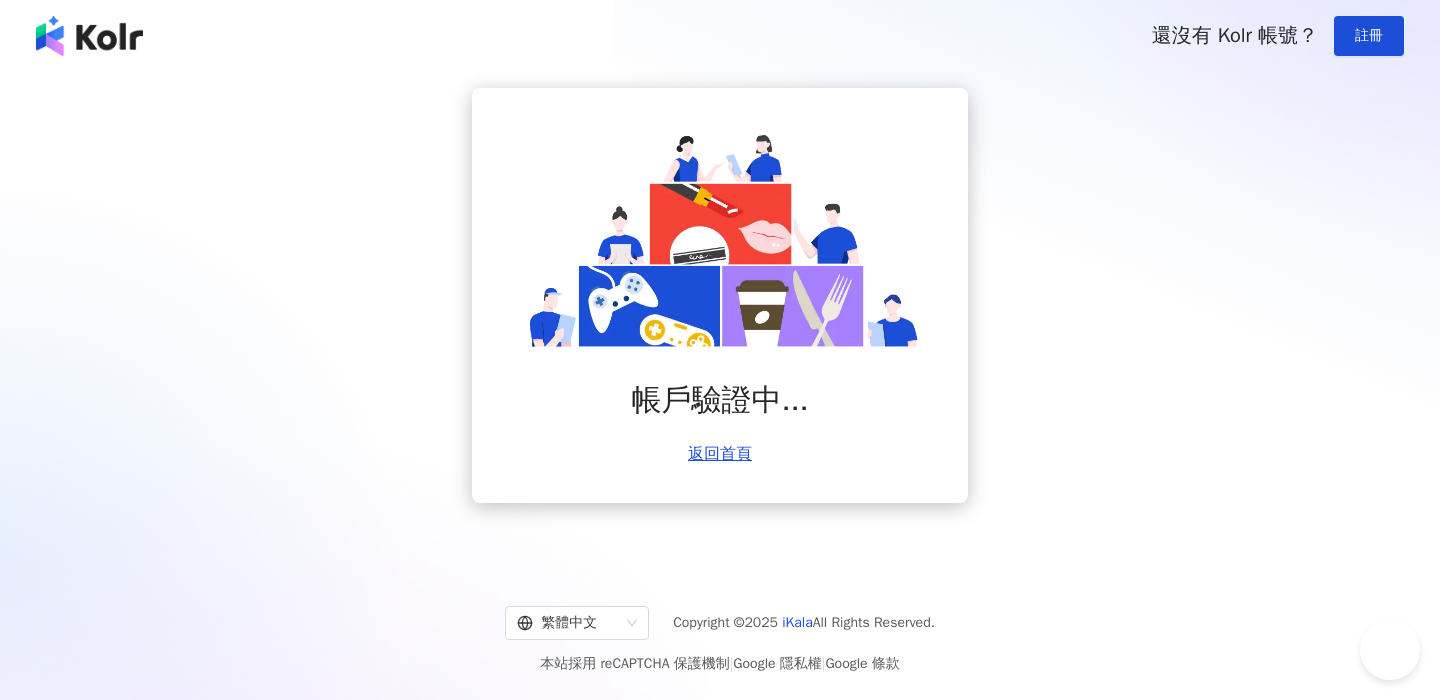 scroll, scrollTop: 0, scrollLeft: 0, axis: both 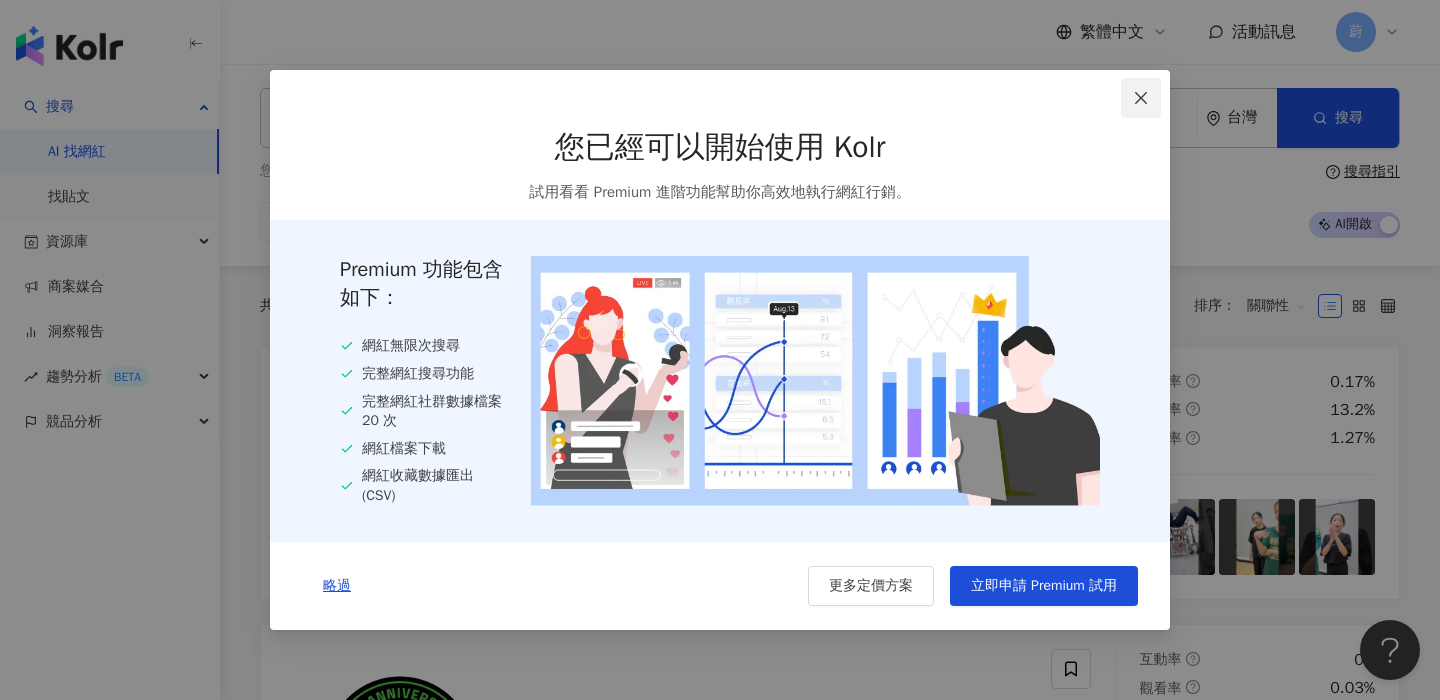 click 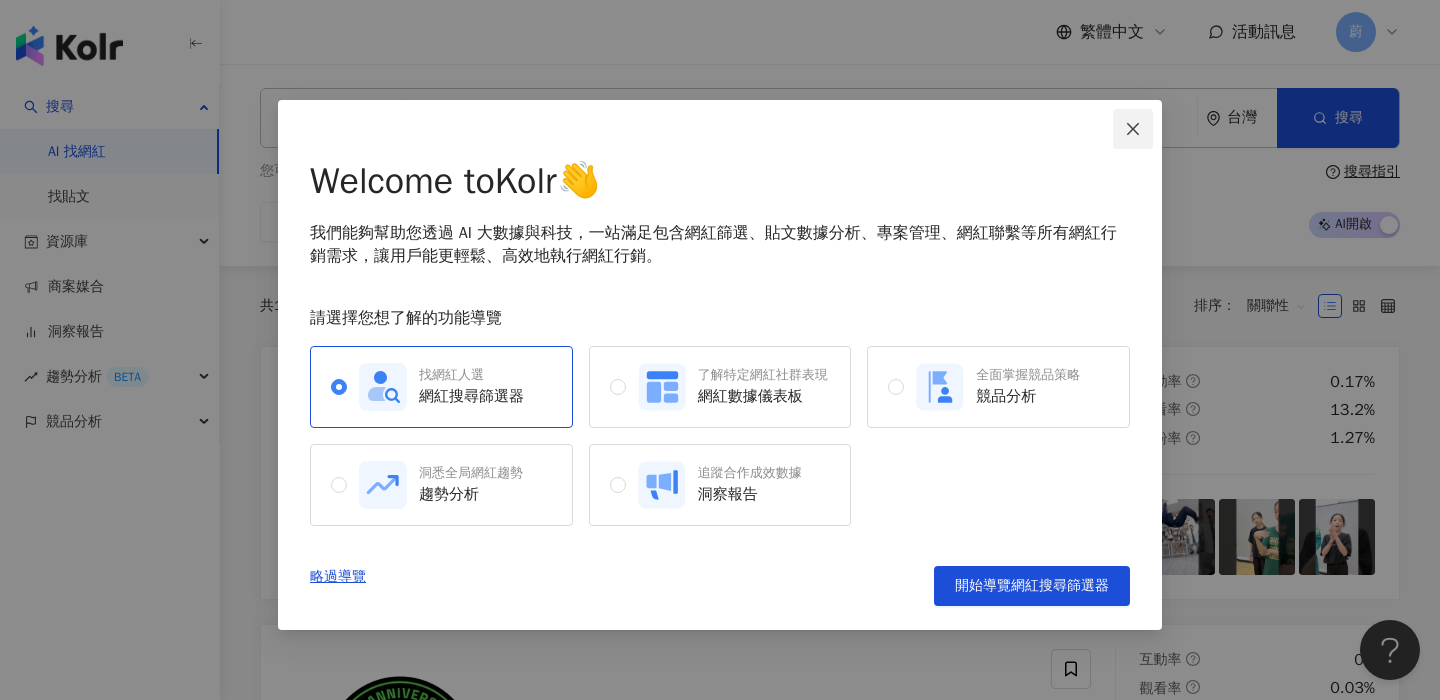 click 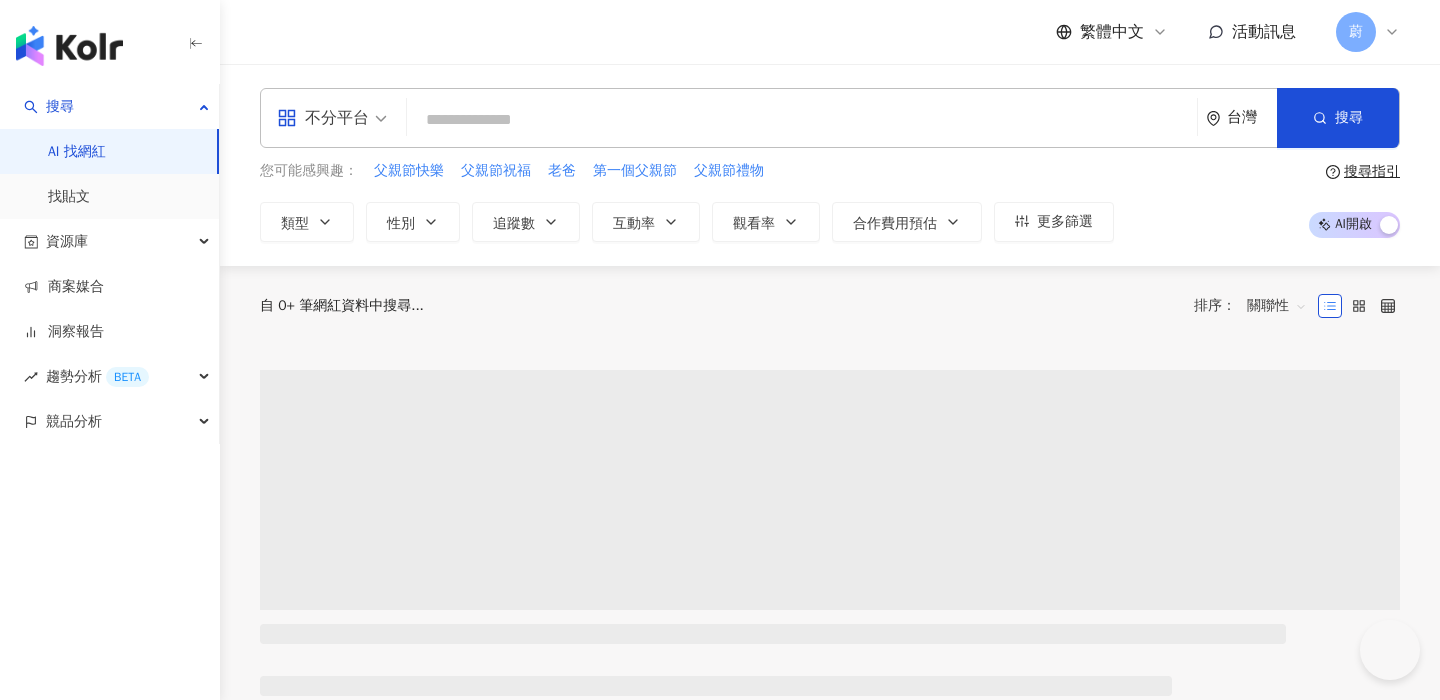 scroll, scrollTop: 0, scrollLeft: 0, axis: both 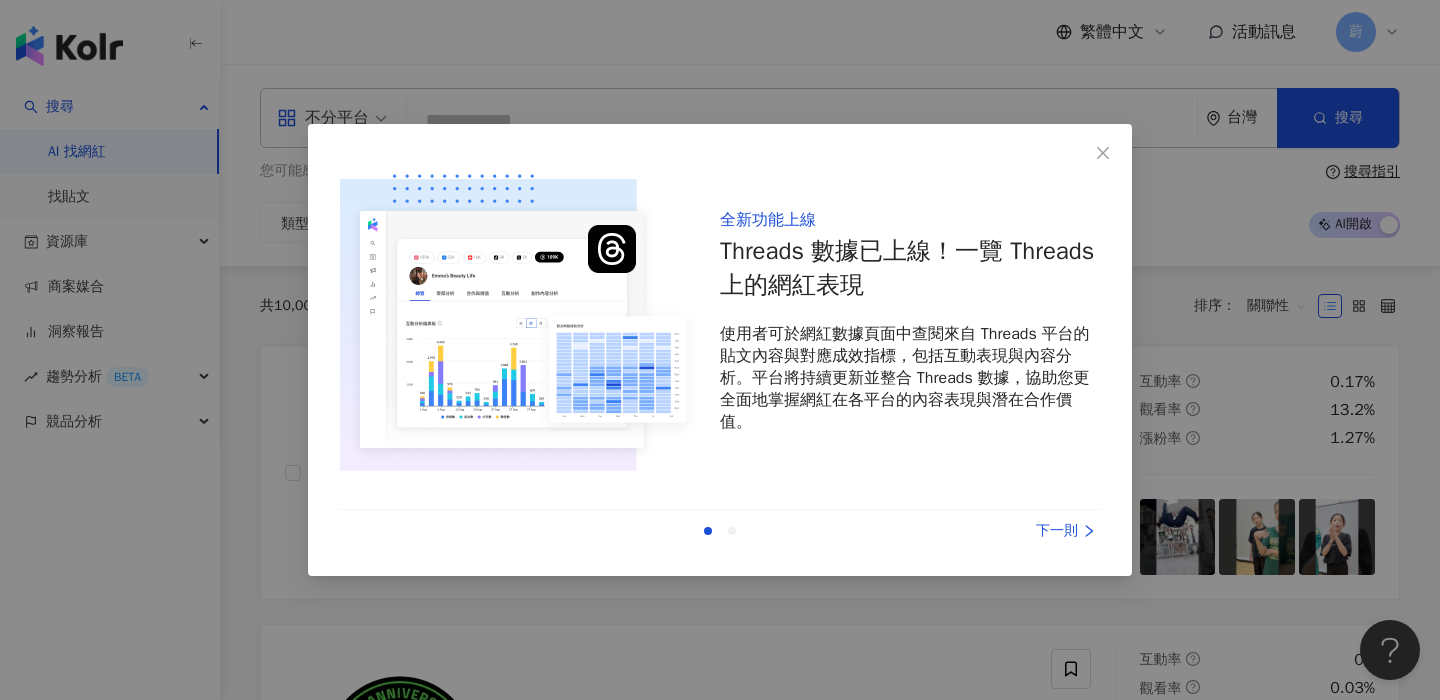 click on "上一則 下一則" at bounding box center (720, 531) 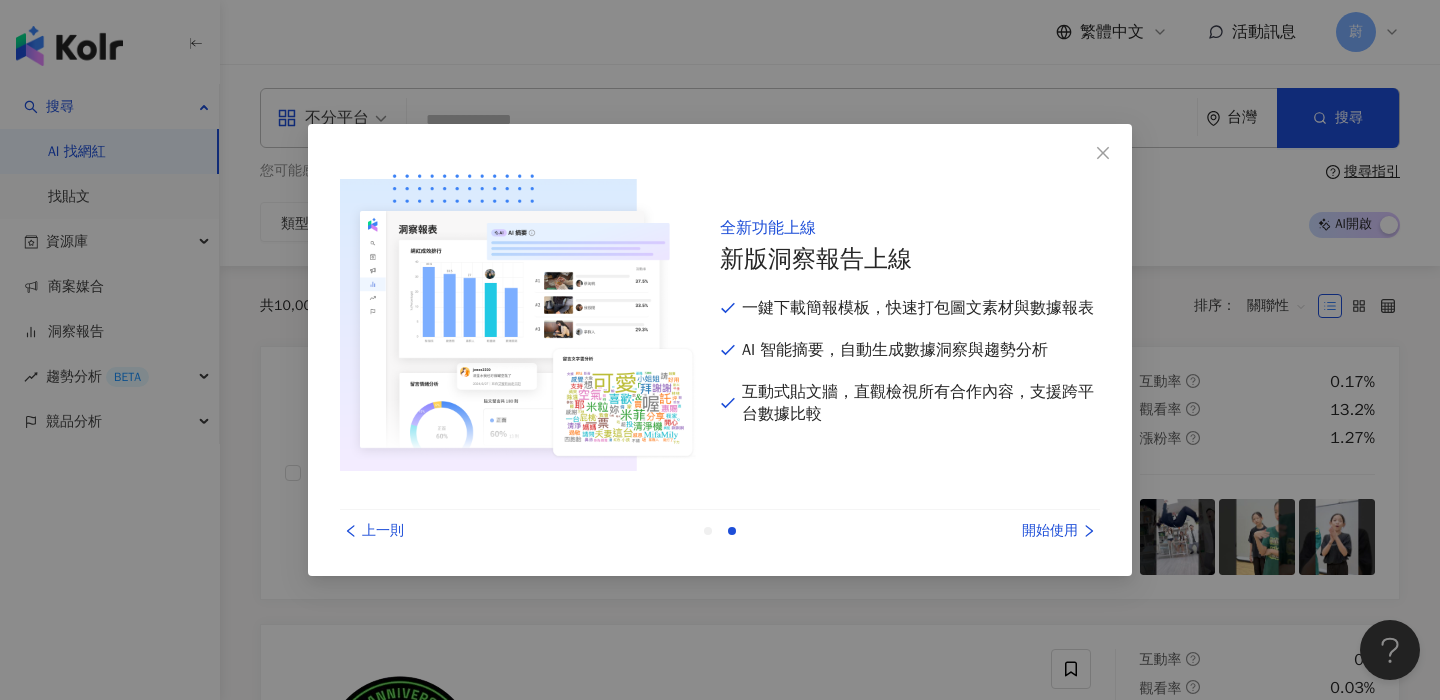click on "開始使用" at bounding box center (1025, 531) 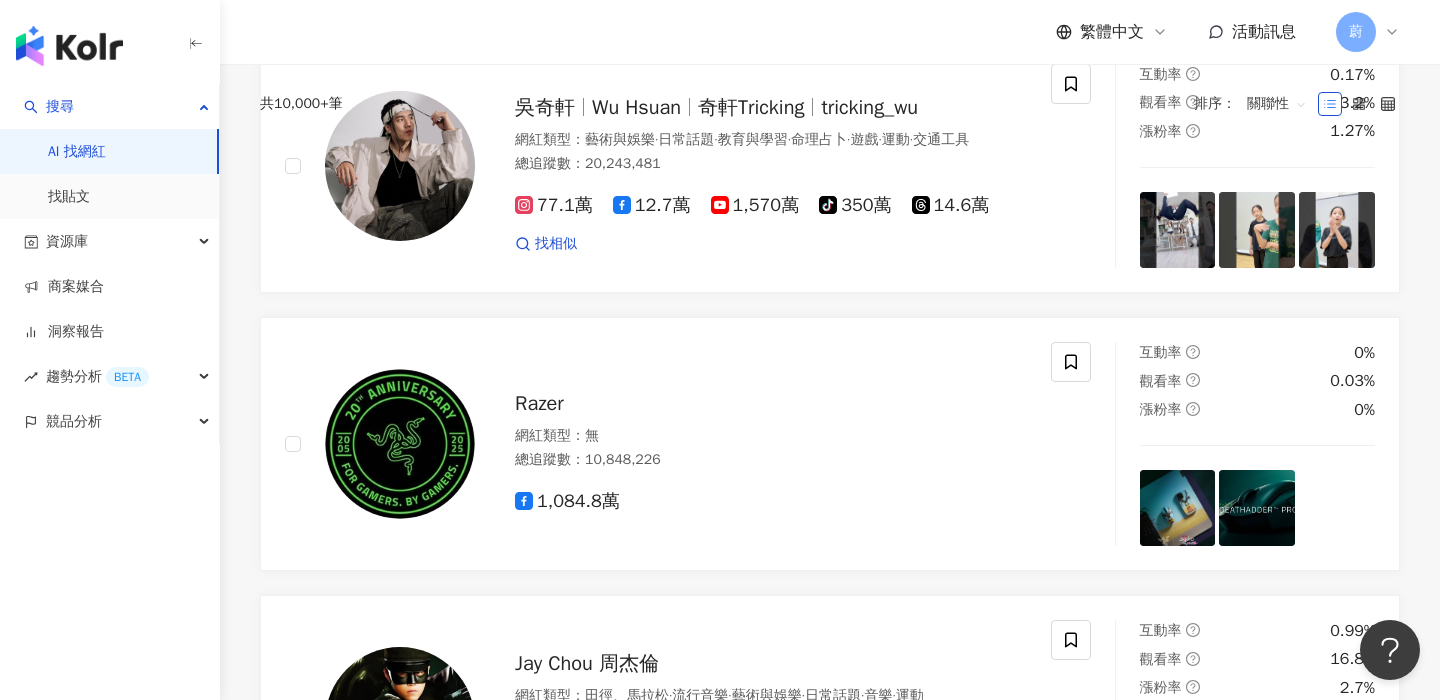 scroll, scrollTop: 0, scrollLeft: 0, axis: both 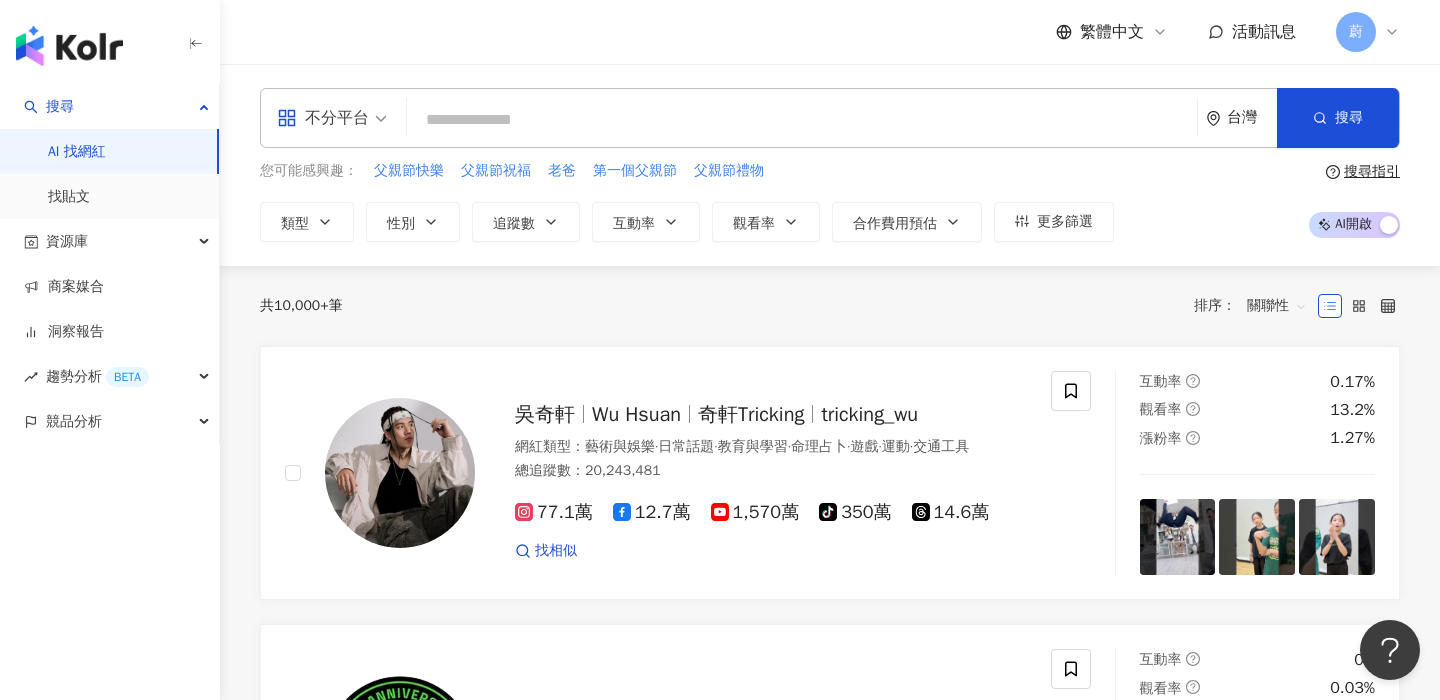 click at bounding box center (802, 120) 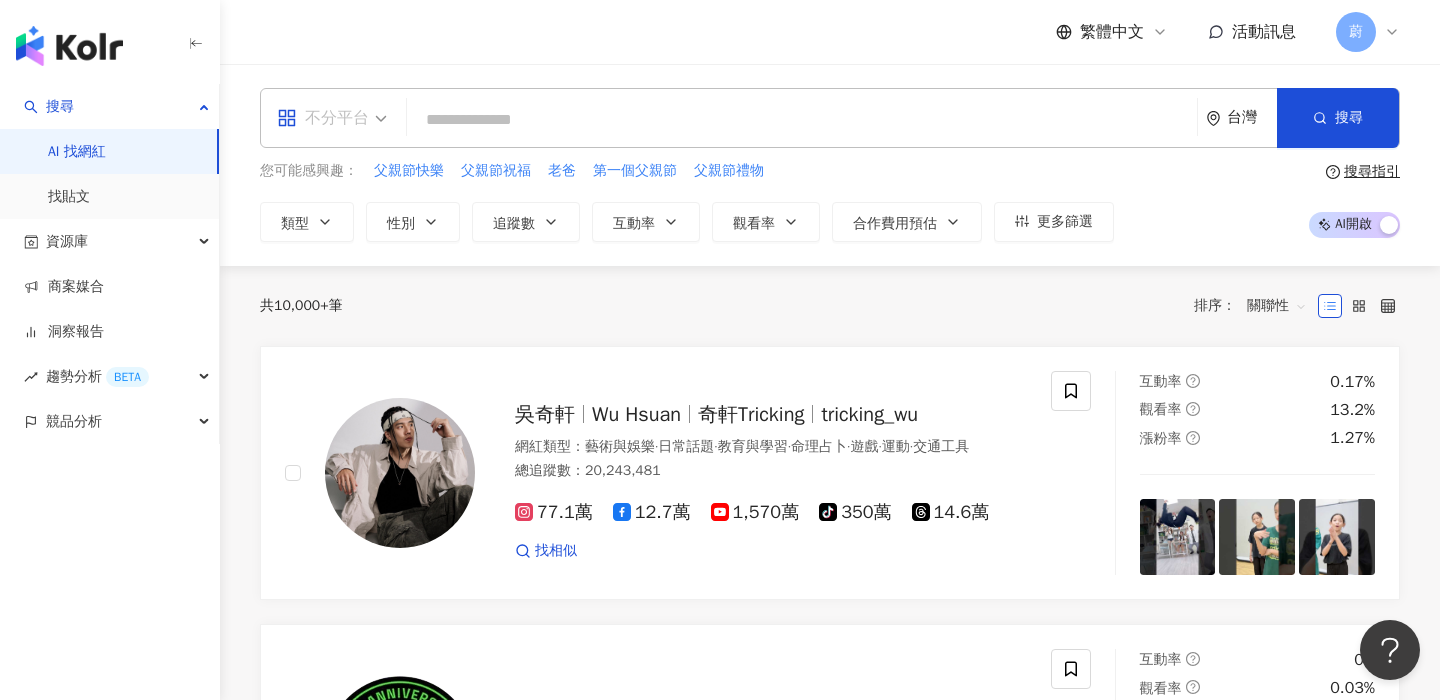 click on "不分平台" at bounding box center (332, 118) 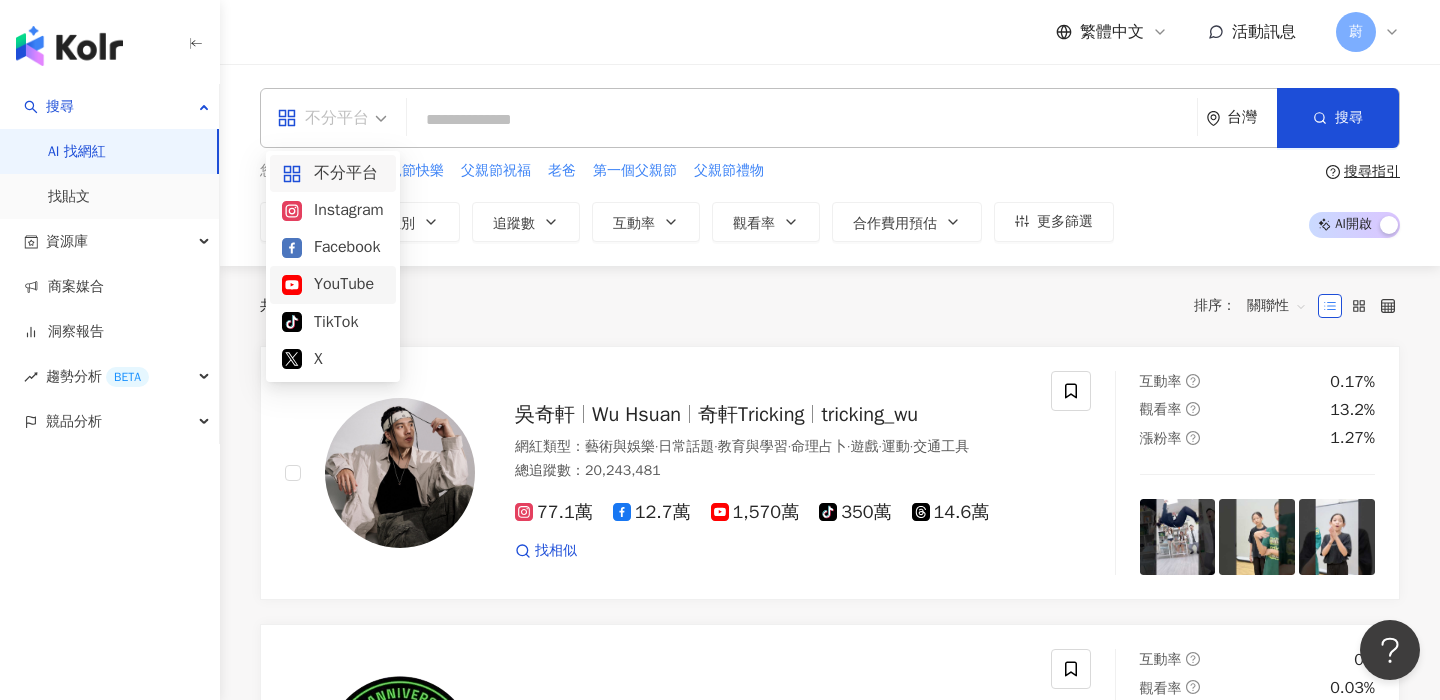 click on "YouTube" at bounding box center (333, 284) 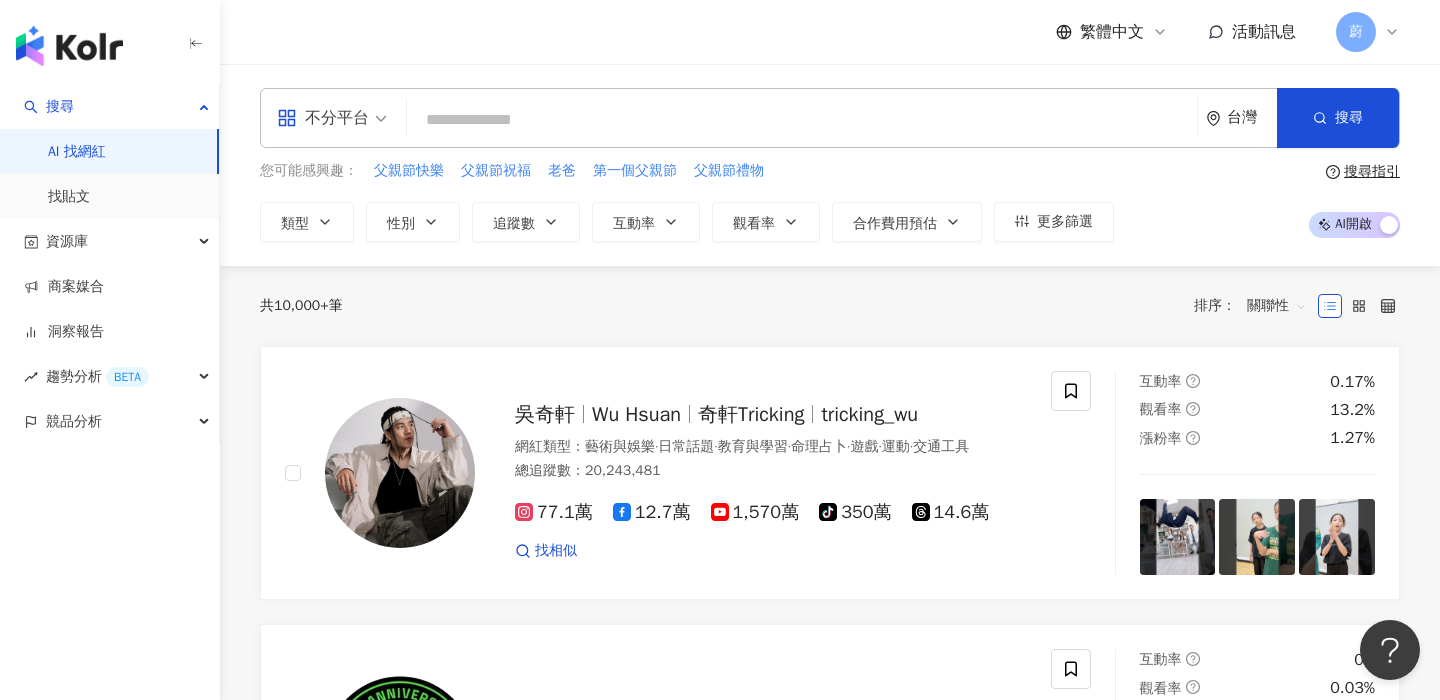 click at bounding box center (802, 120) 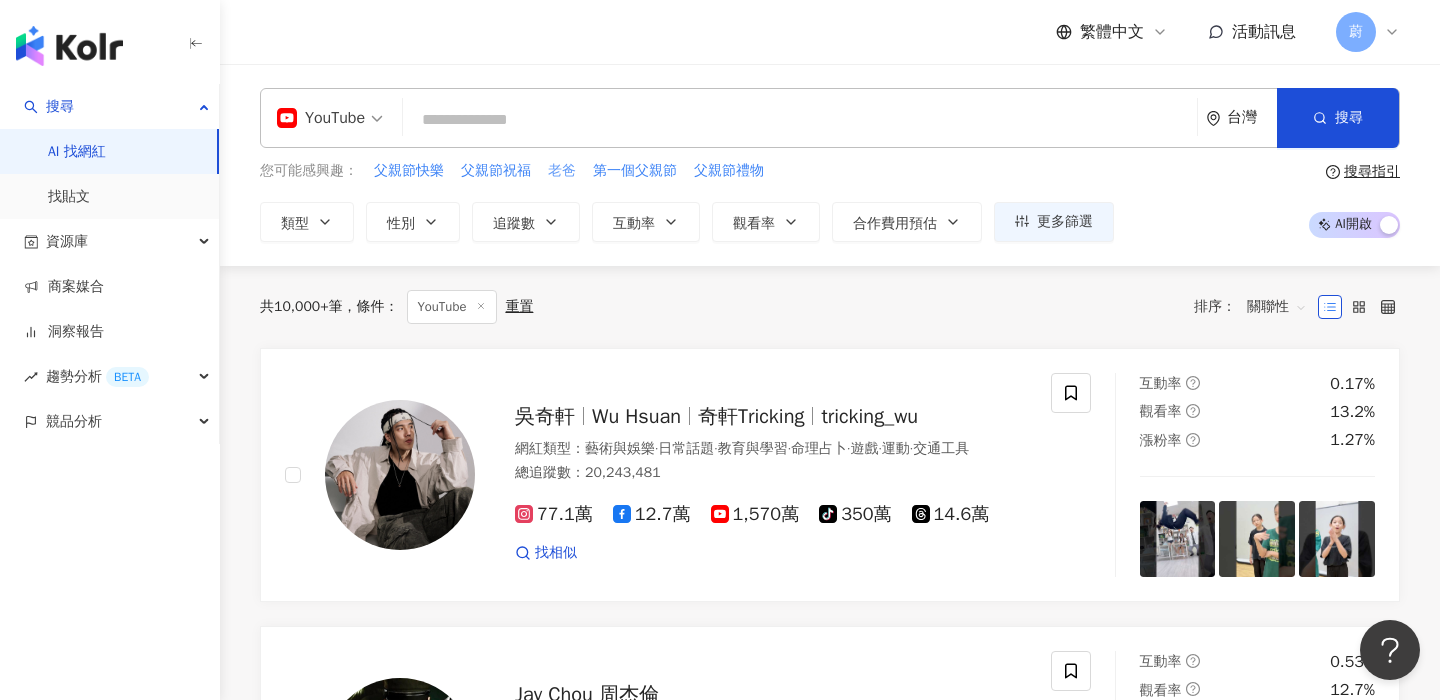 click on "老爸" at bounding box center (562, 171) 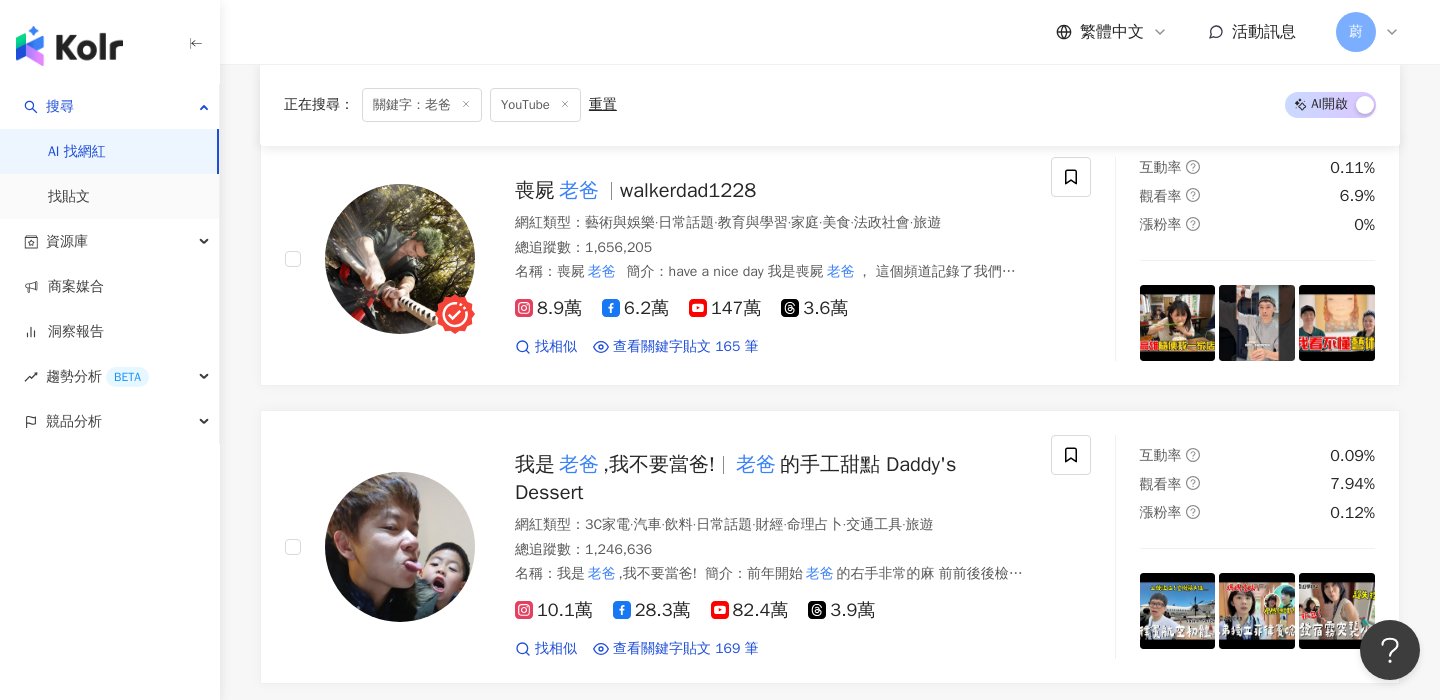 scroll, scrollTop: 552, scrollLeft: 0, axis: vertical 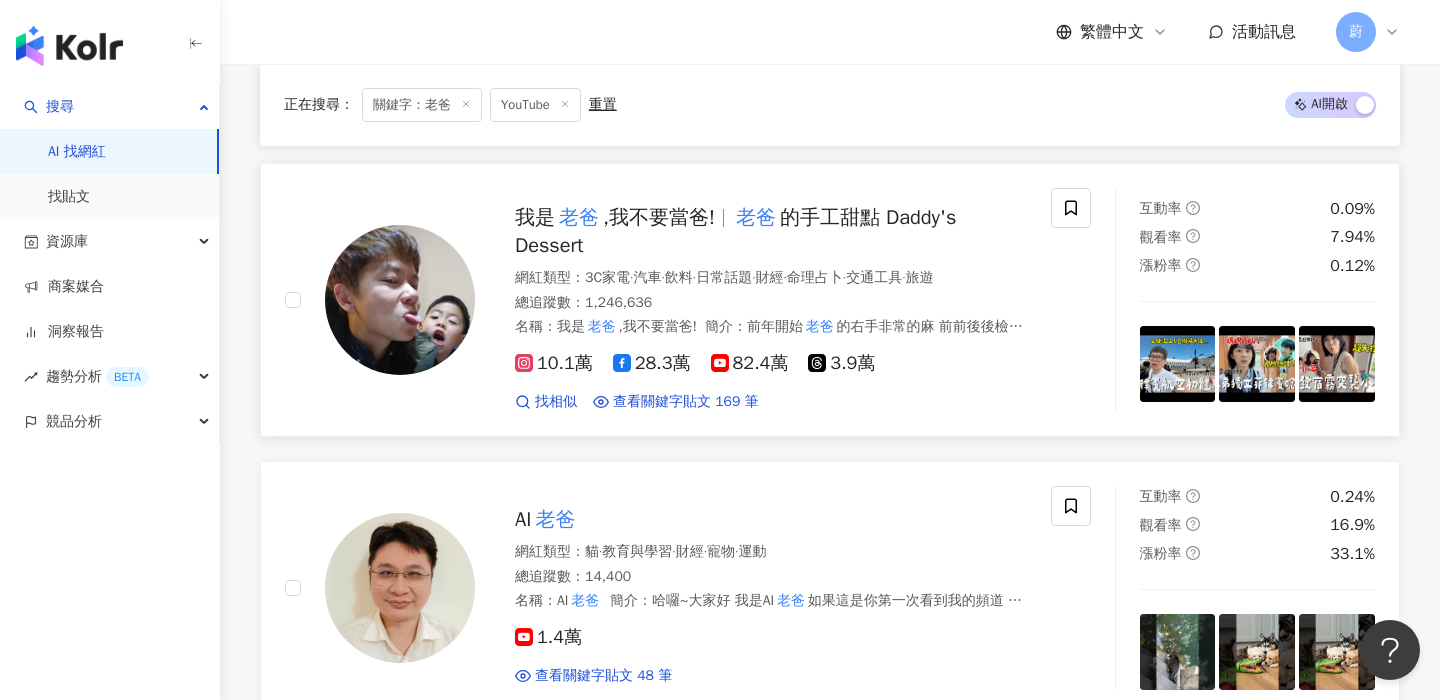 click on ",我不要當爸!" at bounding box center [659, 217] 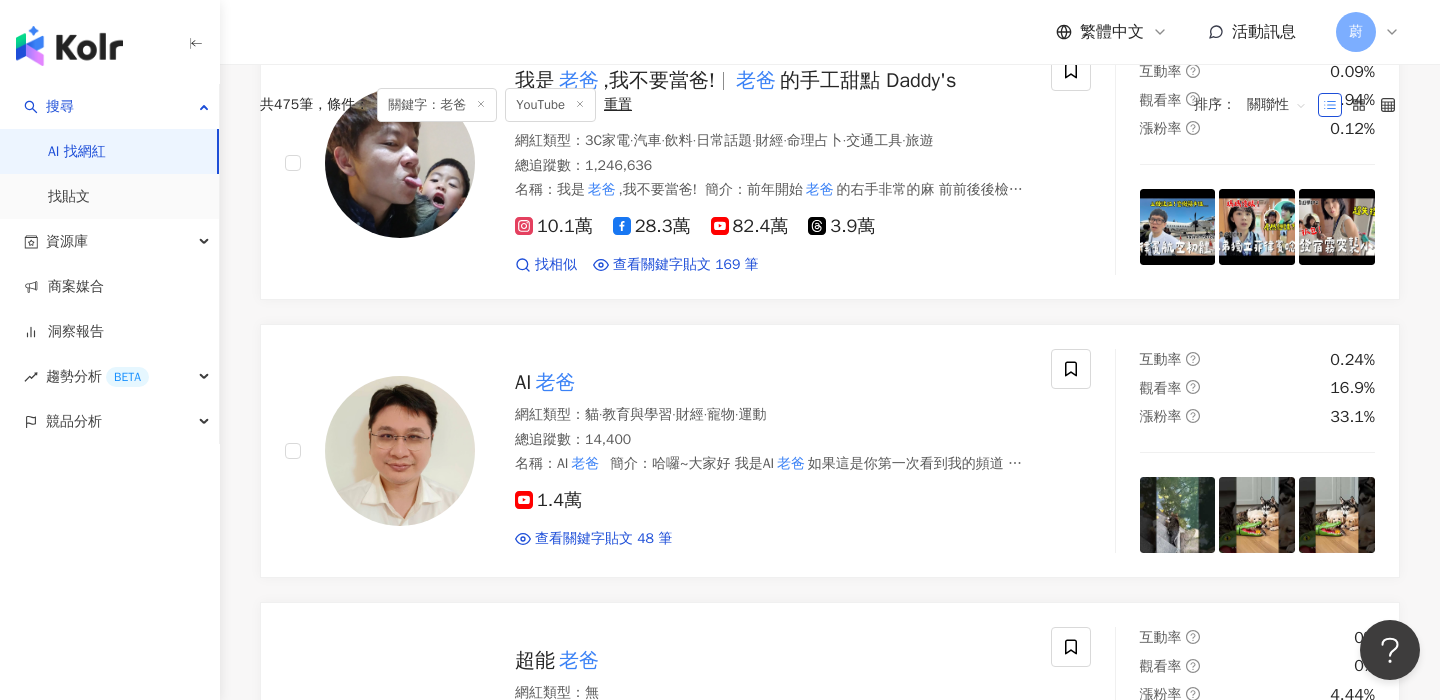 scroll, scrollTop: 0, scrollLeft: 0, axis: both 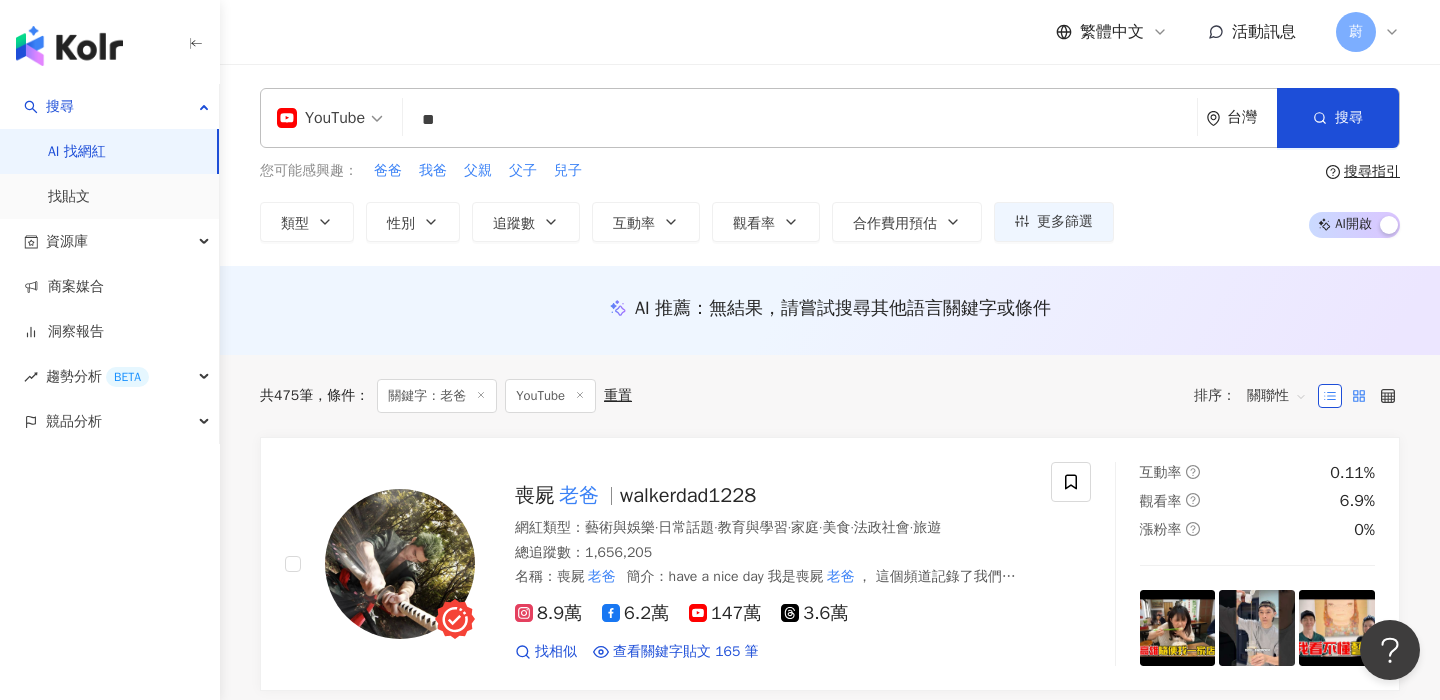 click on "關聯性" at bounding box center [1277, 396] 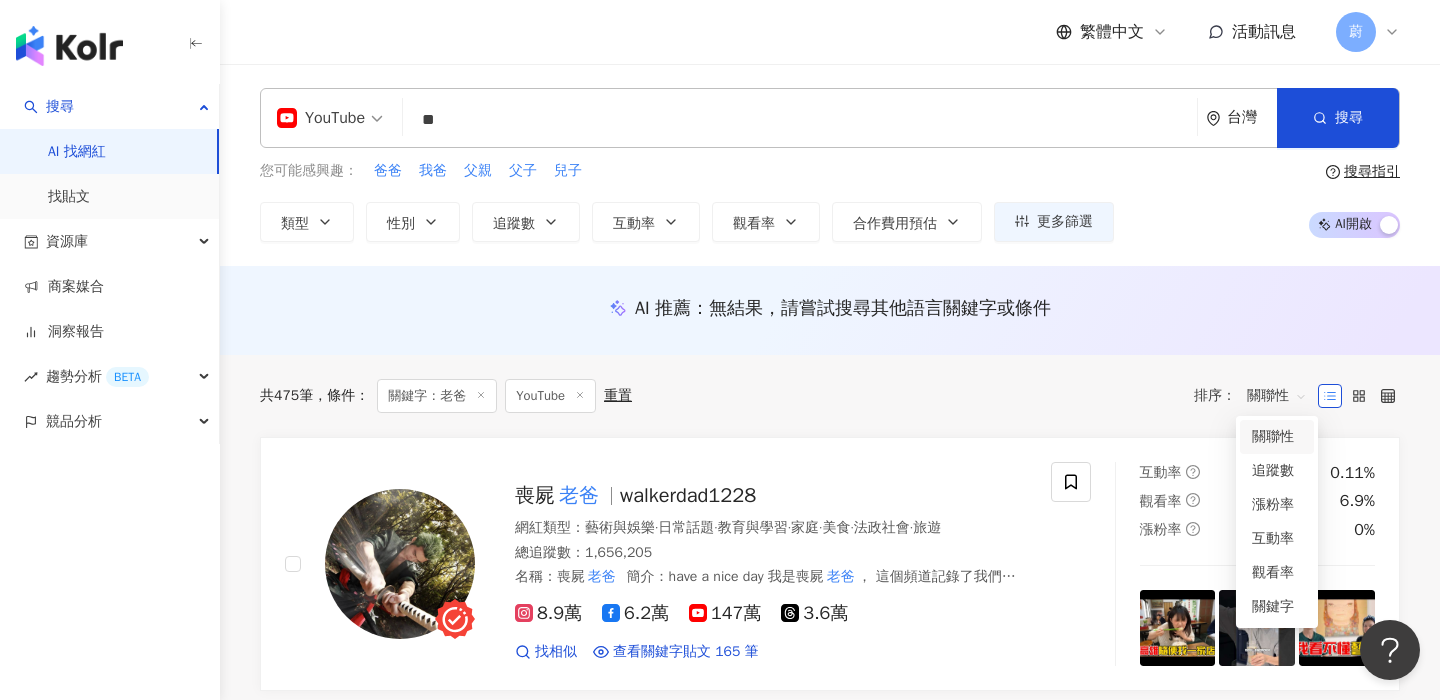 click on "共  475  筆 條件 ： 關鍵字：老爸 YouTube 重置 排序： 關聯性 關聯性" at bounding box center [830, 396] 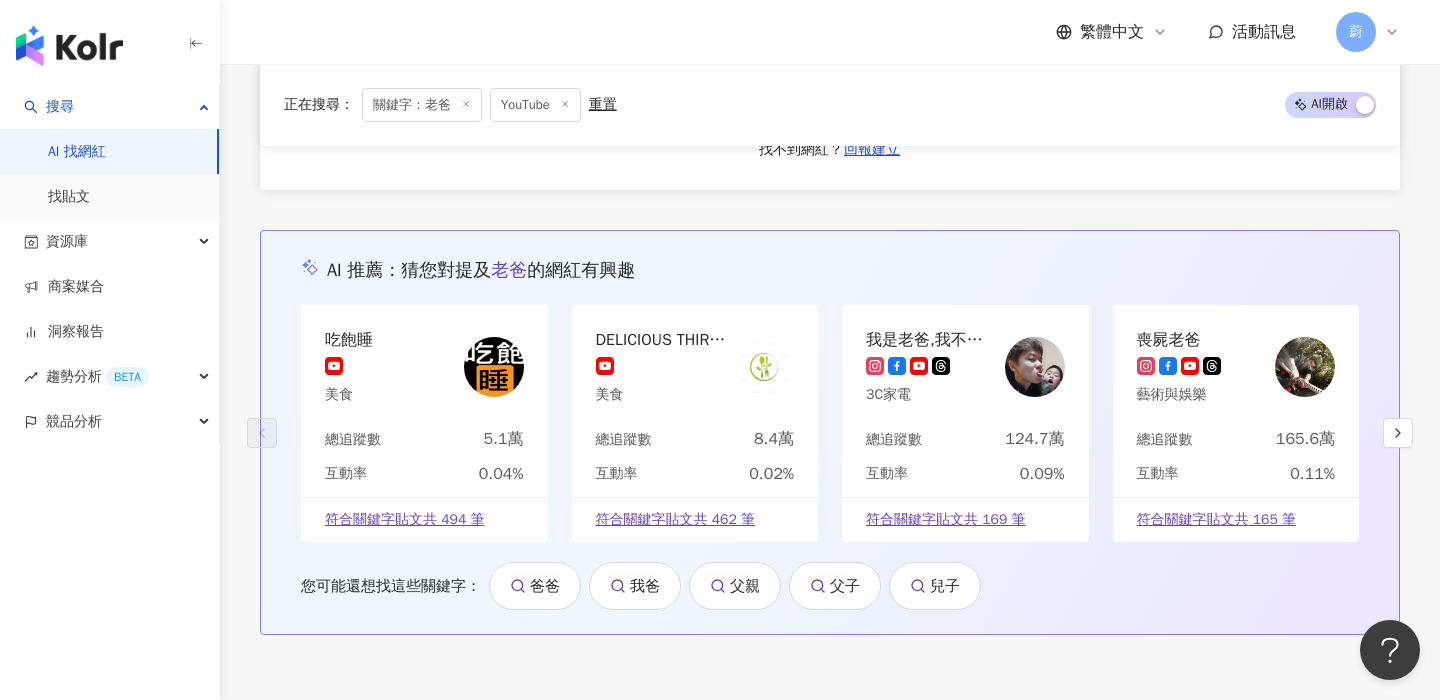 scroll, scrollTop: 3800, scrollLeft: 0, axis: vertical 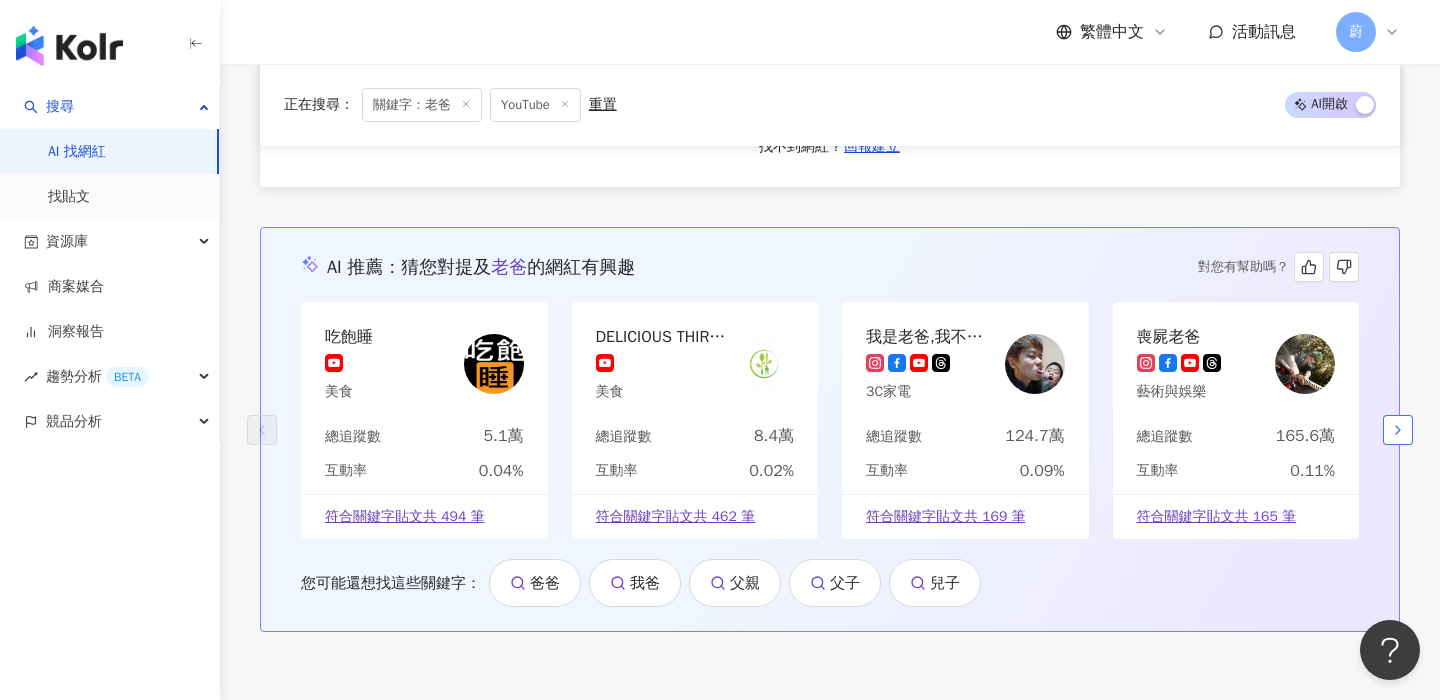 click 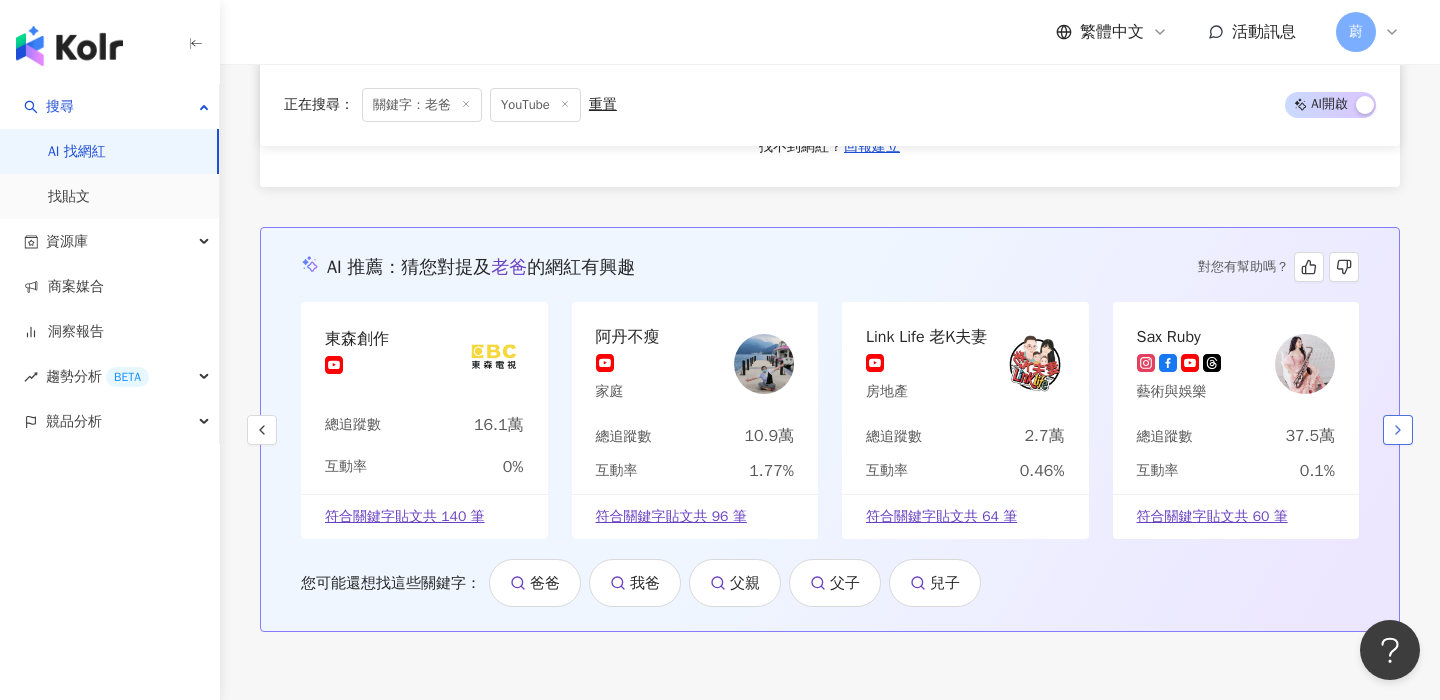 click 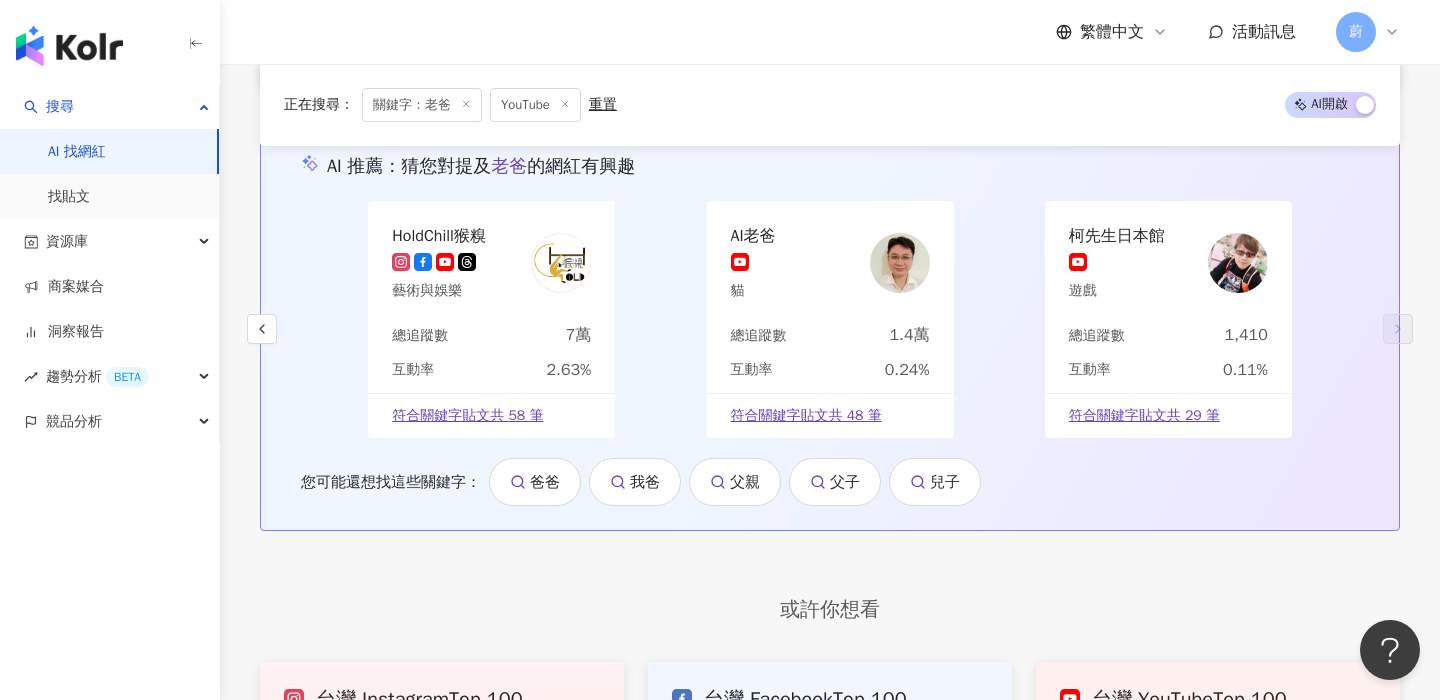 scroll, scrollTop: 3877, scrollLeft: 0, axis: vertical 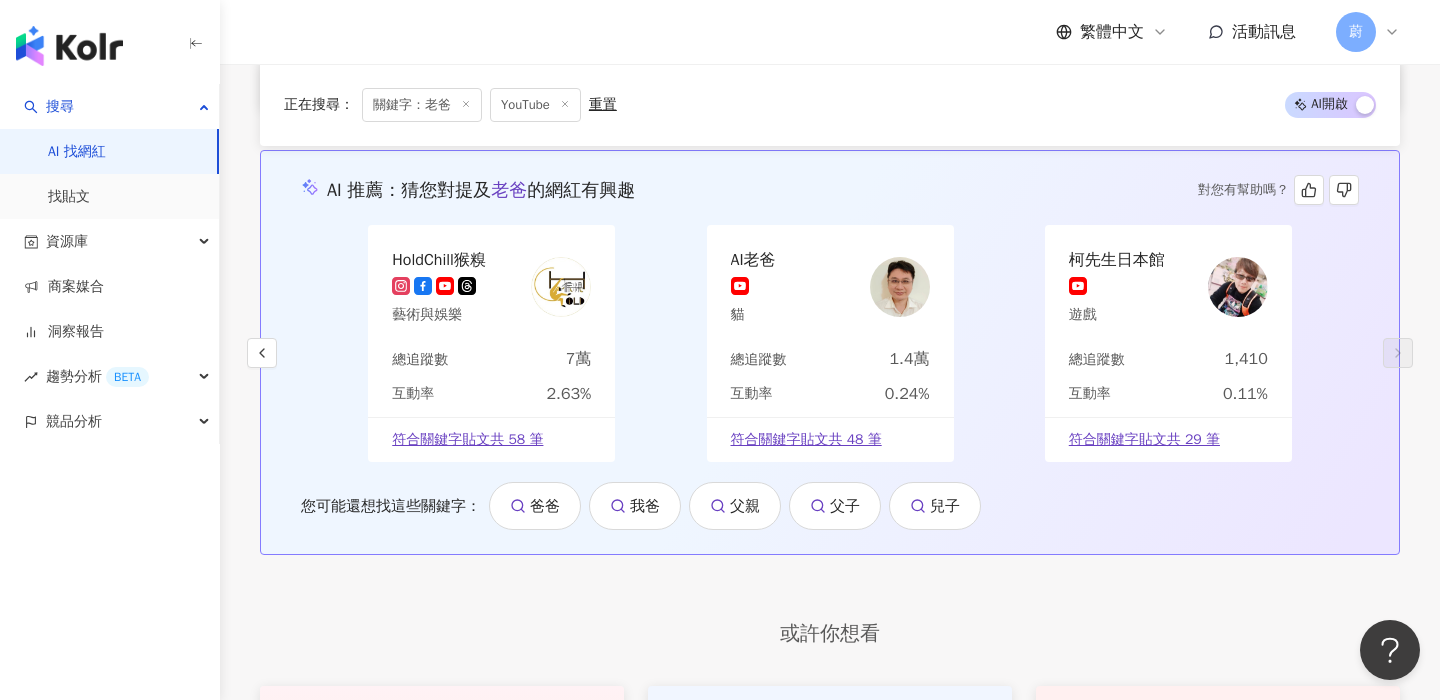 click on "父親" at bounding box center (735, 506) 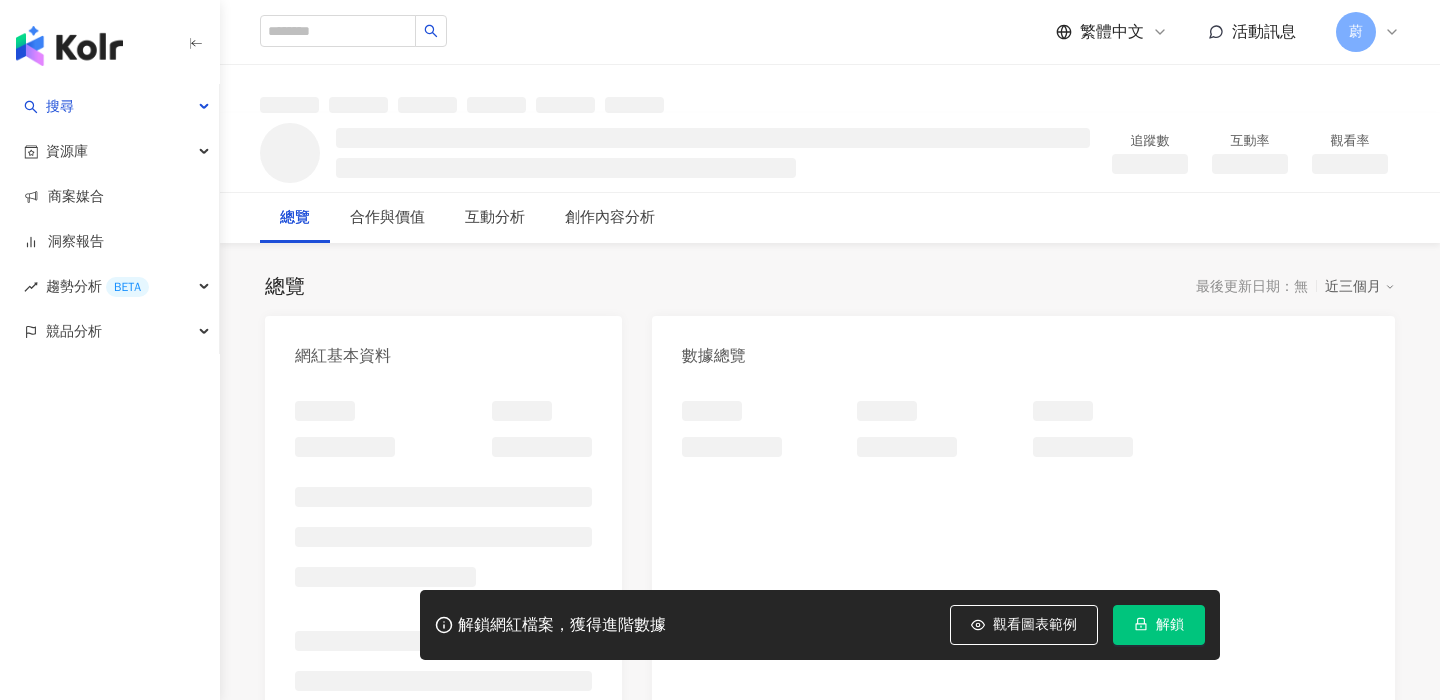 scroll, scrollTop: 0, scrollLeft: 0, axis: both 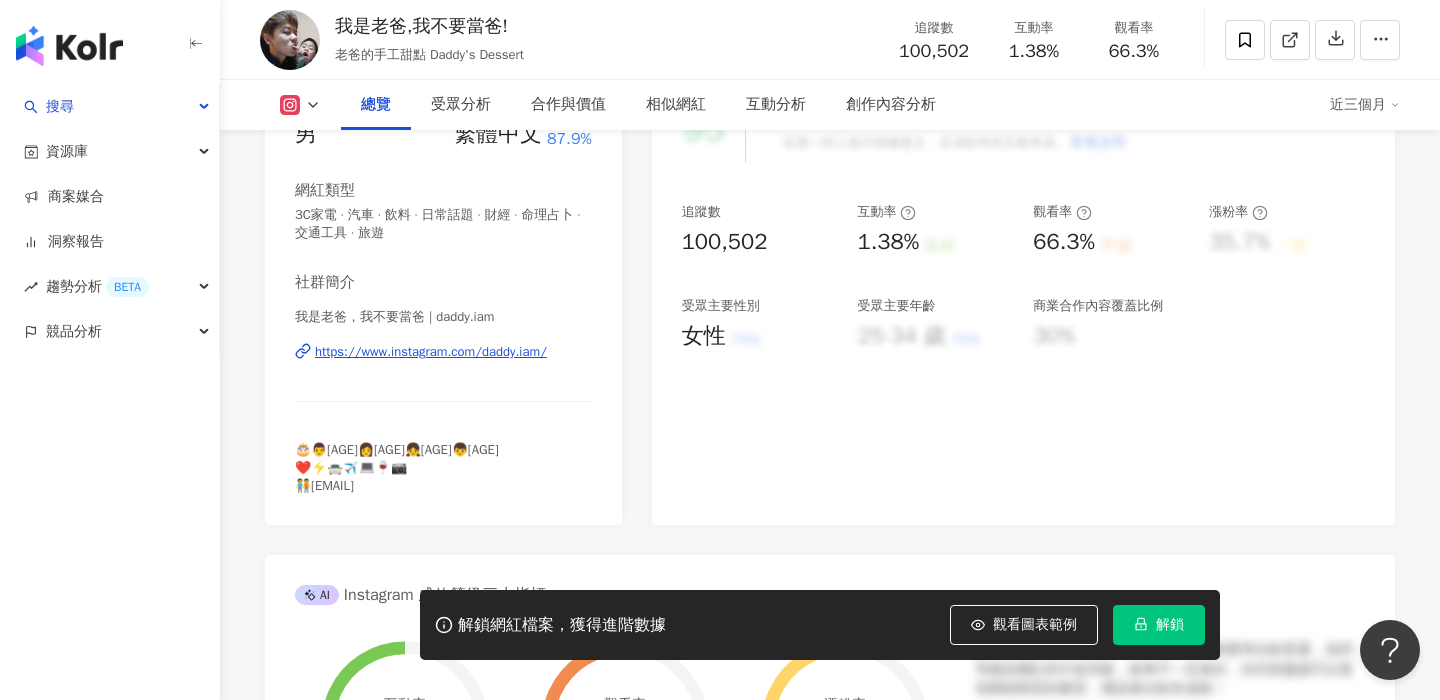 click on "Instagram 網紅基本資料 性別   男 主要語言   繁體中文 87.9% 網紅類型 3C家電 · 汽車 · 飲料 · 日常話題 · 財經 · 命理占卜 · 交通工具 · 旅遊 社群簡介 我是老爸，我不要當爸 | [EMAIL] 🎂👨[AGE]👩[AGE]👧[AGE]👦[AGE]
❤️⚡️🚘✈️💻🍷📷
🧑‍🤝‍🧑[EMAIL] Instagram 數據總覽 95 K-Score :   優良 近期一到三個月積極發文，且漲粉率與互動率高。 查看說明 追蹤數   100,502 互動率   1.38% 良好 觀看率   66.3% 不佳 漲粉率   35.7% 一般 受眾主要性別   女性 76% 受眾主要年齡   25-34 歲 76% 商業合作內容覆蓋比例   30% AI Instagram 成效等級三大指標 互動率 1.38% 良好 同等級網紅的互動率中位數為  0.19% 觀看率 66.3% 不佳 同等級網紅的觀看率中位數為  35.5% 漲粉率 35.7% 一般 同等級網紅的漲粉率中位數為  0.8% 成效等級 ： 優秀 良好 普通 不佳 追蹤數   100,502" at bounding box center [830, 772] 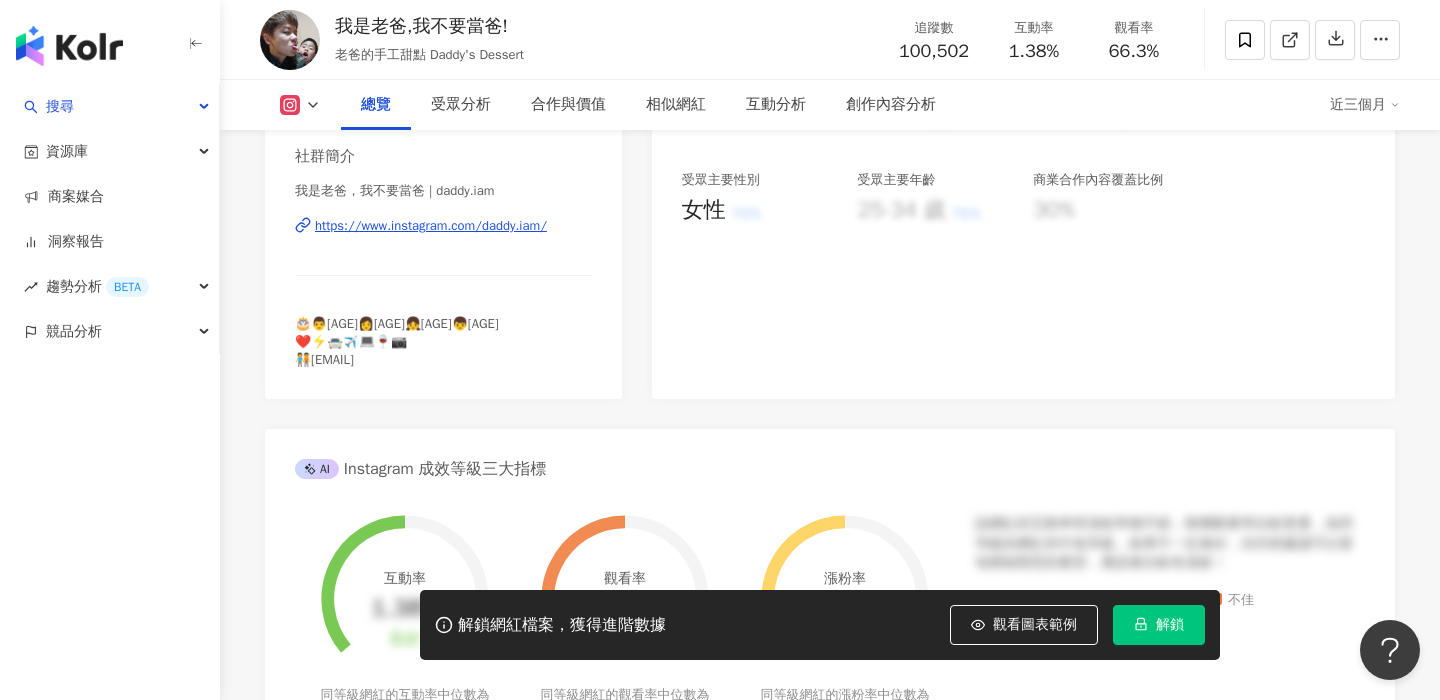 scroll, scrollTop: 0, scrollLeft: 0, axis: both 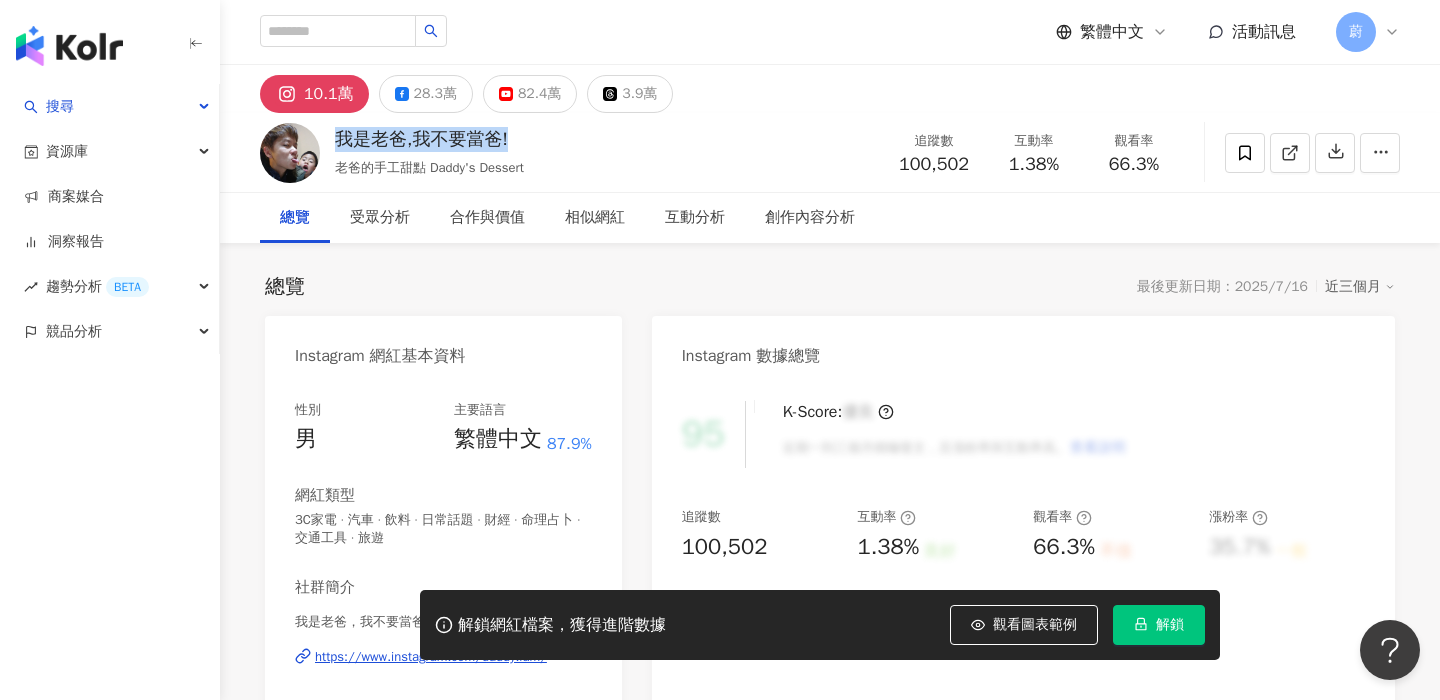 drag, startPoint x: 336, startPoint y: 143, endPoint x: 512, endPoint y: 145, distance: 176.01137 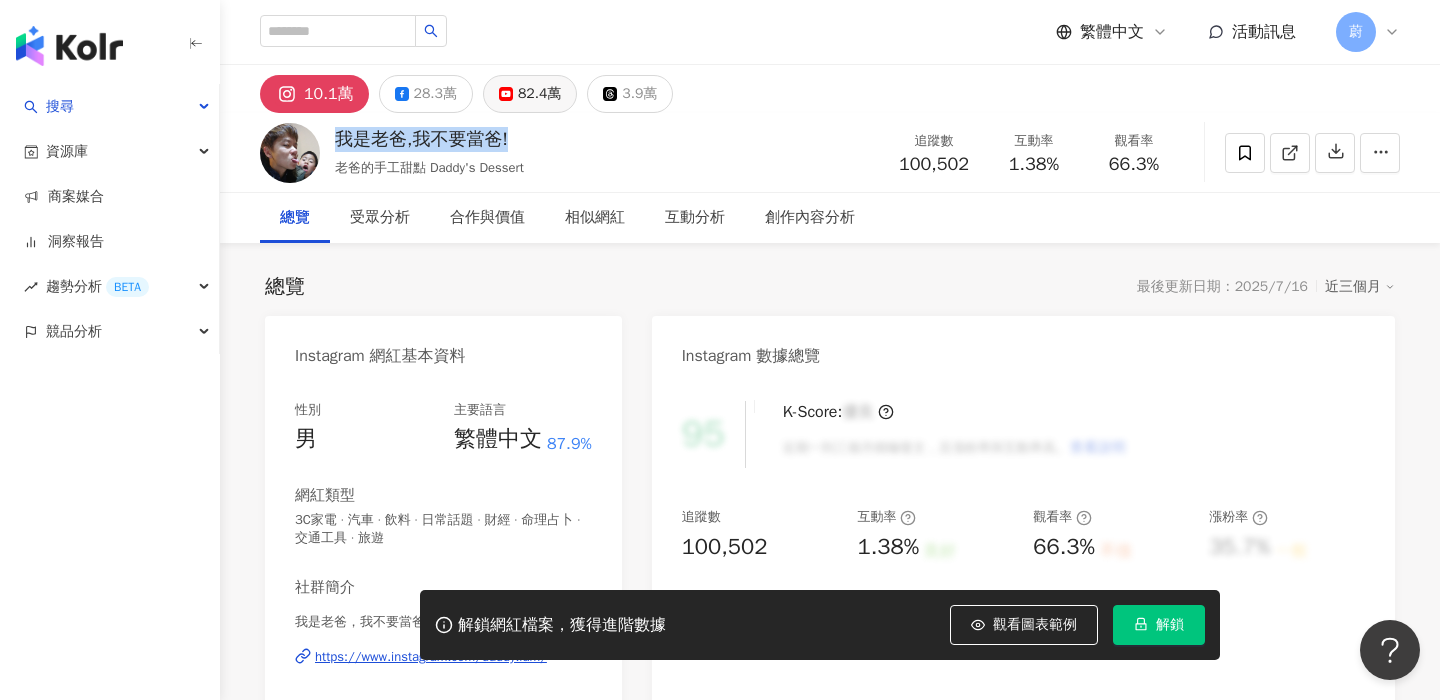click on "82.4萬" at bounding box center (539, 94) 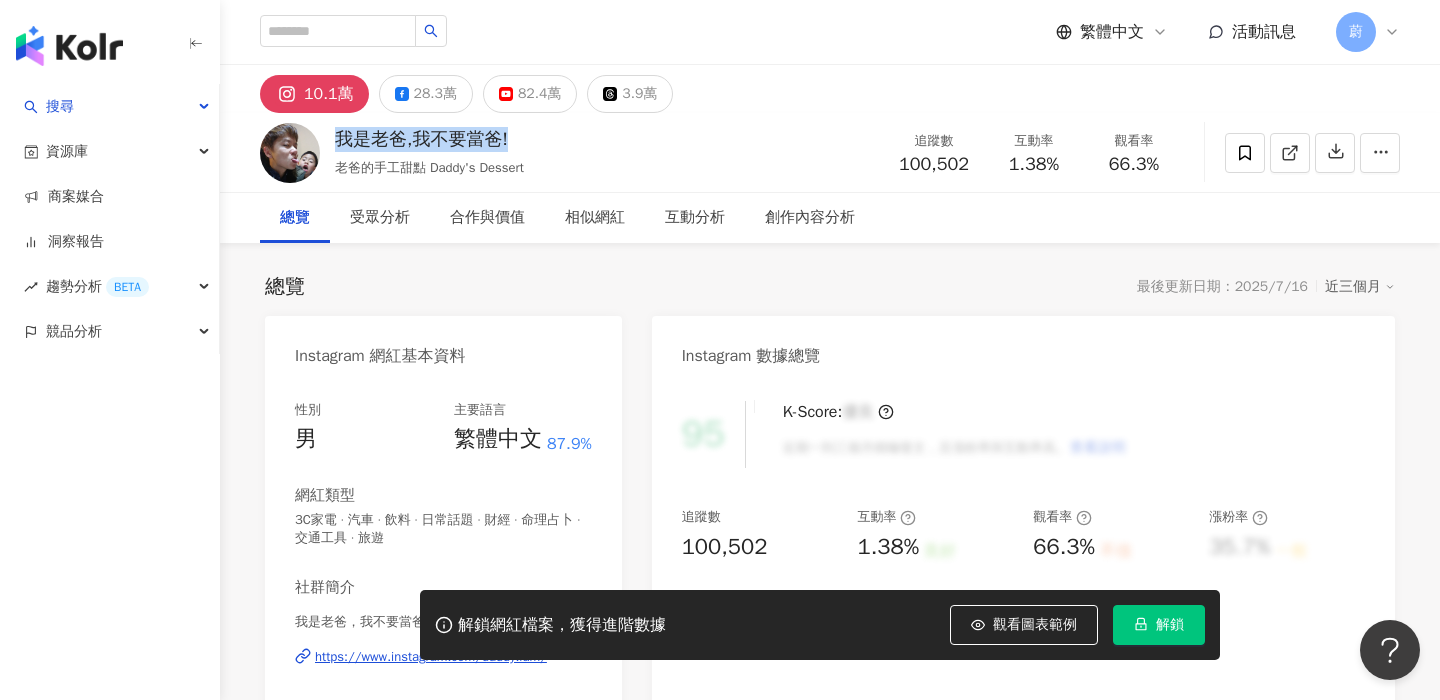 click on "我是老爸,我不要當爸! 老爸的手工甜點 Daddy's Dessert 追蹤數 100,502 互動率 1.38% 觀看率 66.3%" at bounding box center (830, 152) 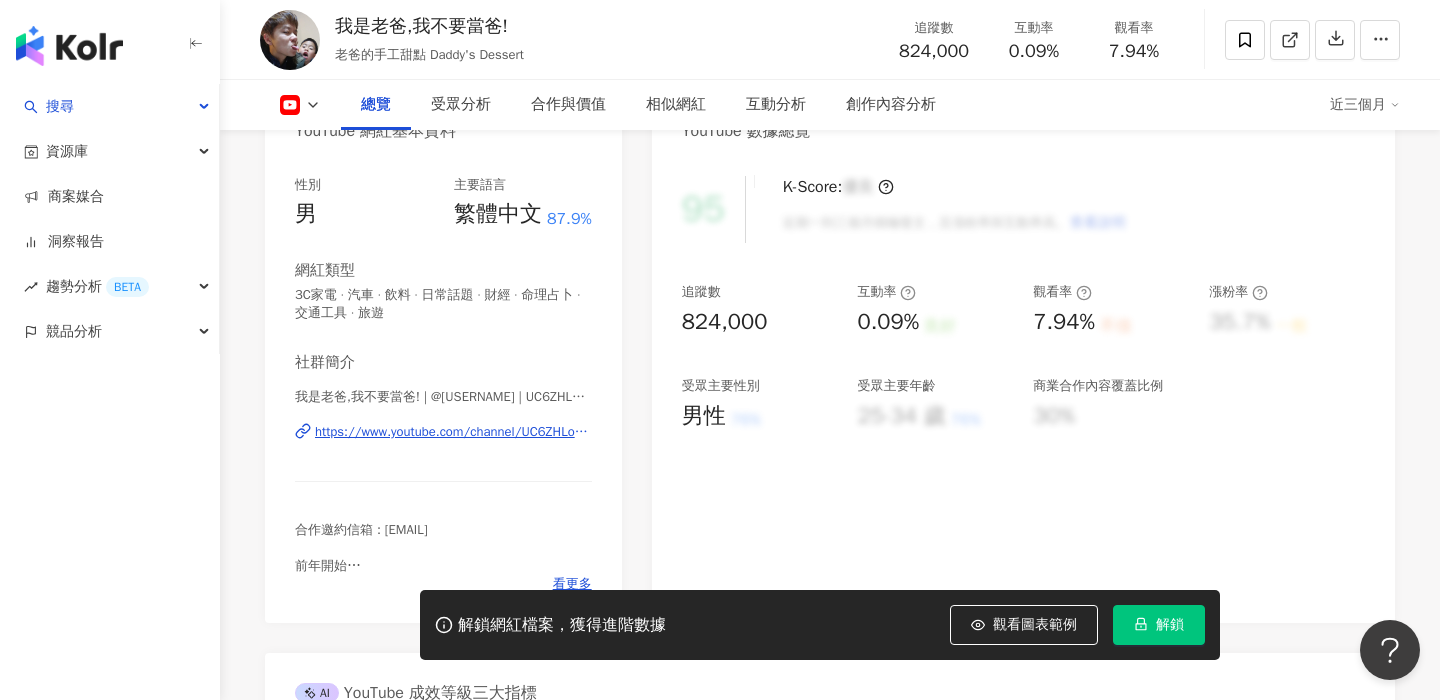 scroll, scrollTop: 0, scrollLeft: 0, axis: both 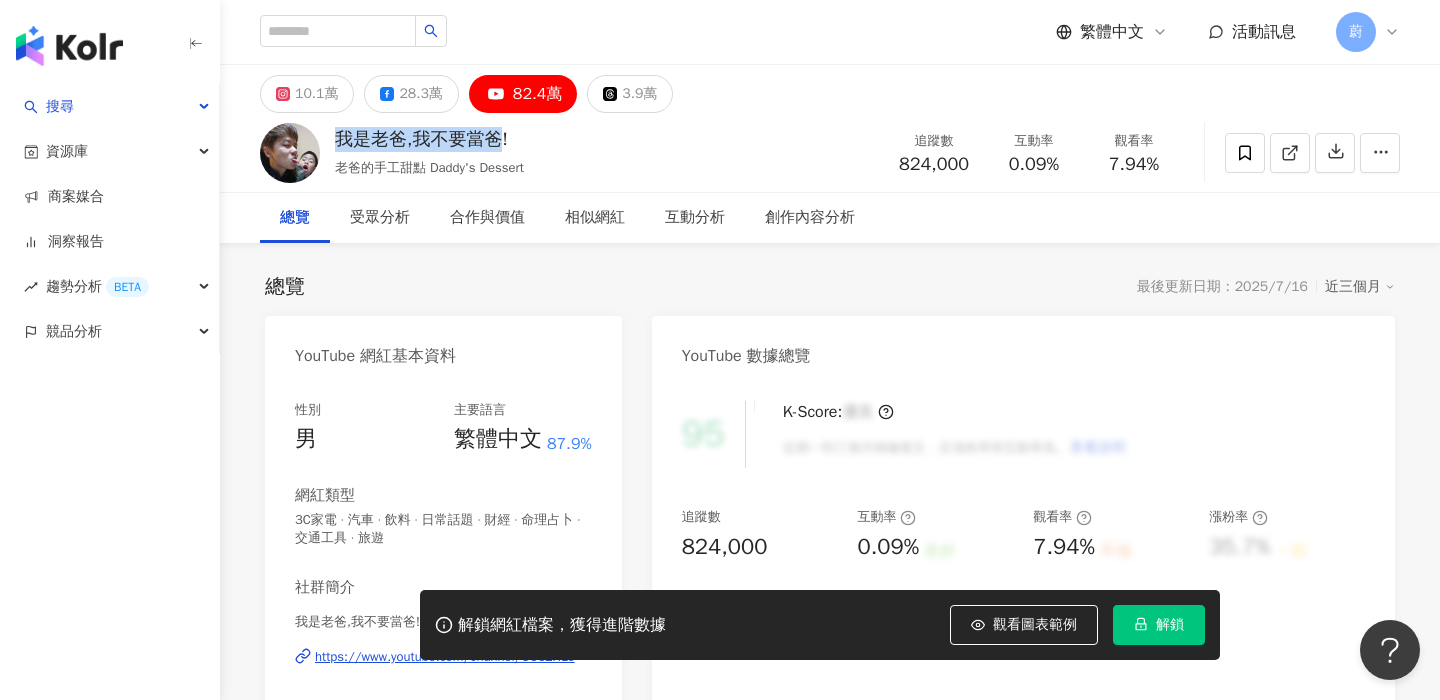 drag, startPoint x: 333, startPoint y: 140, endPoint x: 498, endPoint y: 134, distance: 165.10905 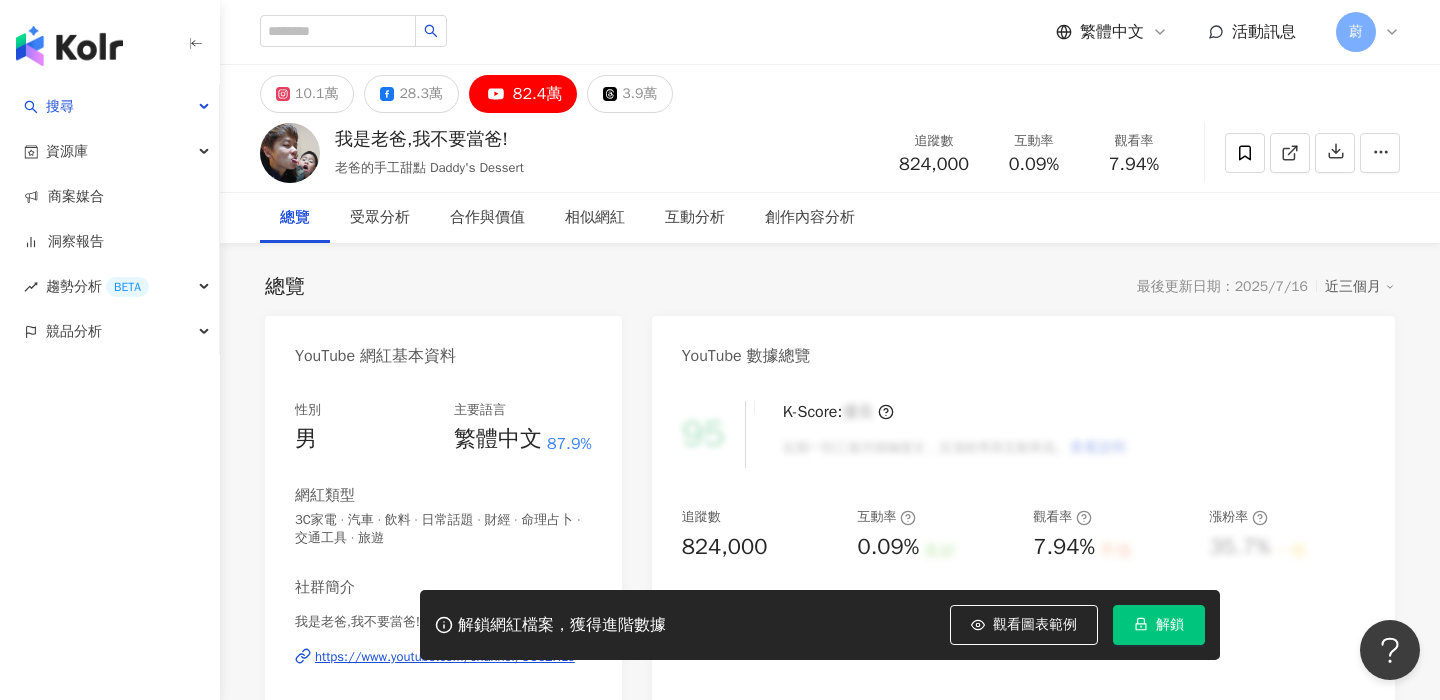 click on "我是老爸,我不要當爸! 老爸的手工甜點 Daddy's Dessert 追蹤數 824,000 互動率 0.09% 觀看率 7.94%" at bounding box center [830, 152] 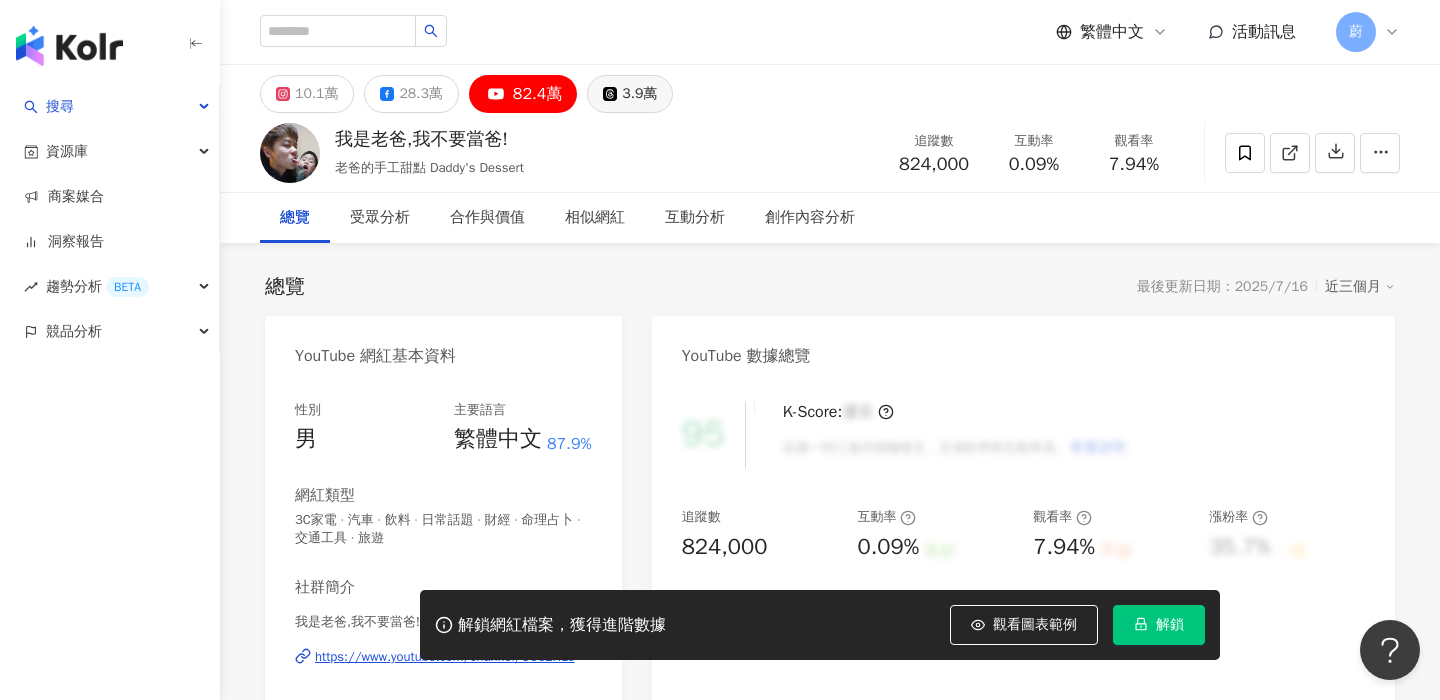 click on "3.9萬" at bounding box center (639, 94) 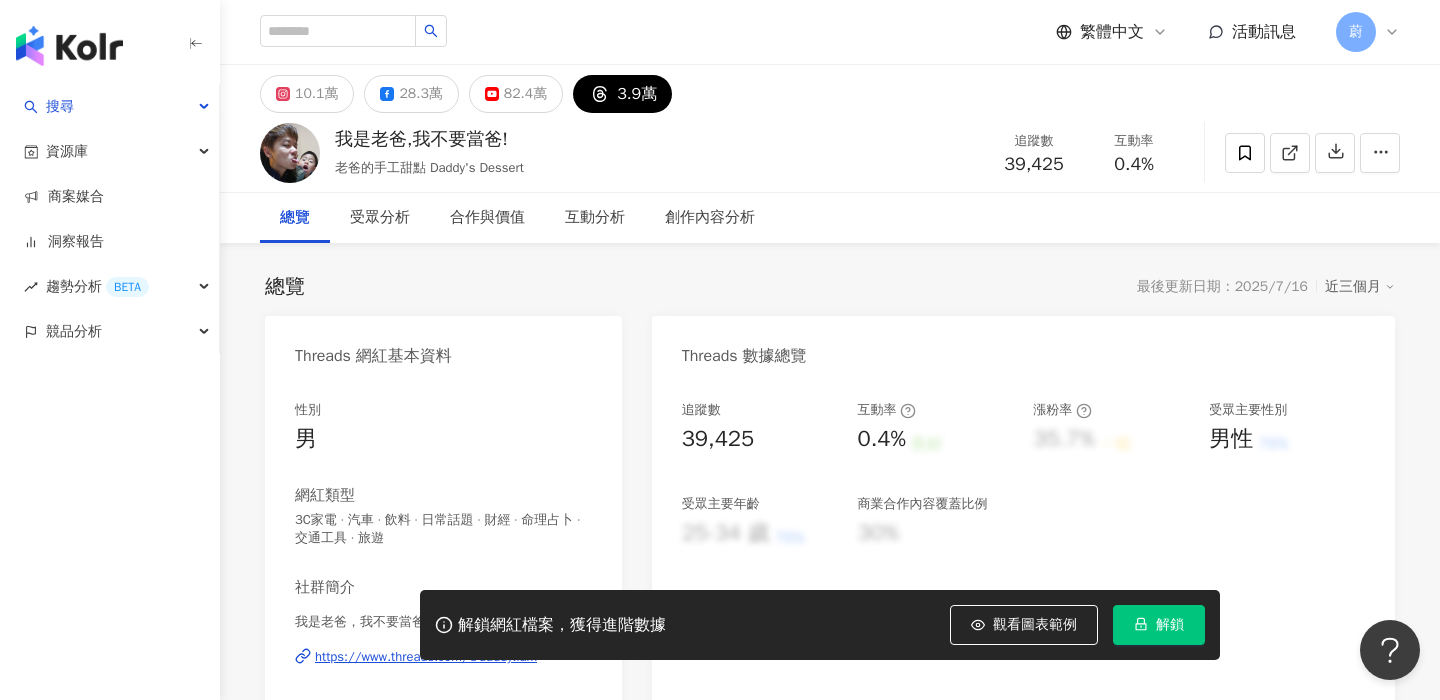 click on "10.1萬" at bounding box center [316, 94] 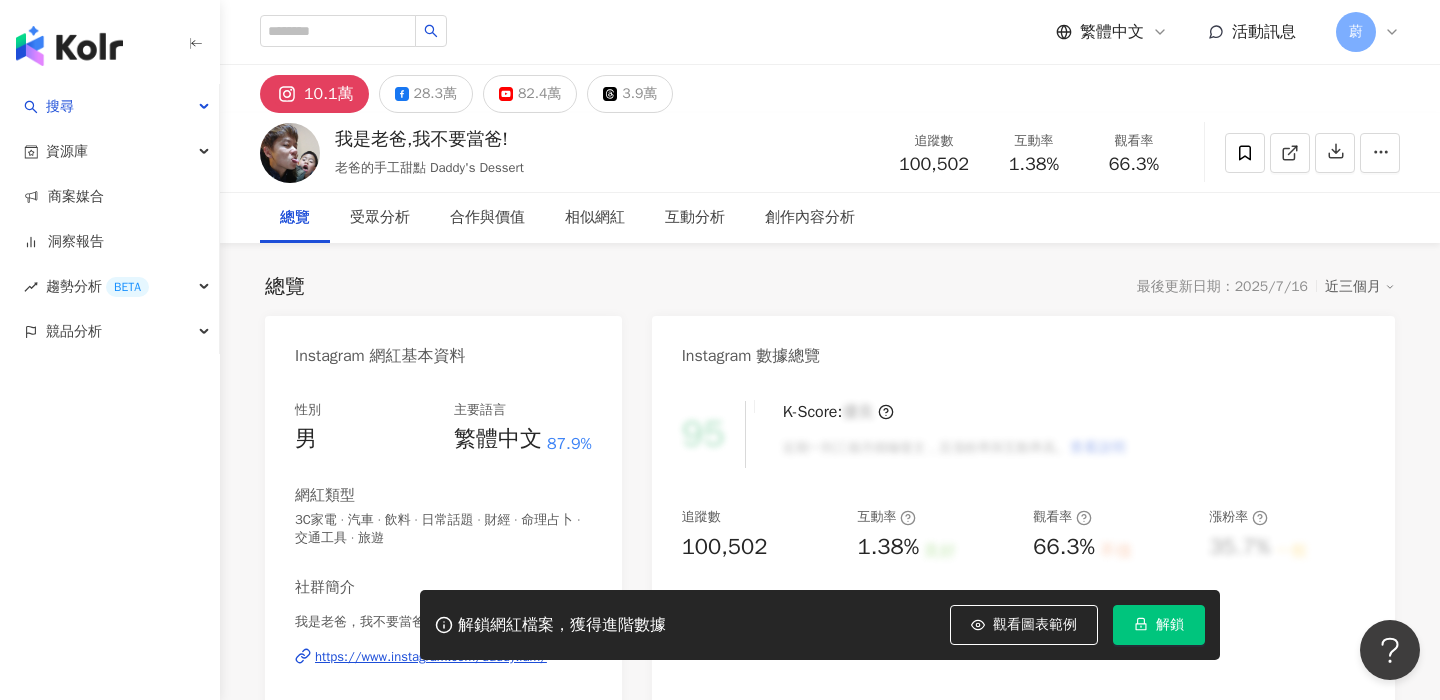 click 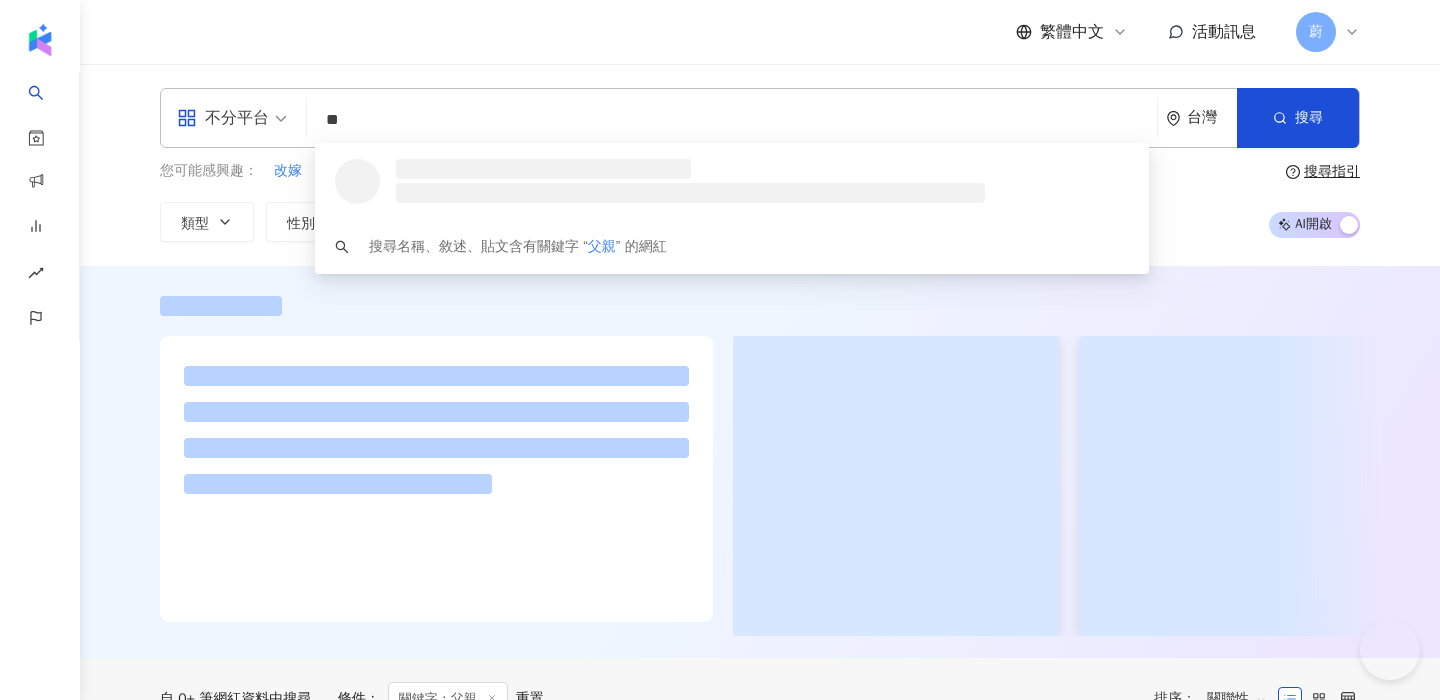 scroll, scrollTop: 0, scrollLeft: 0, axis: both 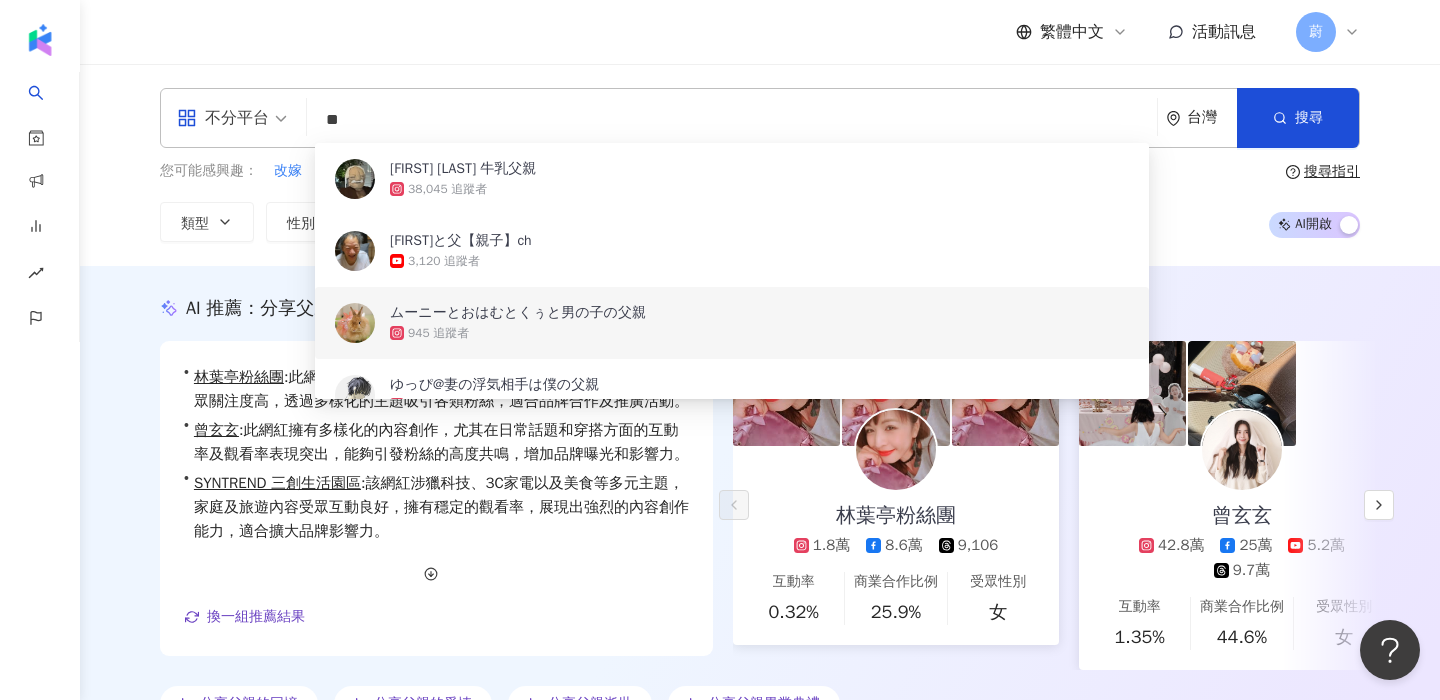 click on "不分平台 ** 台灣 搜尋 [UUID] [UUID] [UUID] [FIRST] [LAST] 牛乳父親 38,045   追蹤者 [FIRST]と父【親子】ch 3,120   追蹤者 ムーニーとおはむとくぅと男の子の父親 945   追蹤者 [LAST]@[LAST]の父親 20,456   追蹤者 29,158   追蹤者 您可能感興趣： 改嫁  老爸  祖父  母親  父子  類型 性別 追蹤數 互動率 觀看率 合作費用預估  更多篩選 搜尋指引 AI  開啟 AI  關閉" at bounding box center (760, 165) 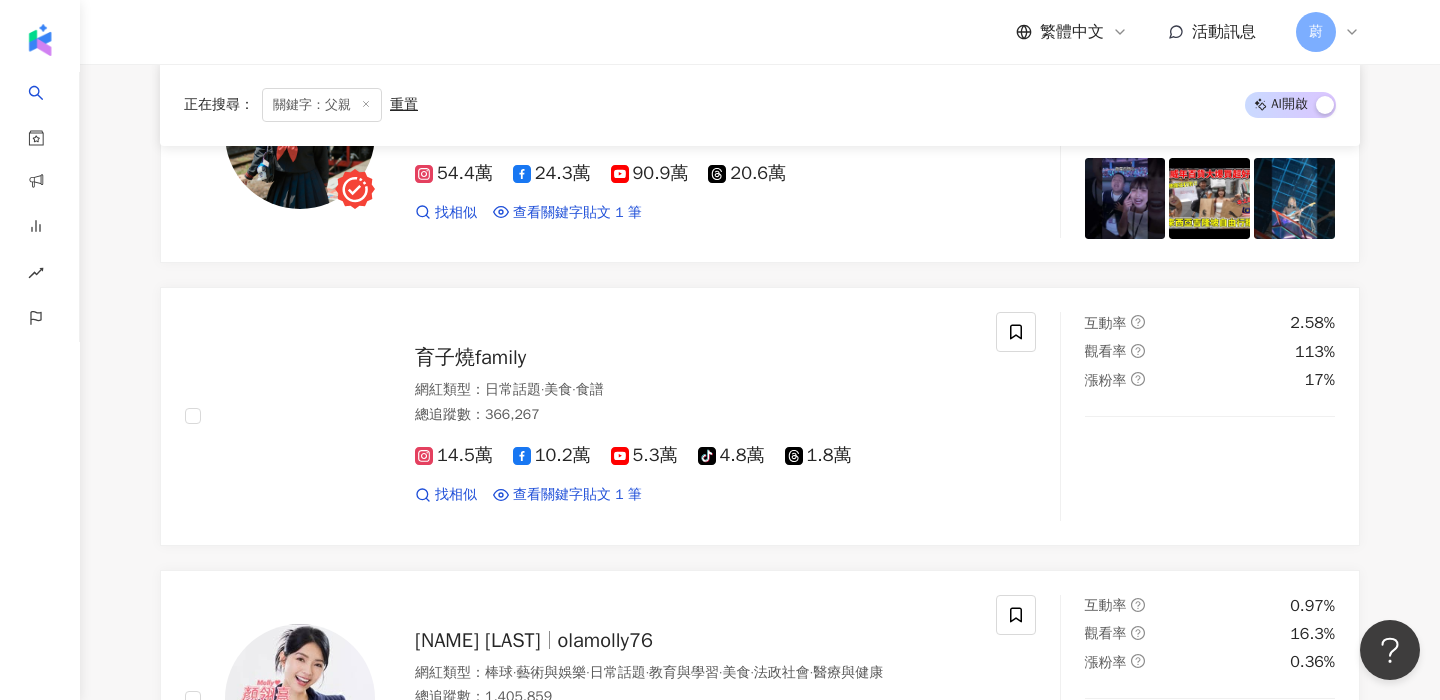 scroll, scrollTop: 1120, scrollLeft: 0, axis: vertical 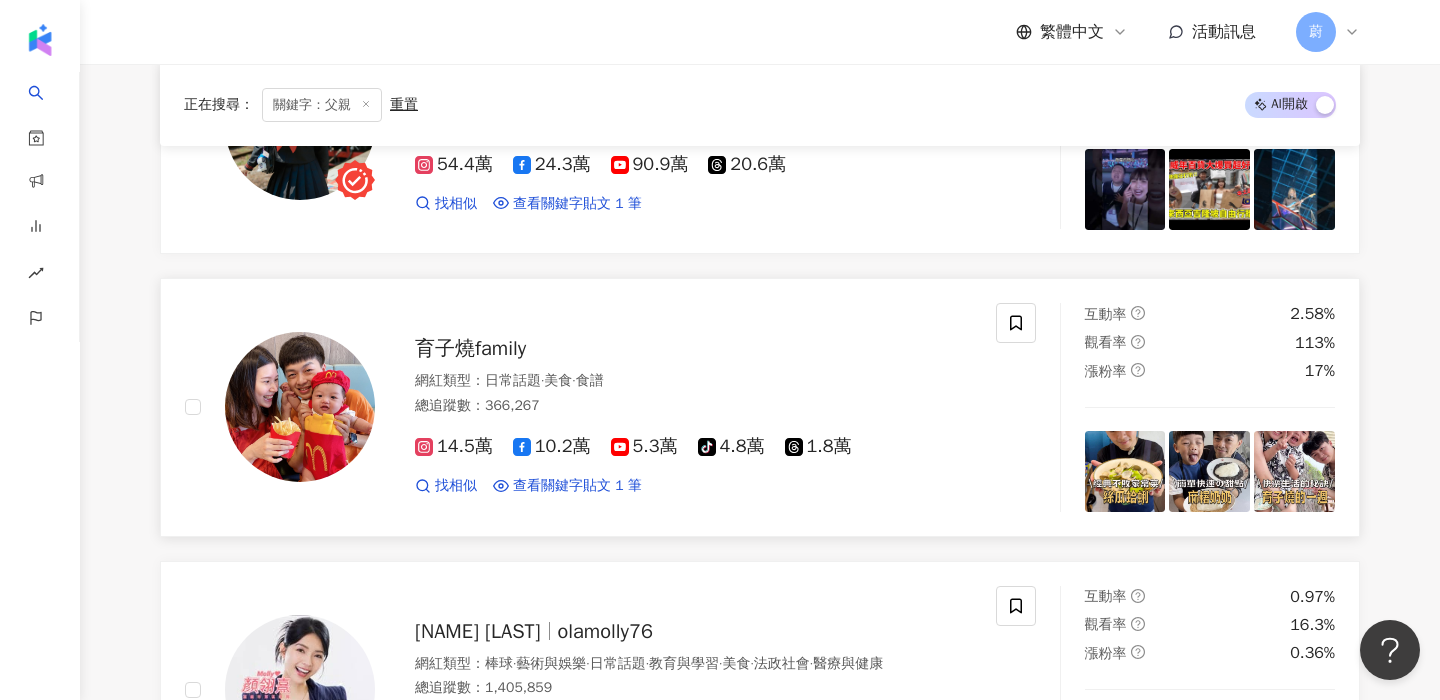click on "5.3萬" at bounding box center [644, 446] 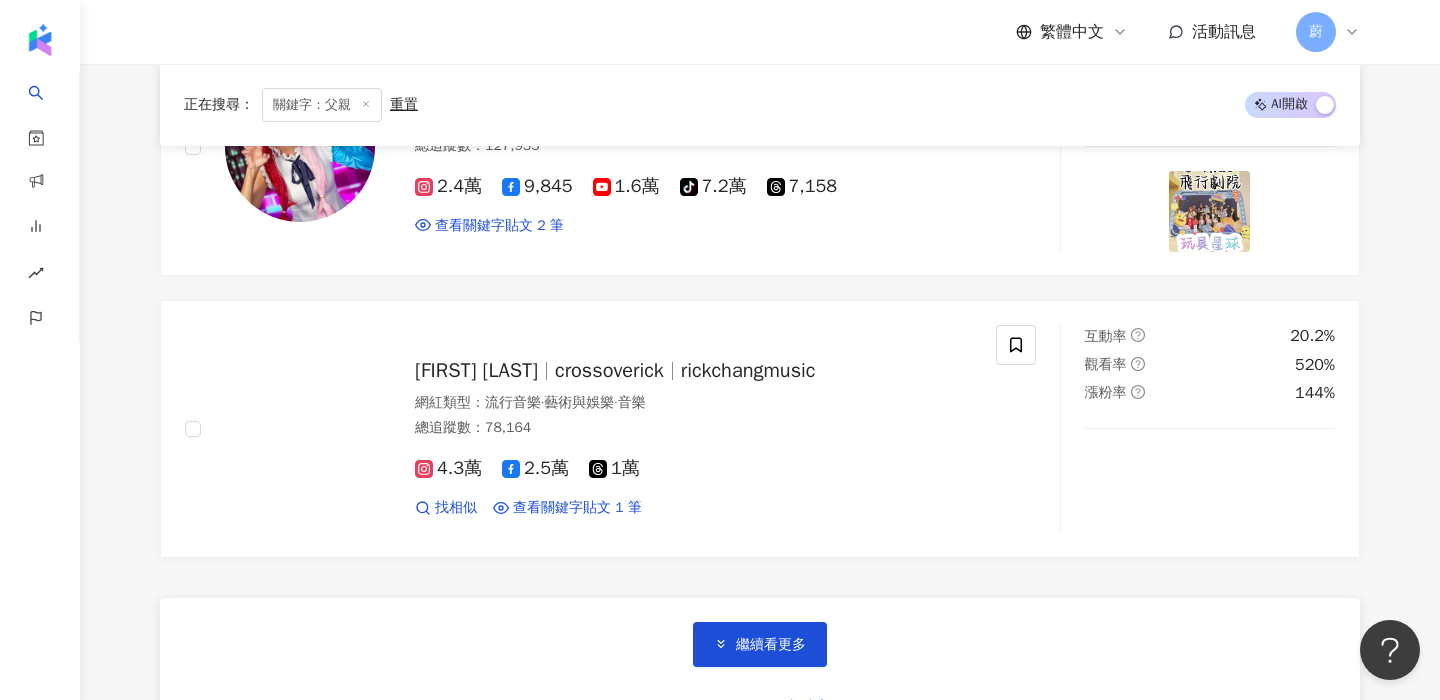 scroll, scrollTop: 3708, scrollLeft: 0, axis: vertical 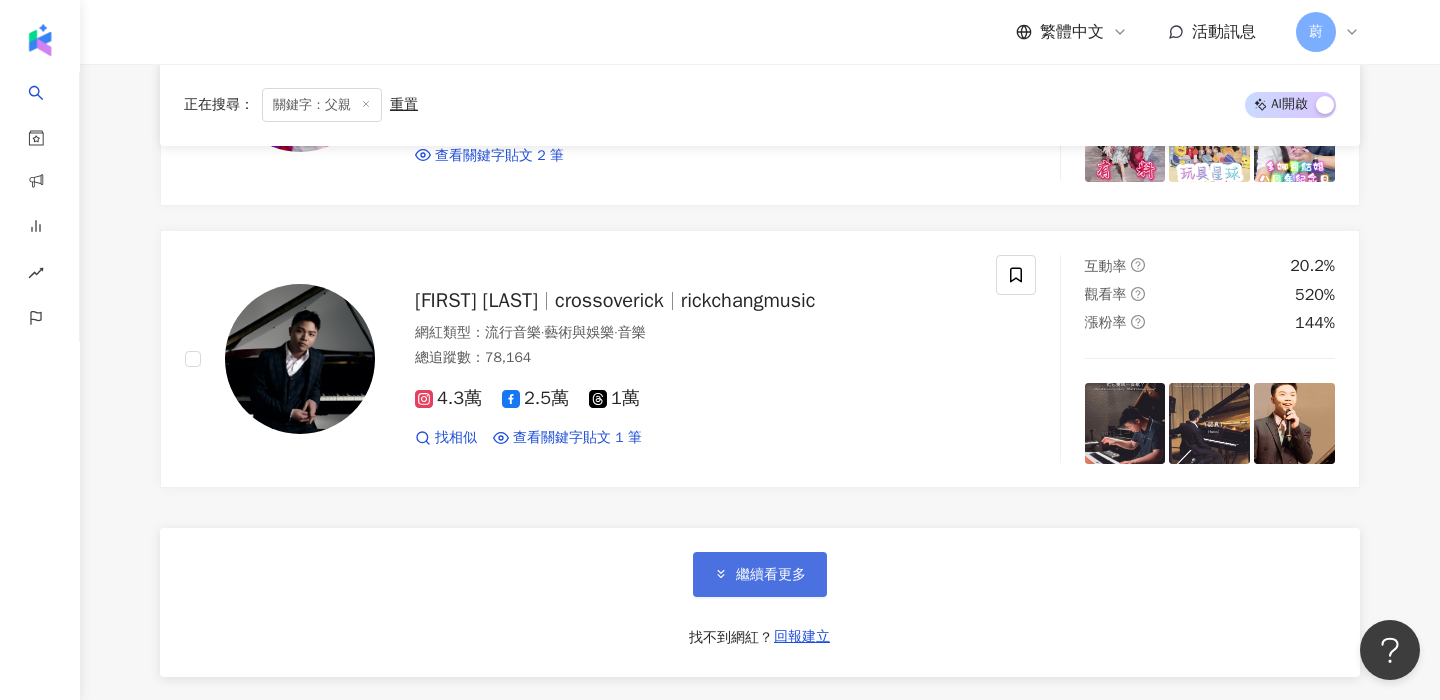 click on "繼續看更多" at bounding box center [771, 575] 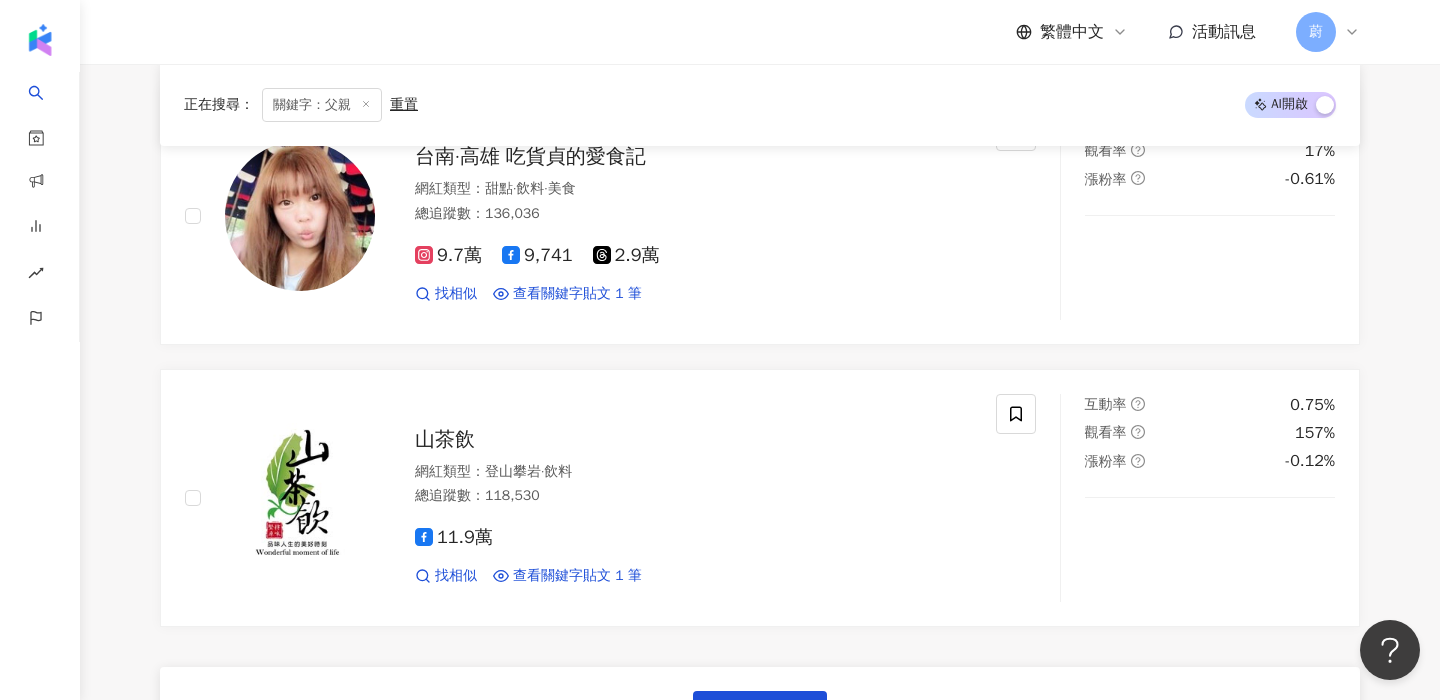 scroll, scrollTop: 6426, scrollLeft: 0, axis: vertical 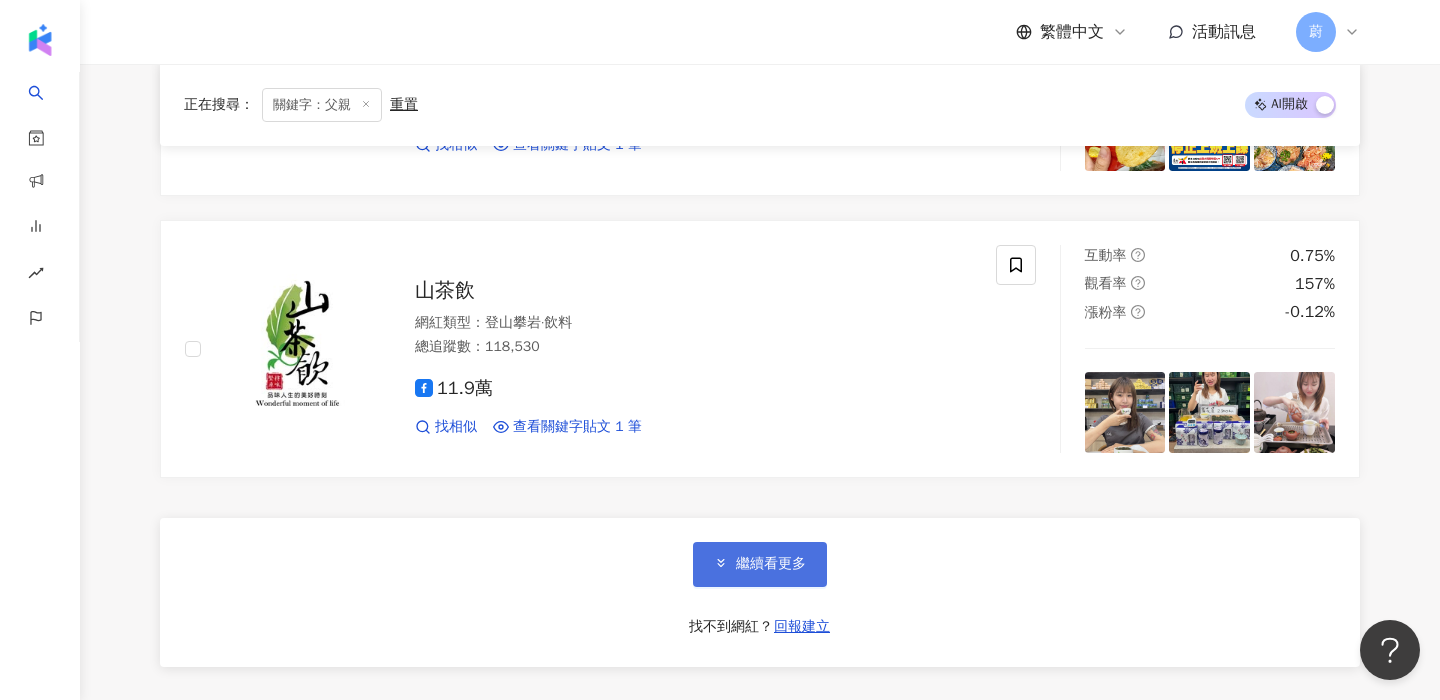 click on "繼續看更多" at bounding box center (771, 564) 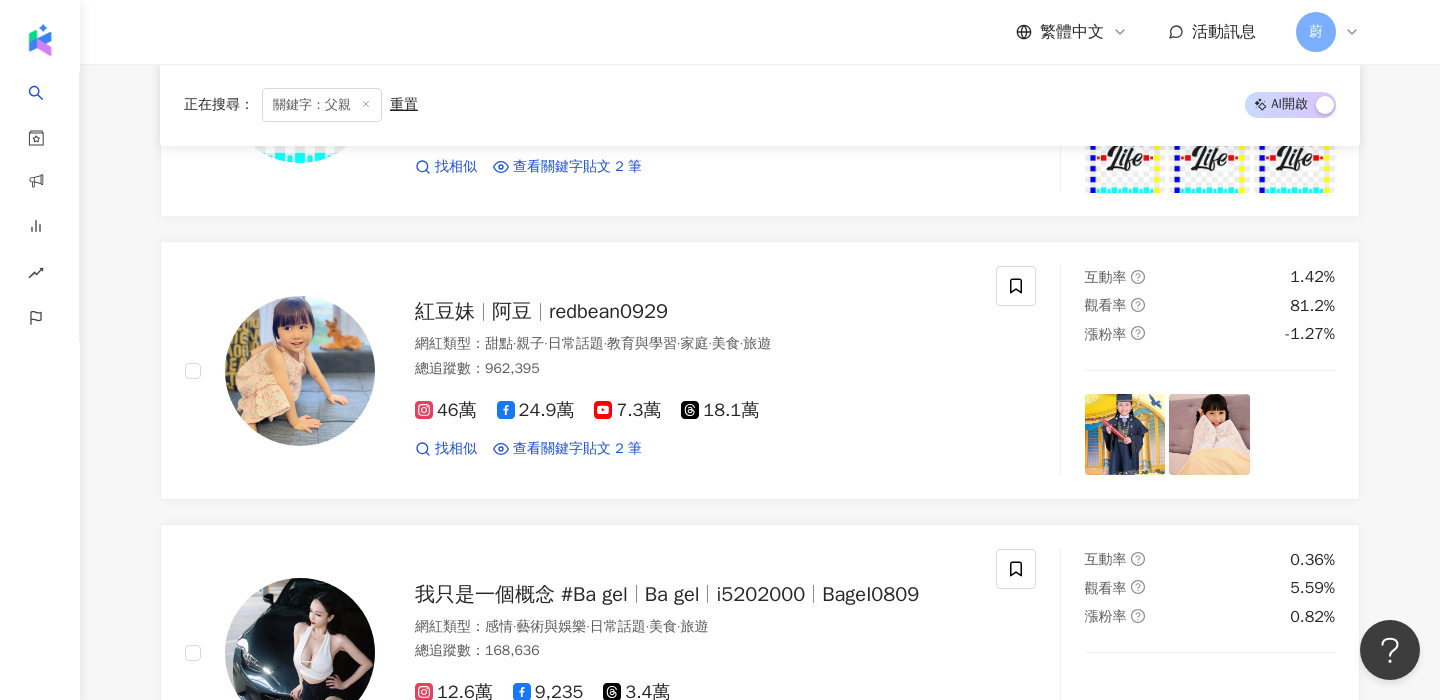 scroll, scrollTop: 7611, scrollLeft: 0, axis: vertical 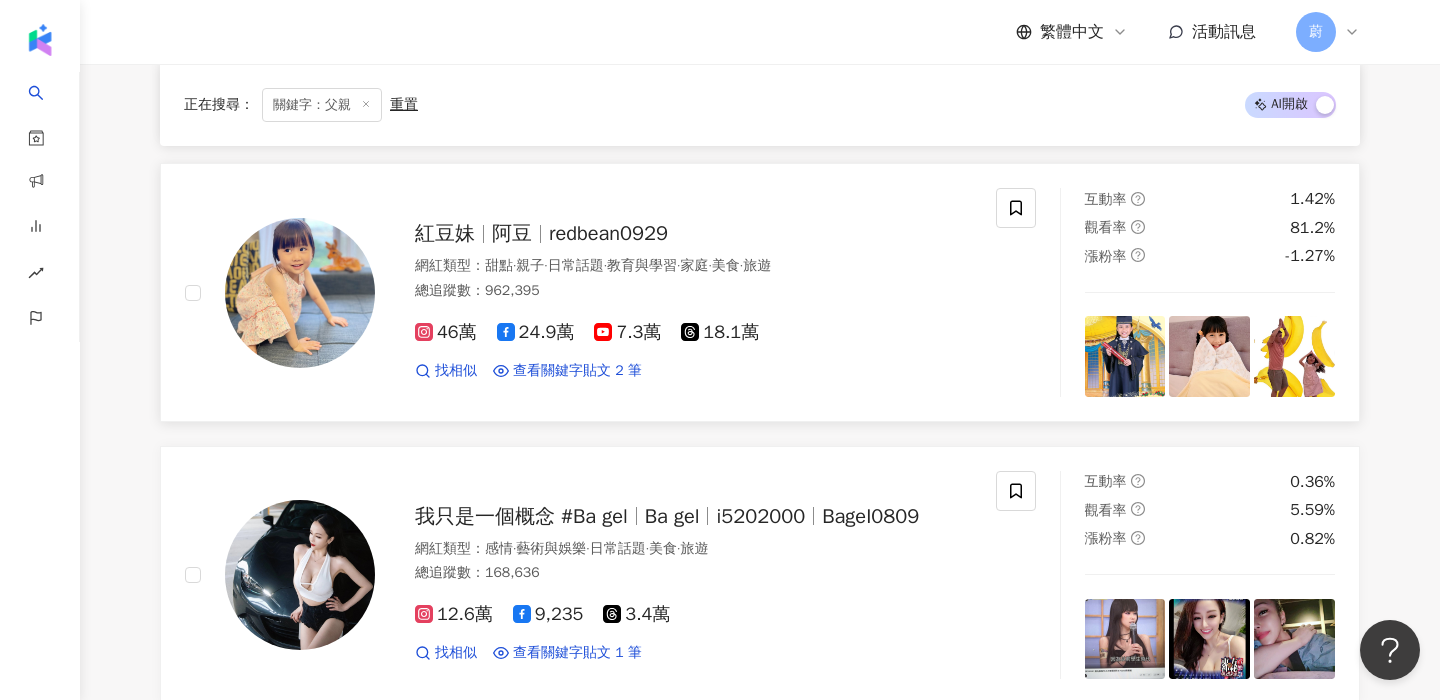 click on "阿豆" at bounding box center (512, 233) 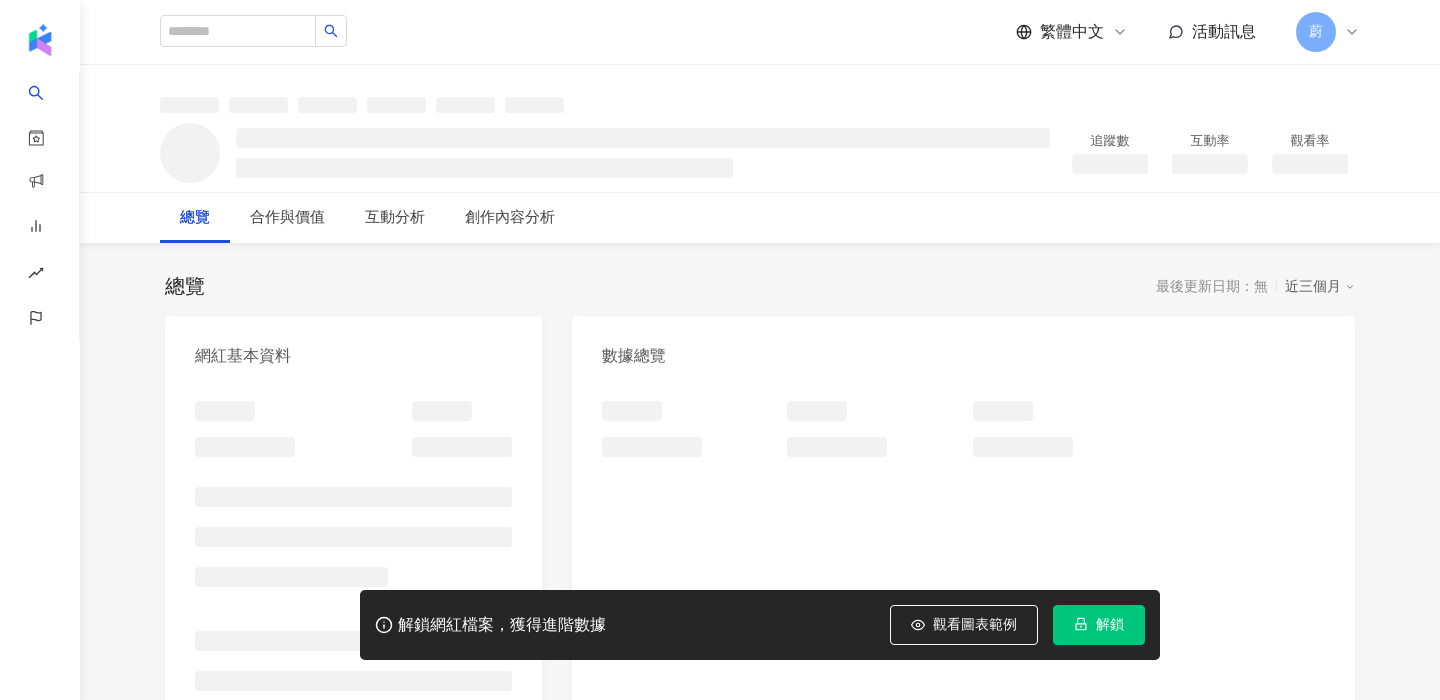 scroll, scrollTop: 0, scrollLeft: 0, axis: both 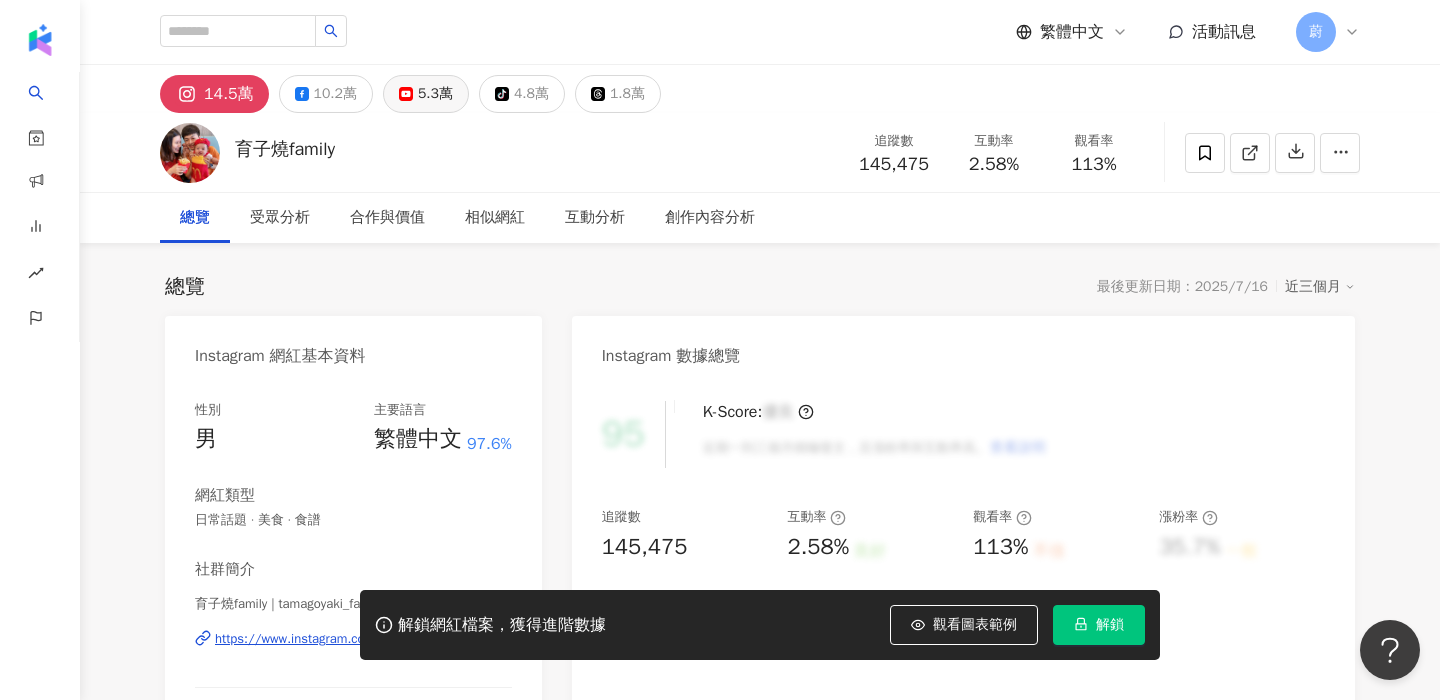 click on "5.3萬" at bounding box center [435, 94] 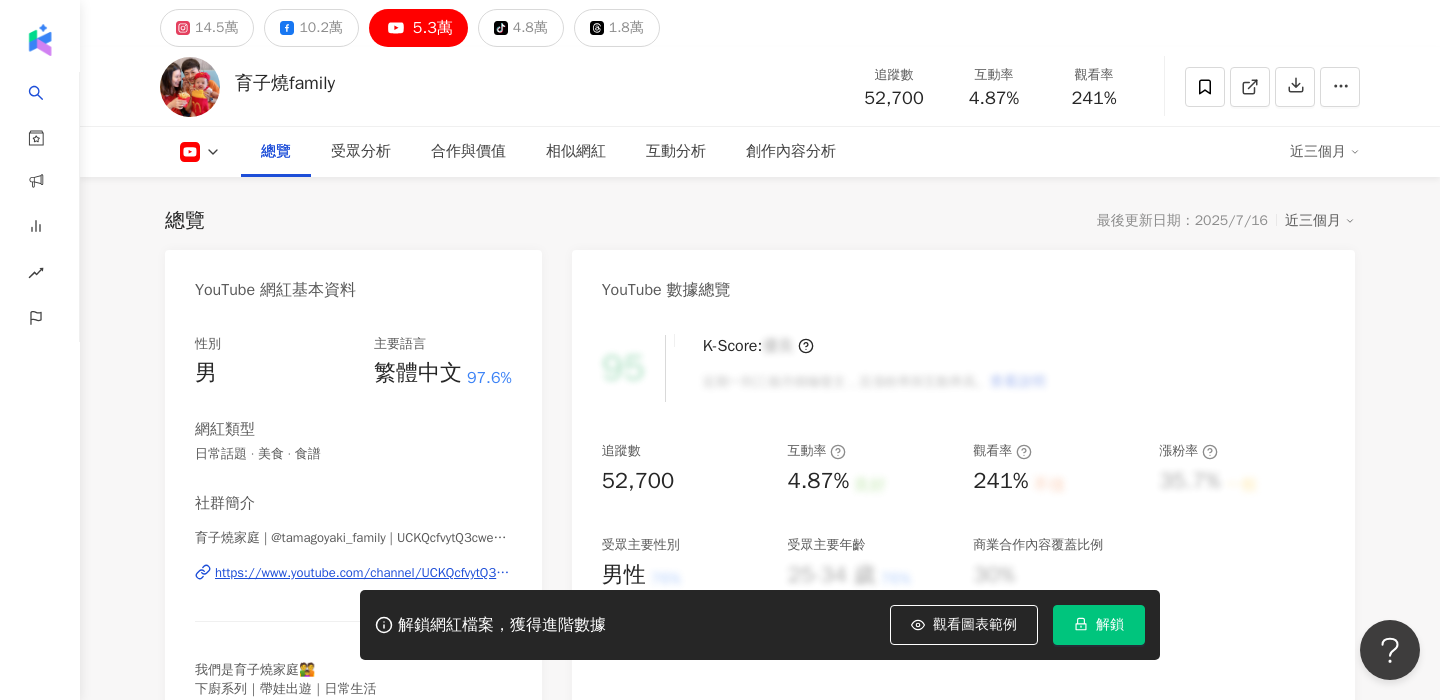 scroll, scrollTop: 113, scrollLeft: 0, axis: vertical 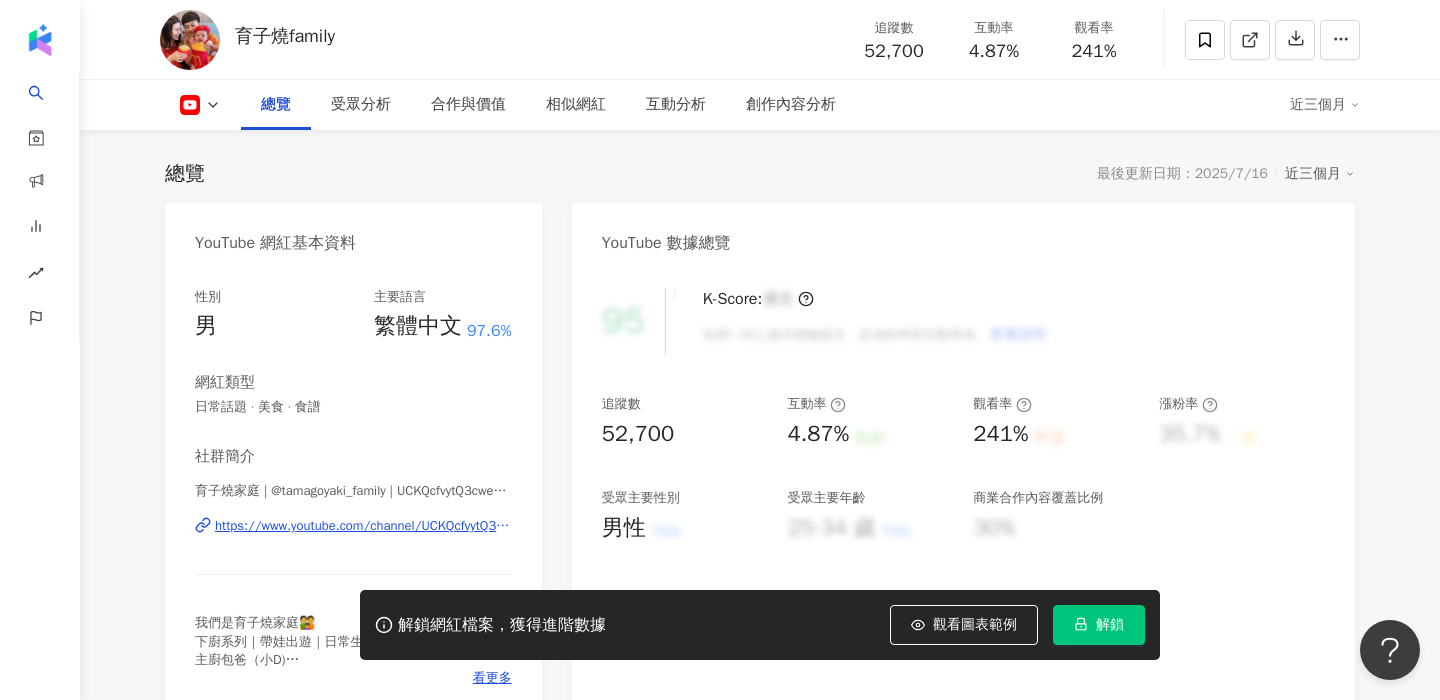 click on "https://www.youtube.com/channel/UCKQcfvytQ3cweJTJ9QZQGvw" at bounding box center (363, 526) 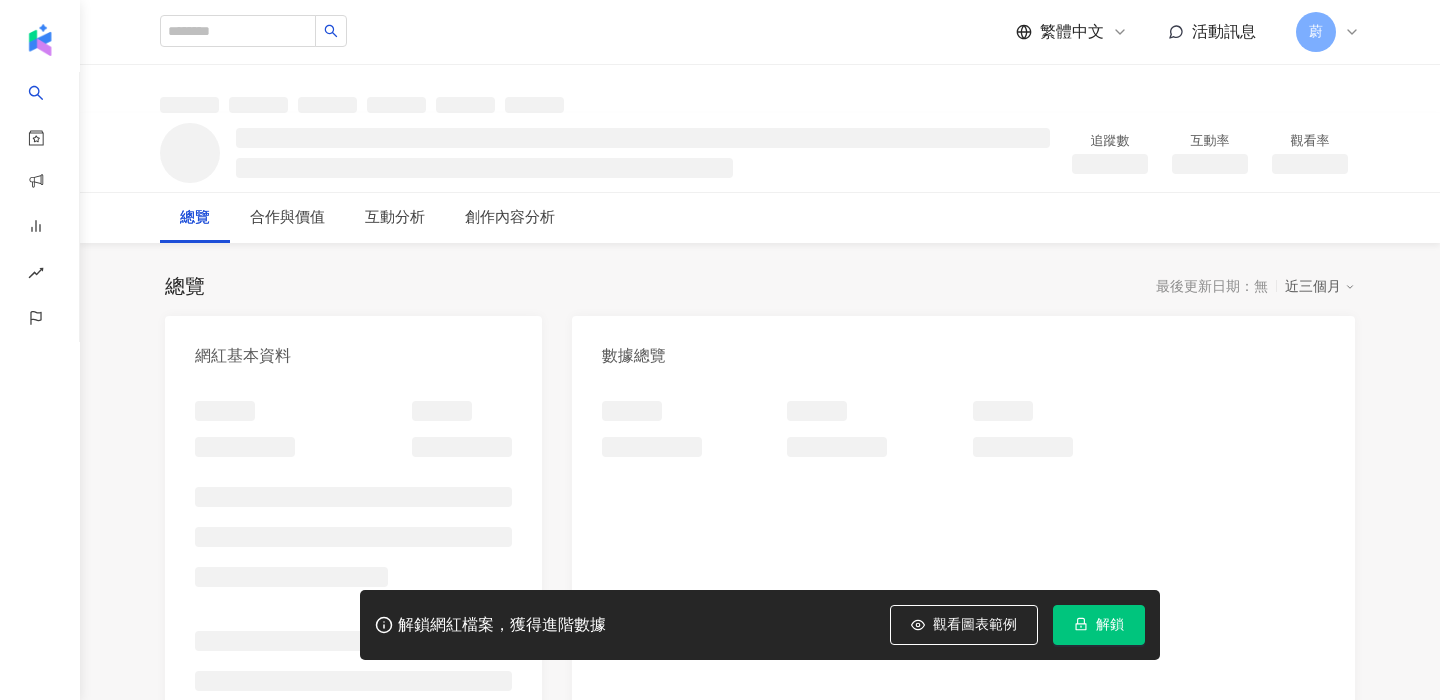 scroll, scrollTop: 0, scrollLeft: 0, axis: both 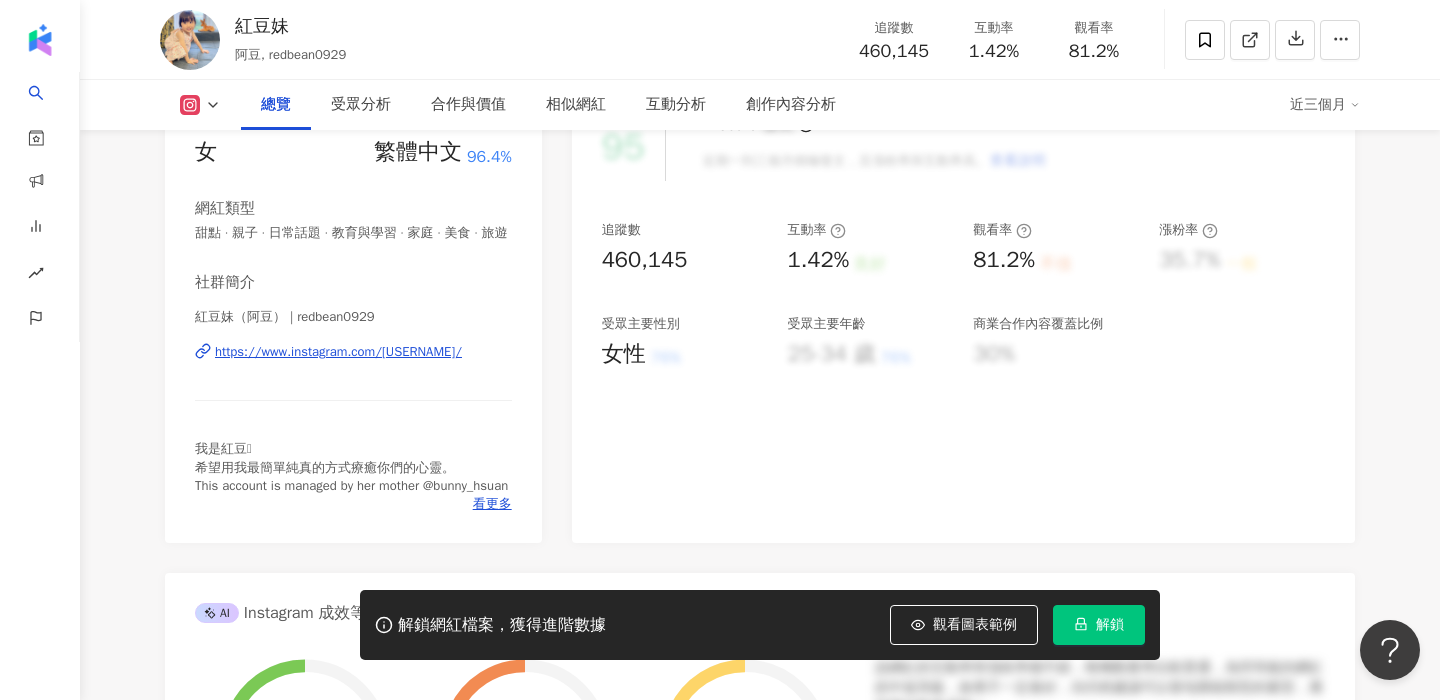 click on "總覽 最後更新日期：2025/7/16 近三個月" at bounding box center (760, 0) 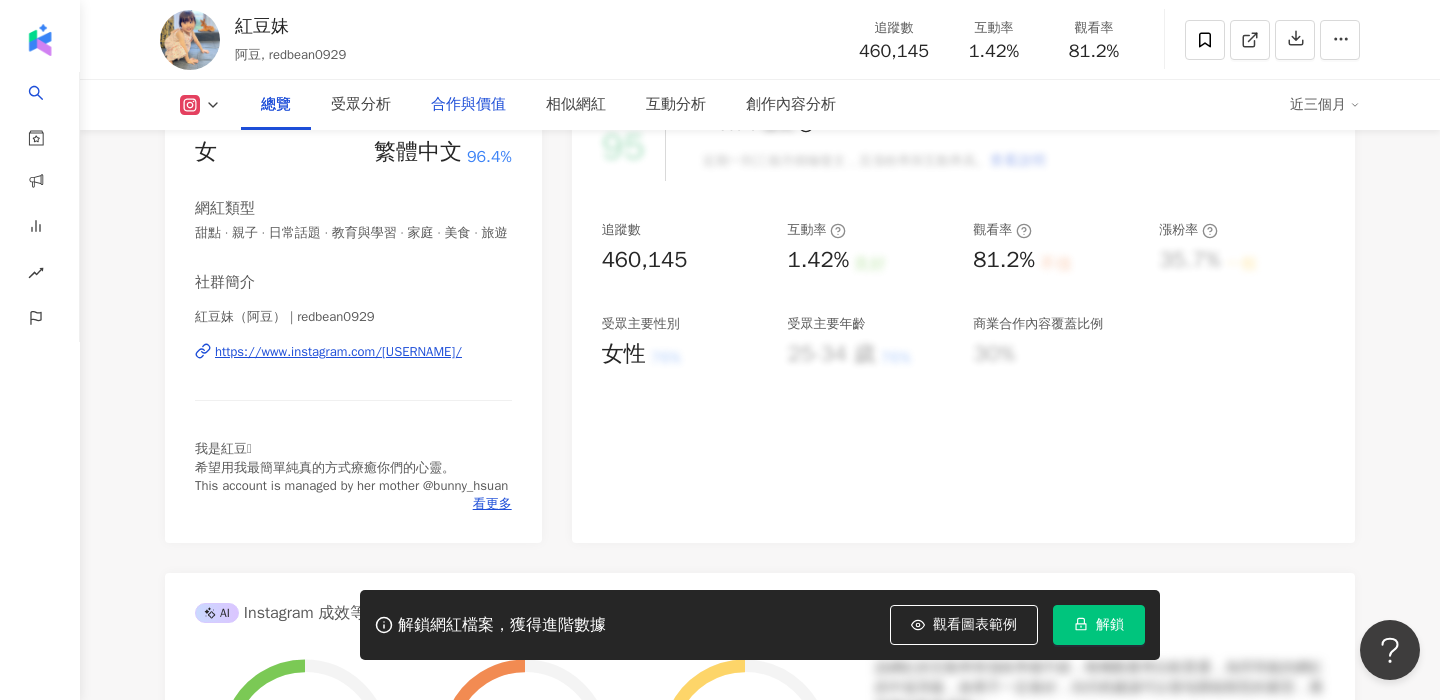 click on "合作與價值" at bounding box center [468, 105] 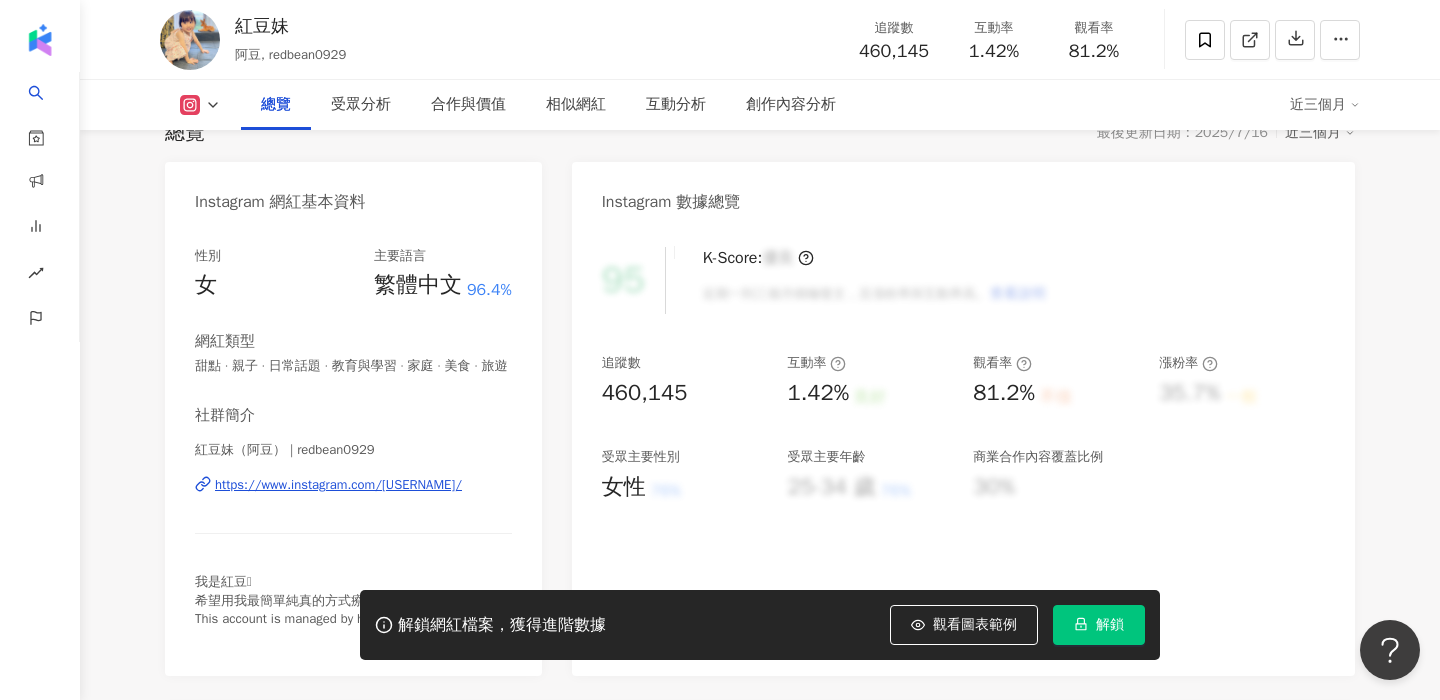 scroll, scrollTop: 0, scrollLeft: 0, axis: both 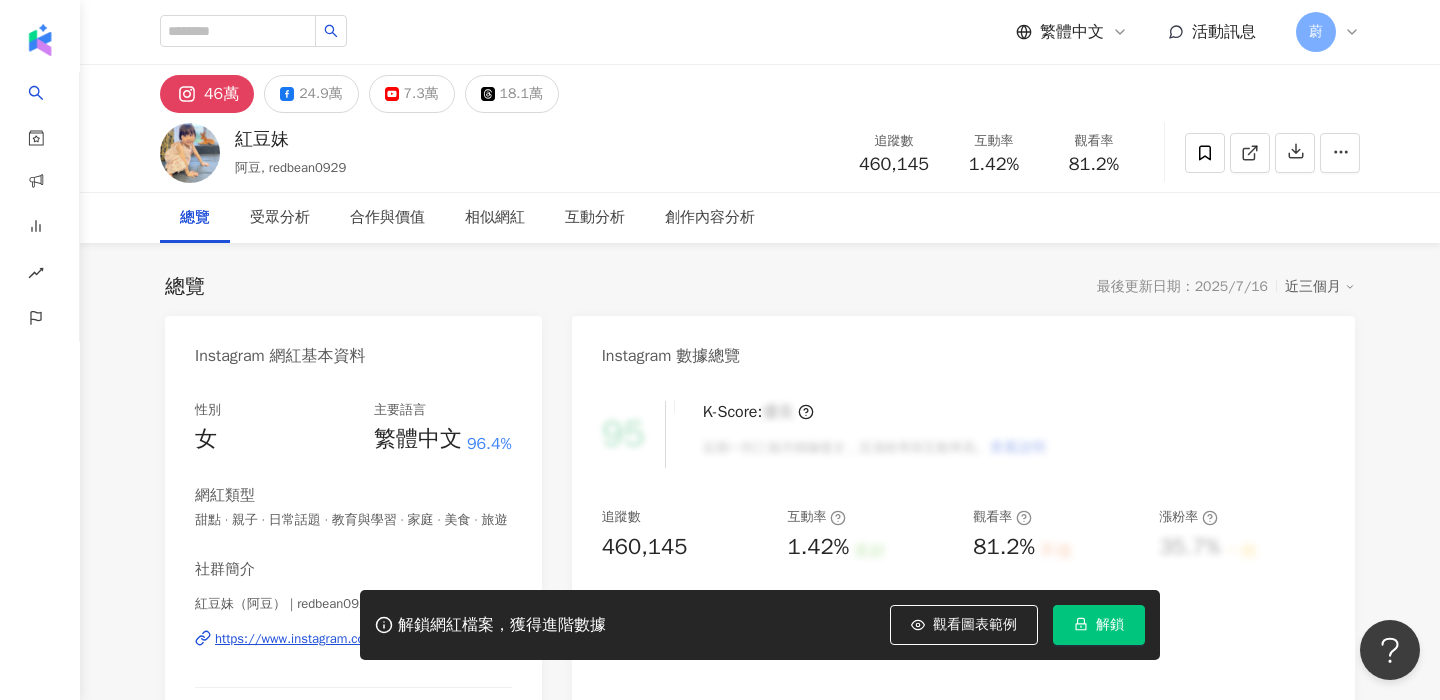 click on "解鎖網紅檔案，獲得進階數據 觀看圖表範例 解鎖" at bounding box center (720, 625) 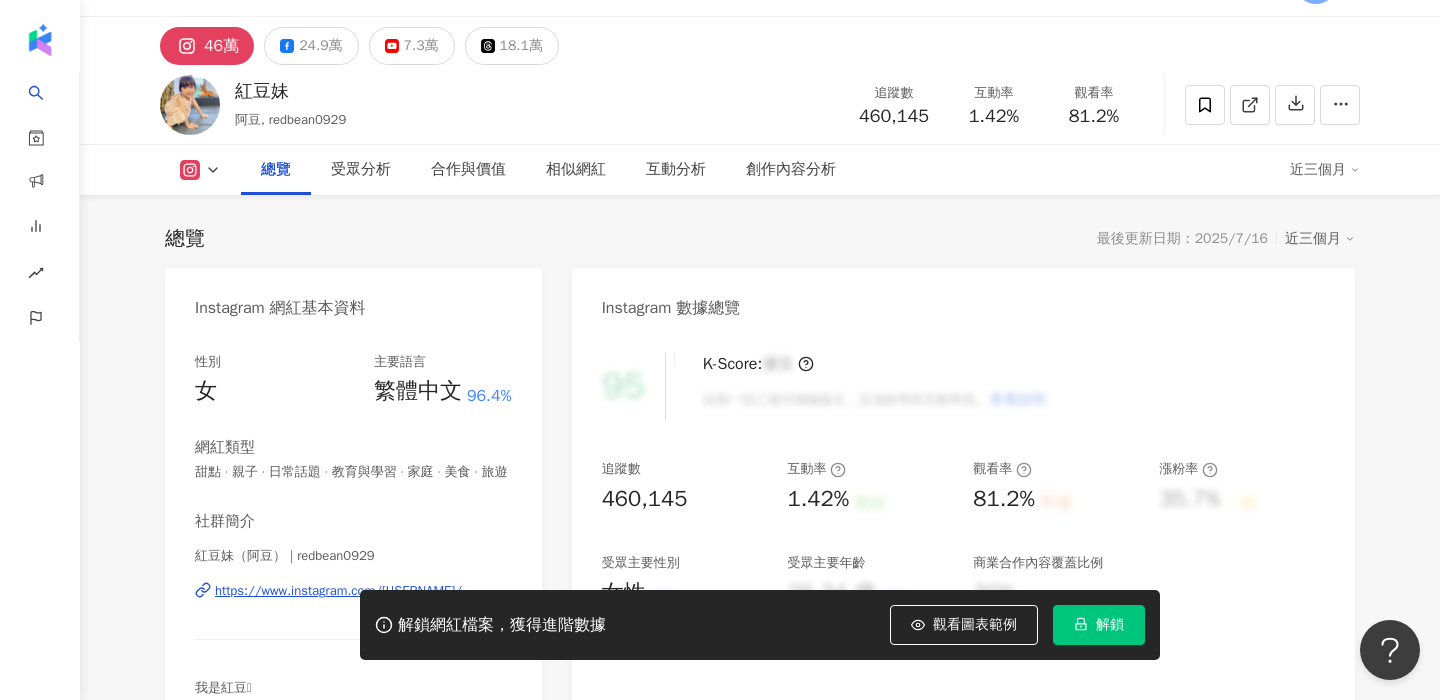 scroll, scrollTop: 147, scrollLeft: 0, axis: vertical 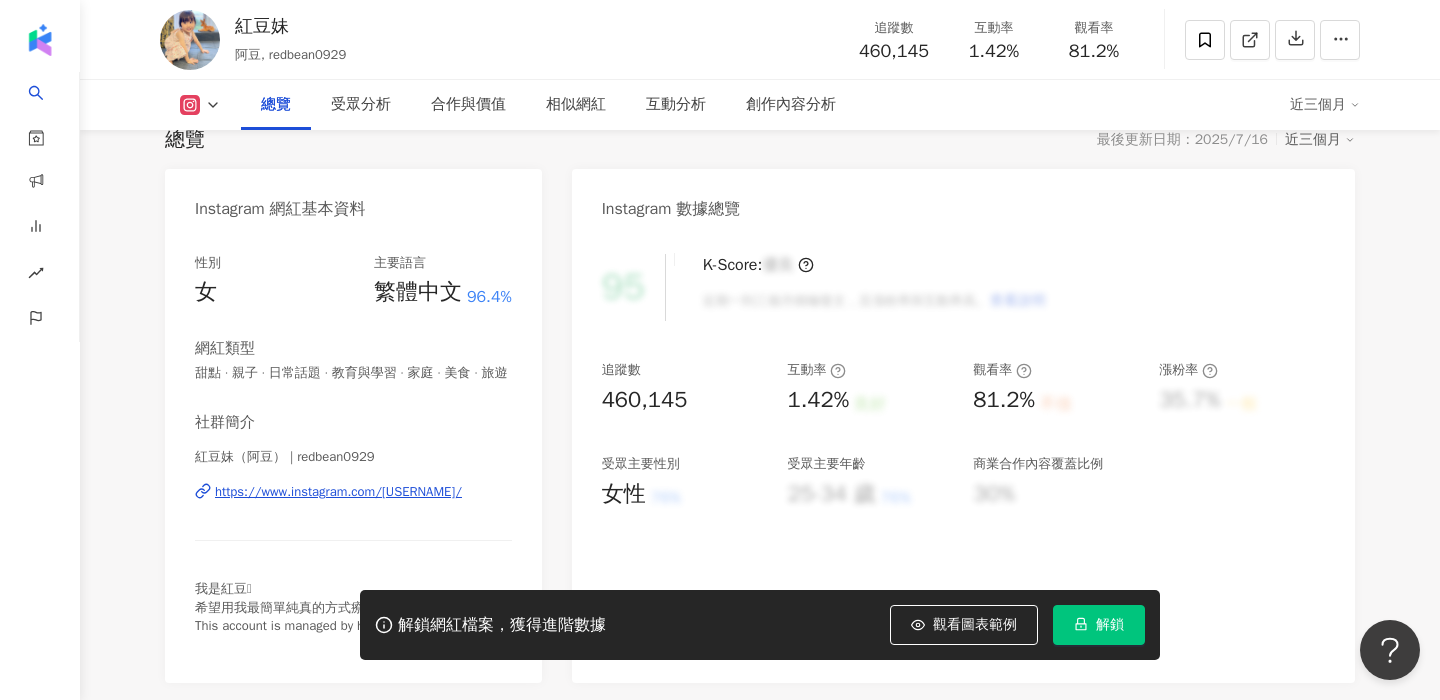 click on "https://www.instagram.com/redbean0929/" at bounding box center [338, 492] 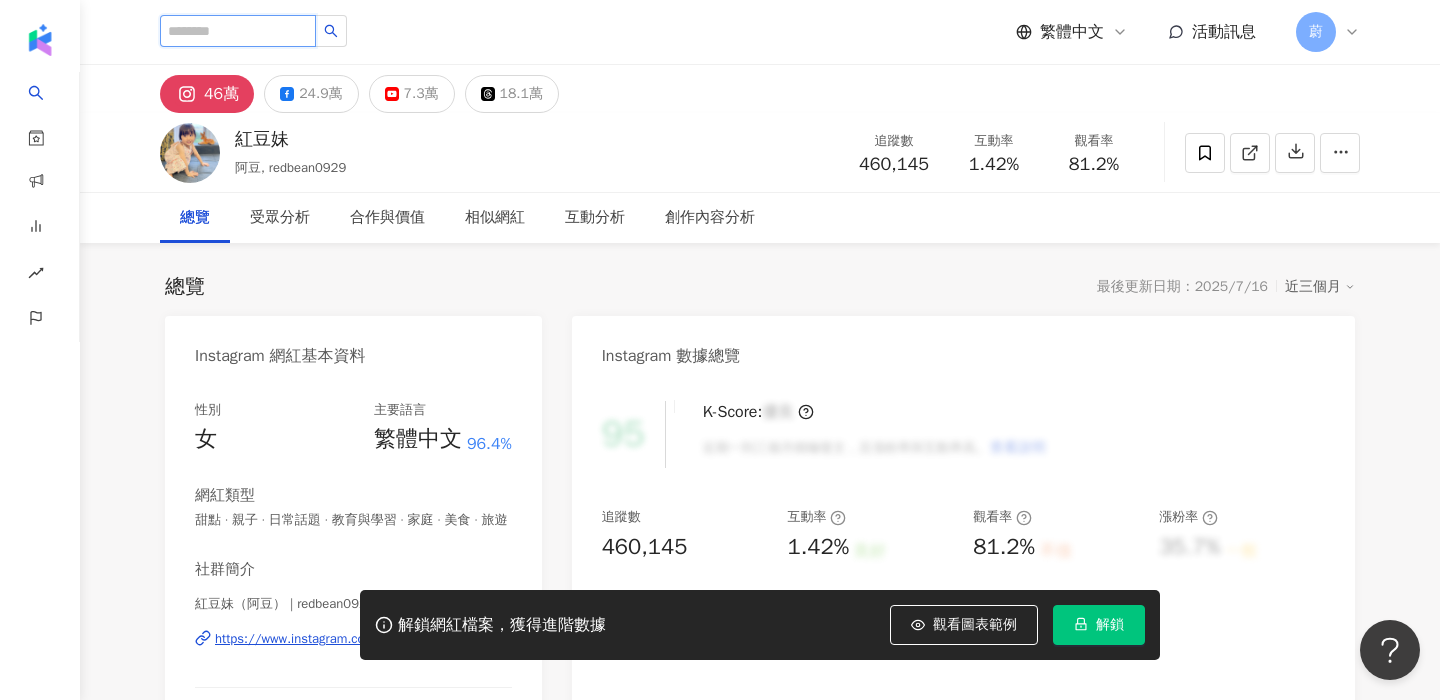 click at bounding box center [238, 31] 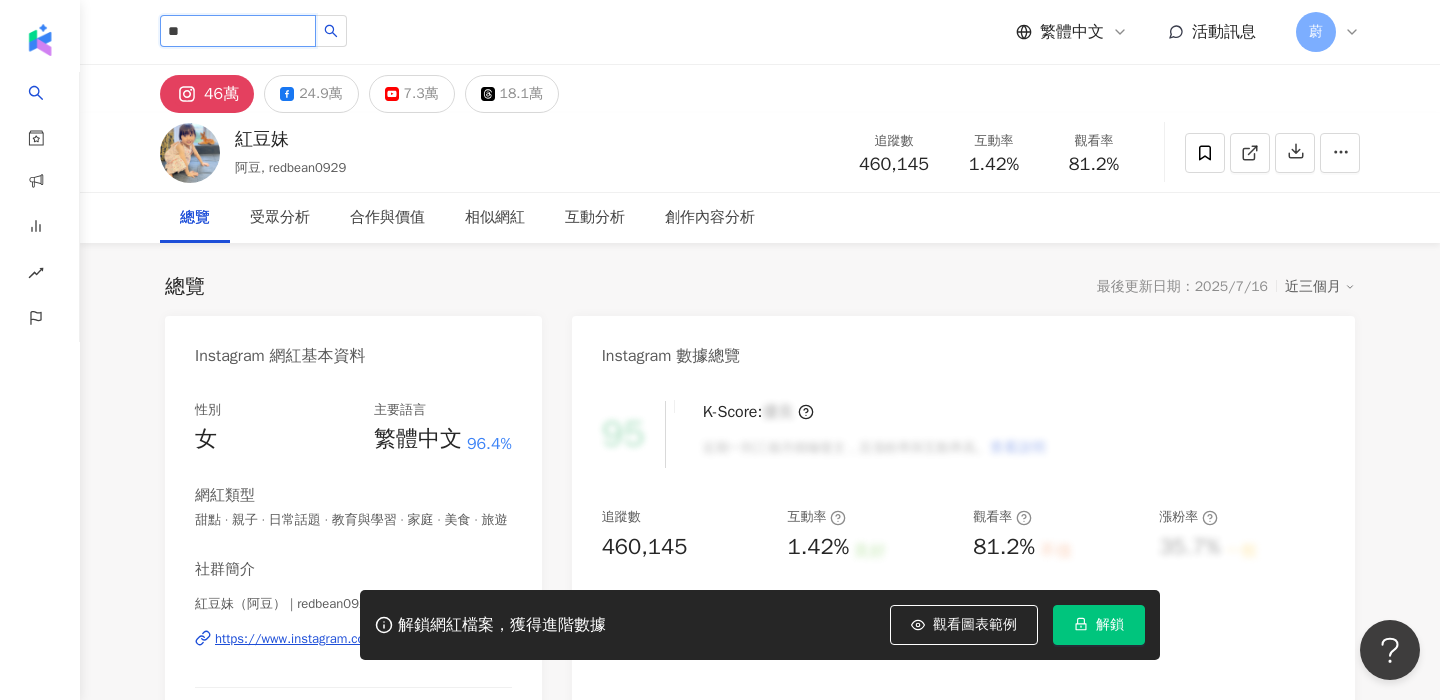 type on "**" 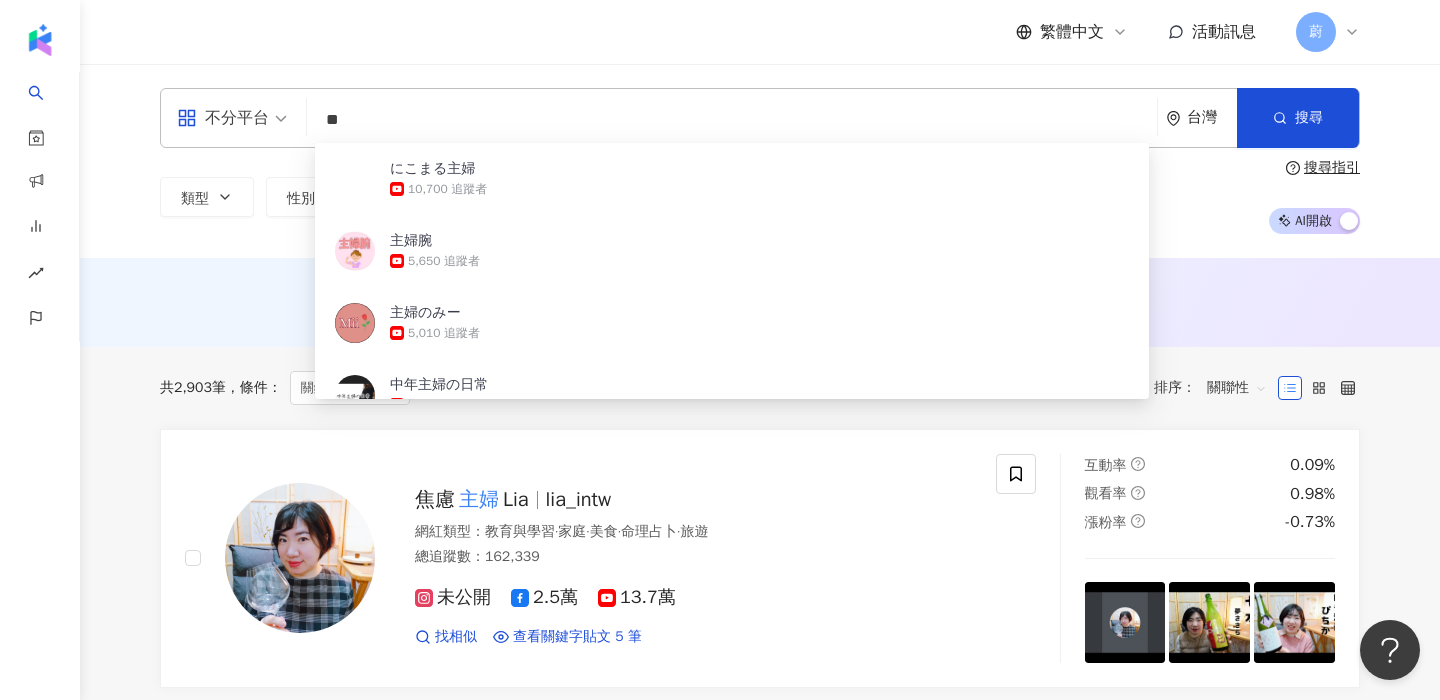 click on "不分平台 ** 台灣 搜尋 9b591f7d-9018-4c86-910a-b7a1894c4314 にこまる主婦 10,700   追蹤者 主婦腕 5,650   追蹤者 主婦のみー 5,010   追蹤者 中年主婦の日常 5,790   追蹤者 底辺主婦の日常録 463   追蹤者 類型 性別 追蹤數 互動率 觀看率 合作費用預估  更多篩選 搜尋指引 AI  開啟 AI  關閉 AI 推薦 ： 無結果，請嘗試搜尋其他語言關鍵字或條件 共  2,903  筆 條件 ： 關鍵字：主婦 重置 排序： 關聯性 焦慮 主婦 Lia lia_intw 網紅類型 ： 教育與學習  ·  家庭  ·  美食  ·  命理占卜  ·  旅遊 總追蹤數 ： 162,339 未公開 2.5萬 13.7萬 找相似 查看關鍵字貼文 5 筆 互動率 0.09% 觀看率 0.98% 漲粉率 -0.73% 創業家驚點語錄 網紅類型 ： 日常話題  ·  教育與學習  ·  命理占卜  ·  法政社會  ·  醫療與健康 總追蹤數 ： 352,723 35.3萬 查看關鍵字貼文 1 筆 互動率 0.01% 觀看率 4.2% 漲粉率 0.16% 太咪瘋韓國 tammytwkr ：" at bounding box center [760, 2368] 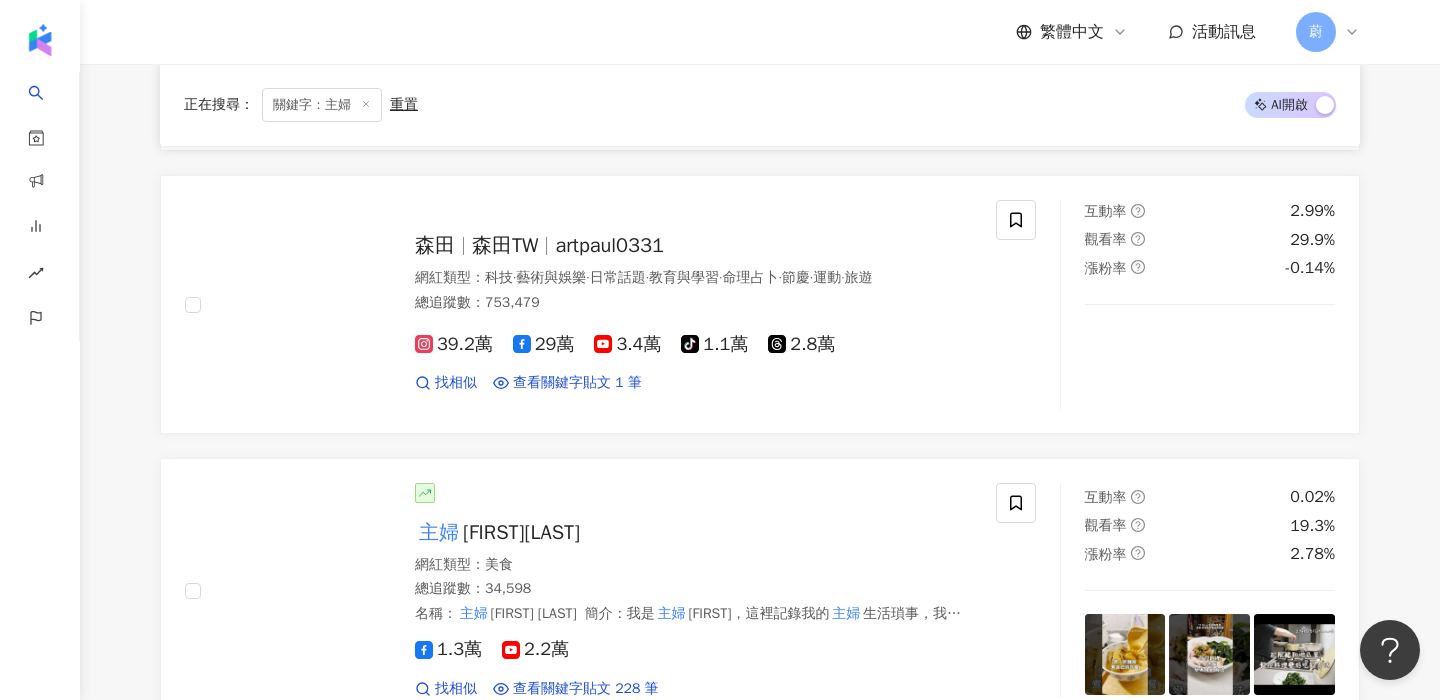 scroll, scrollTop: 1669, scrollLeft: 0, axis: vertical 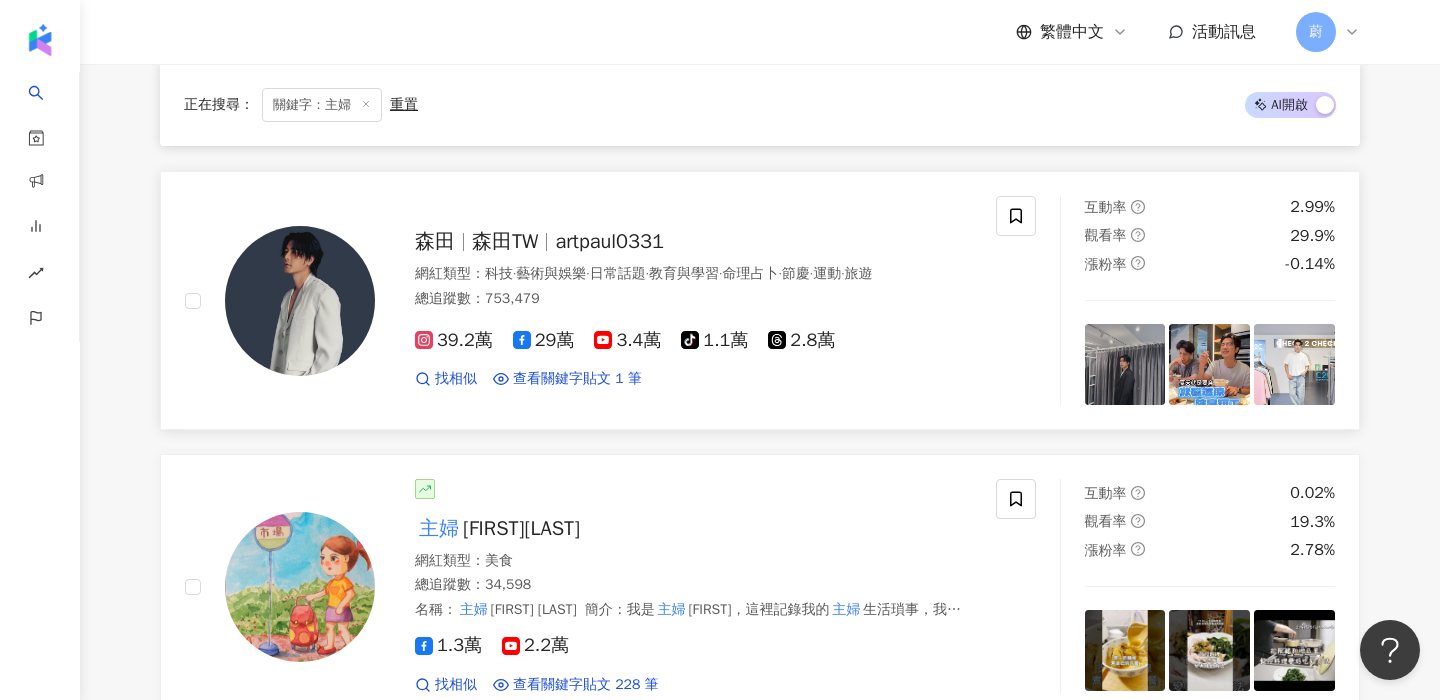 click on "森田TW" at bounding box center [505, 241] 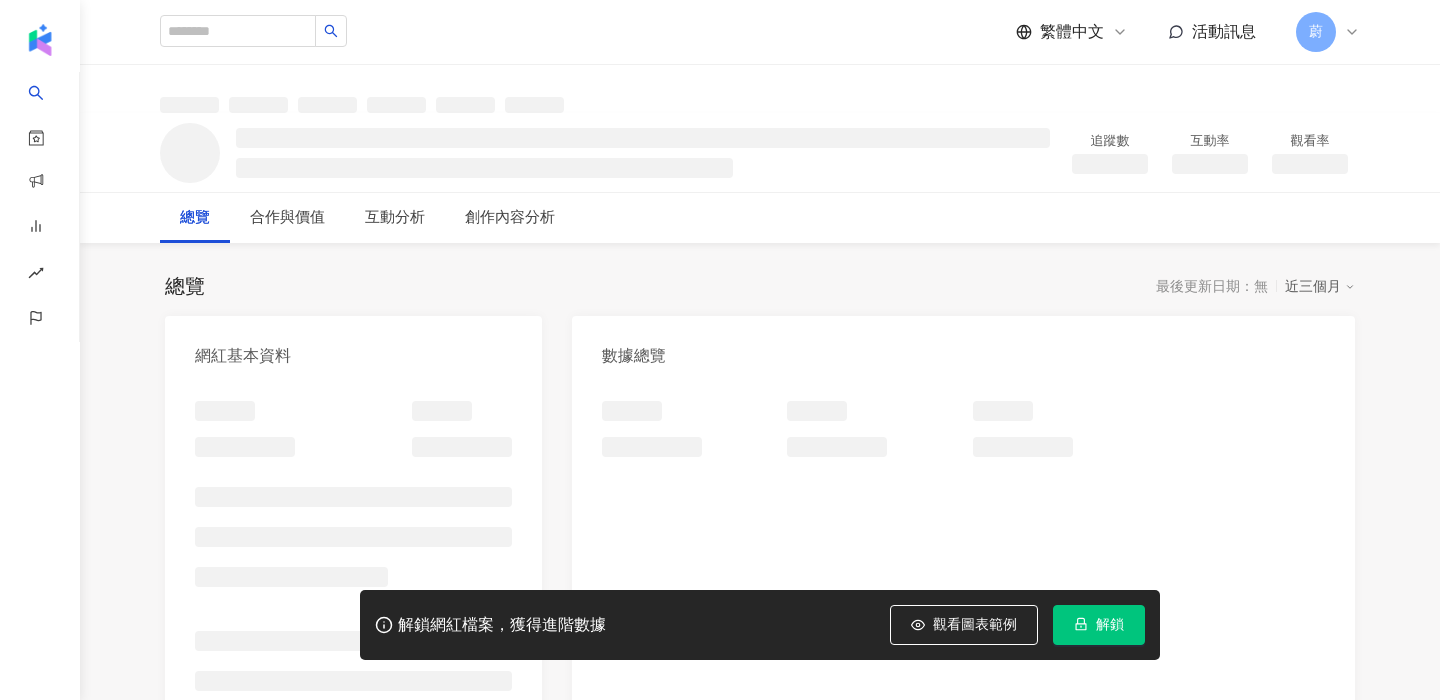 scroll, scrollTop: 0, scrollLeft: 0, axis: both 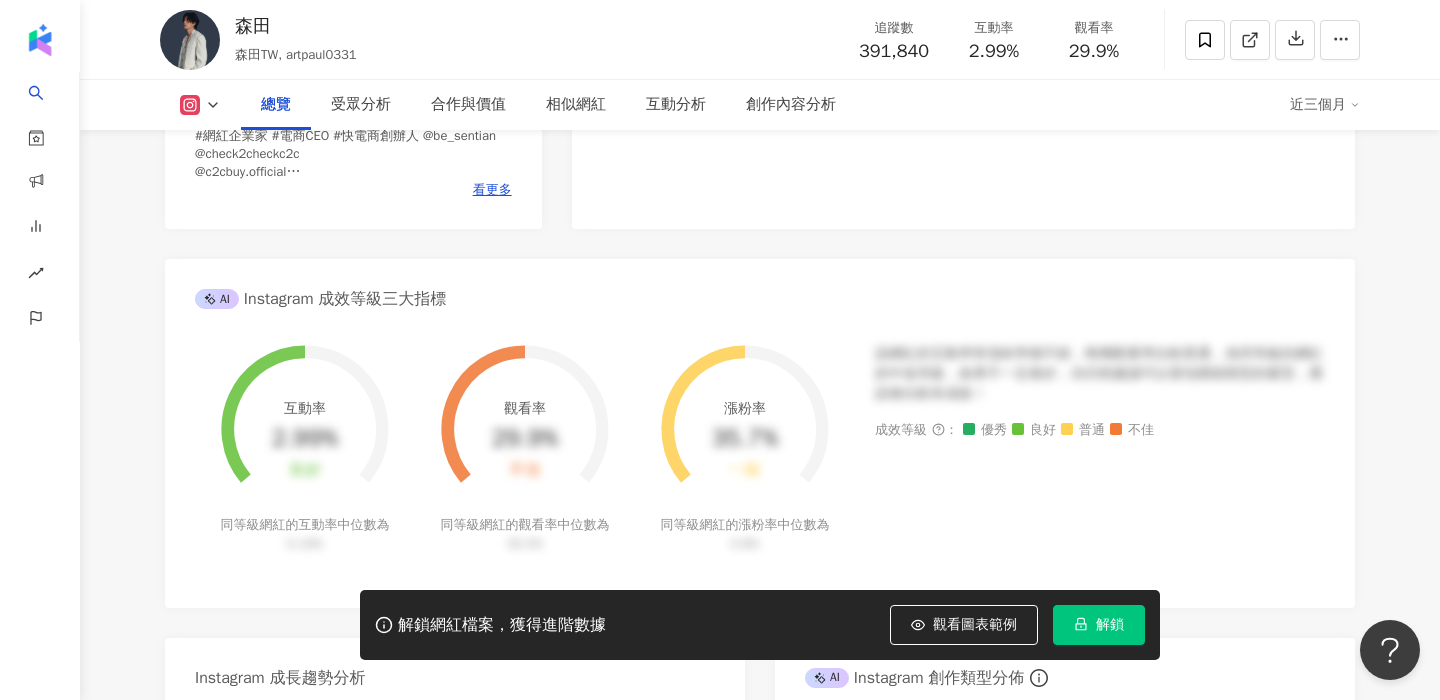 click on "解鎖" at bounding box center [1099, 625] 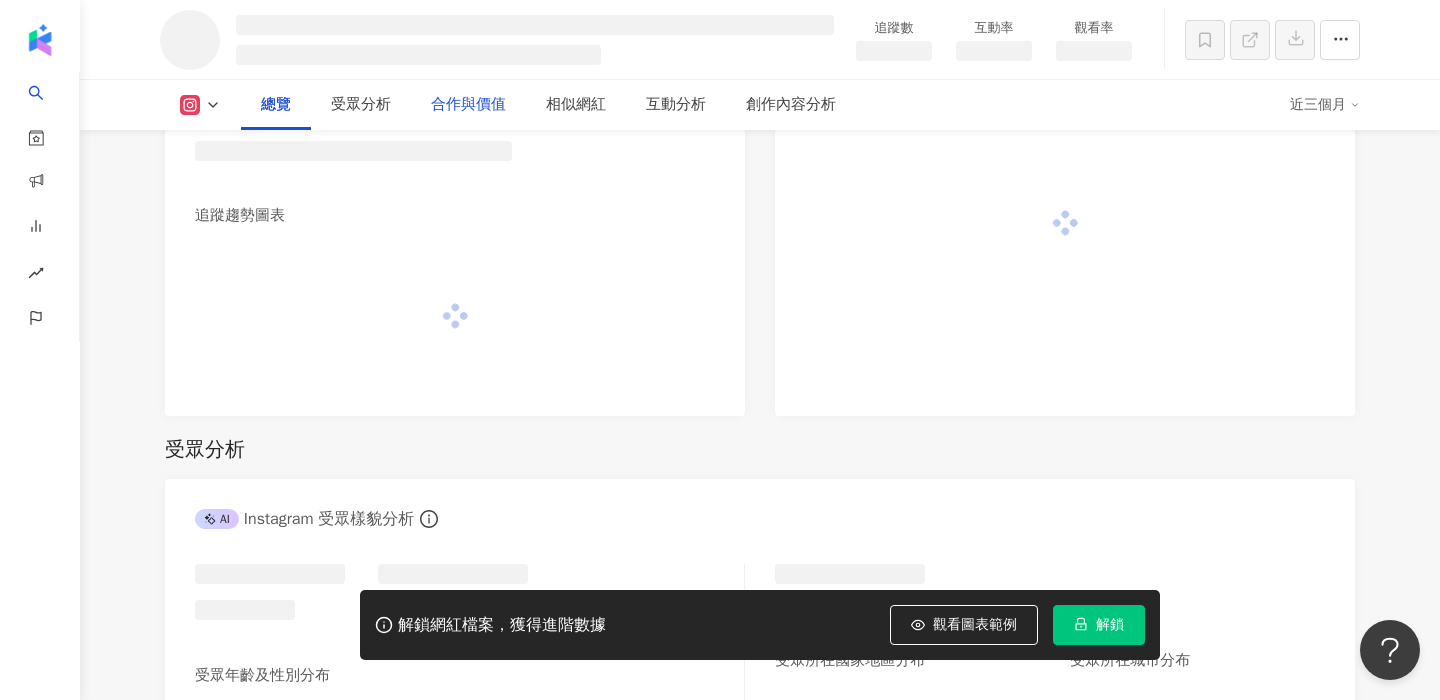 scroll, scrollTop: 1271, scrollLeft: 0, axis: vertical 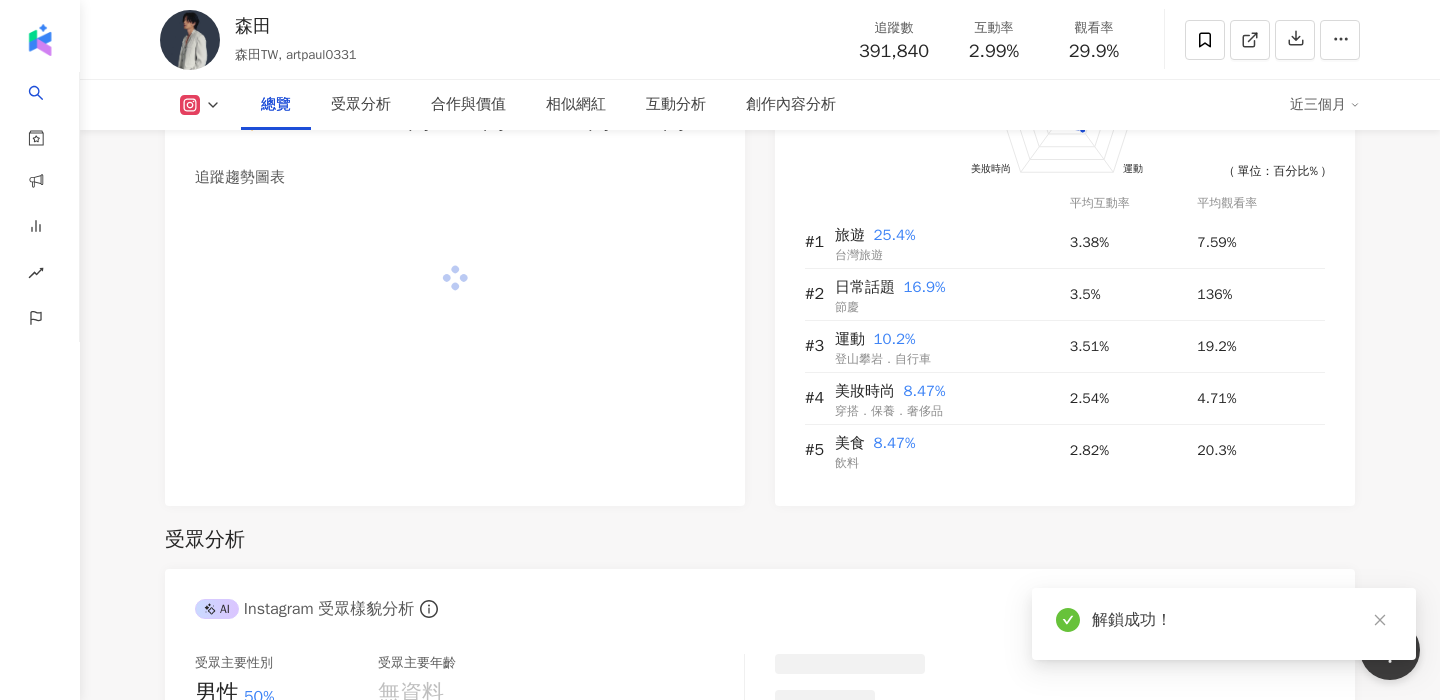 click 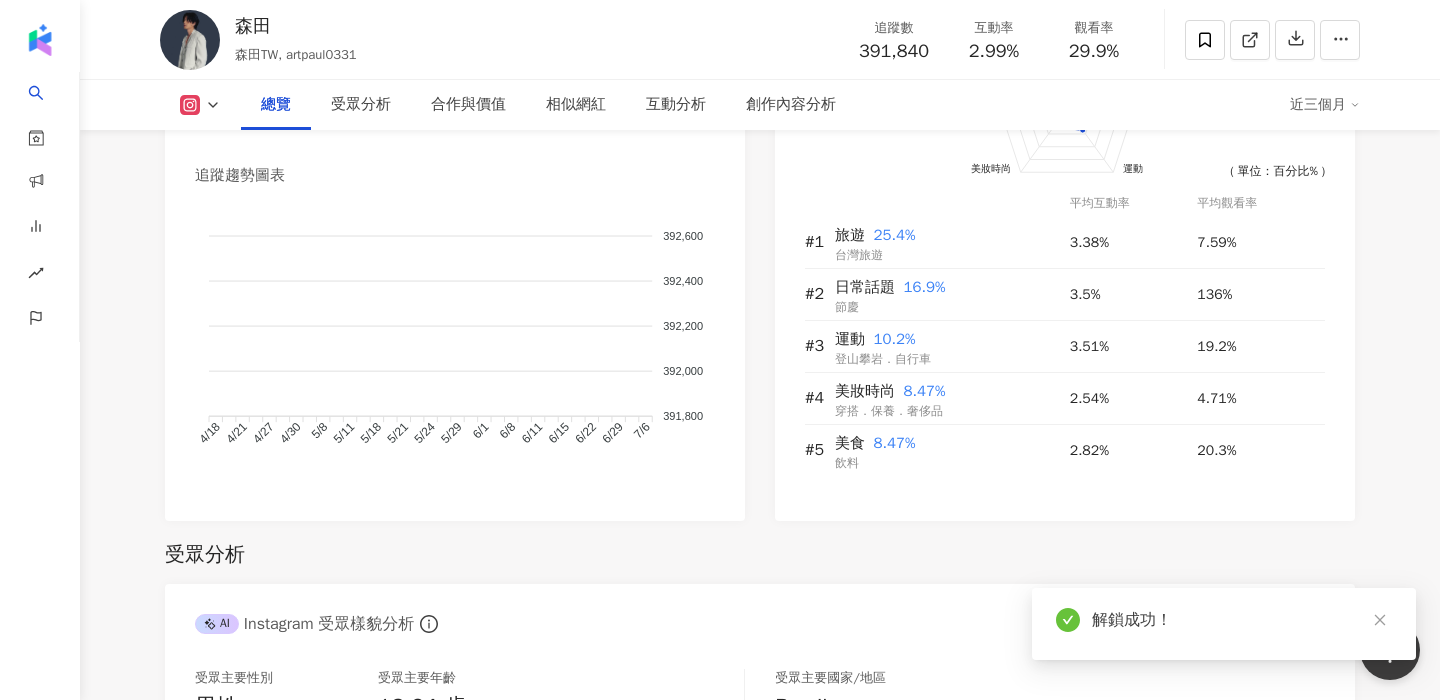scroll, scrollTop: 1209, scrollLeft: 0, axis: vertical 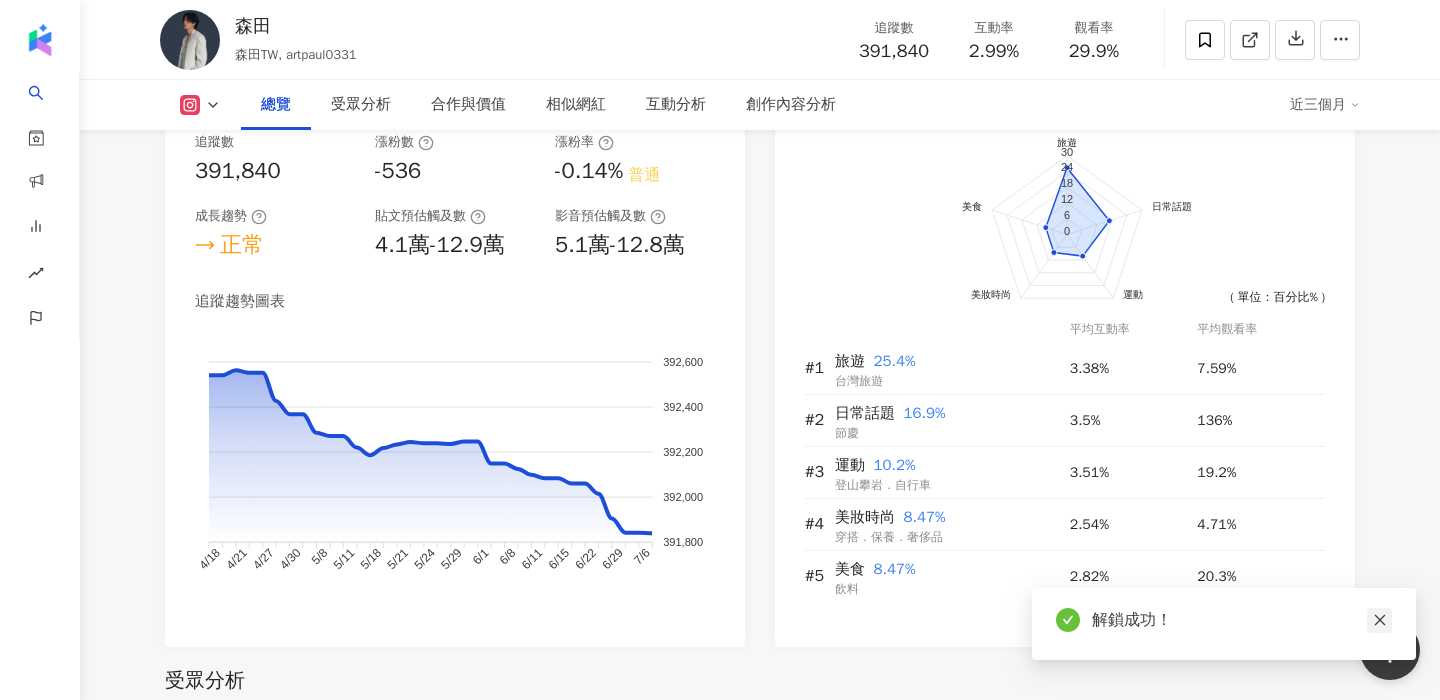 click 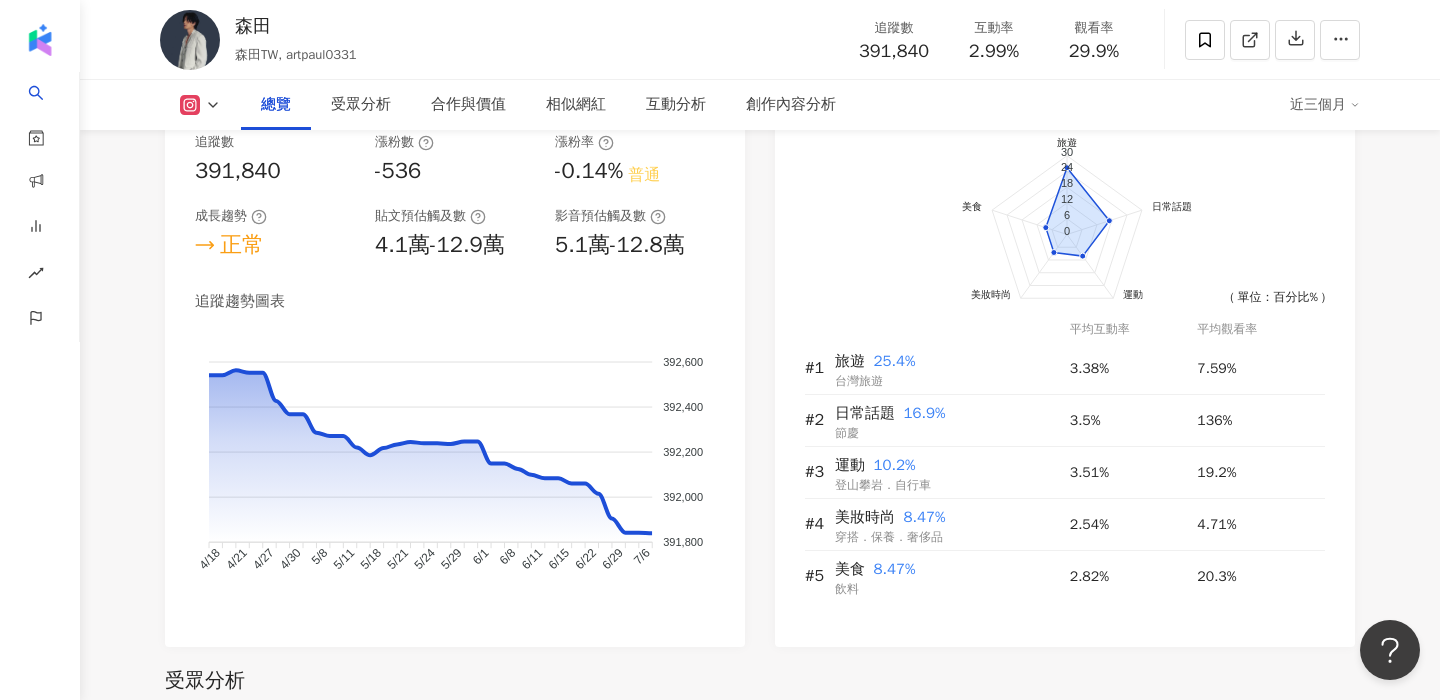 scroll, scrollTop: 1081, scrollLeft: 0, axis: vertical 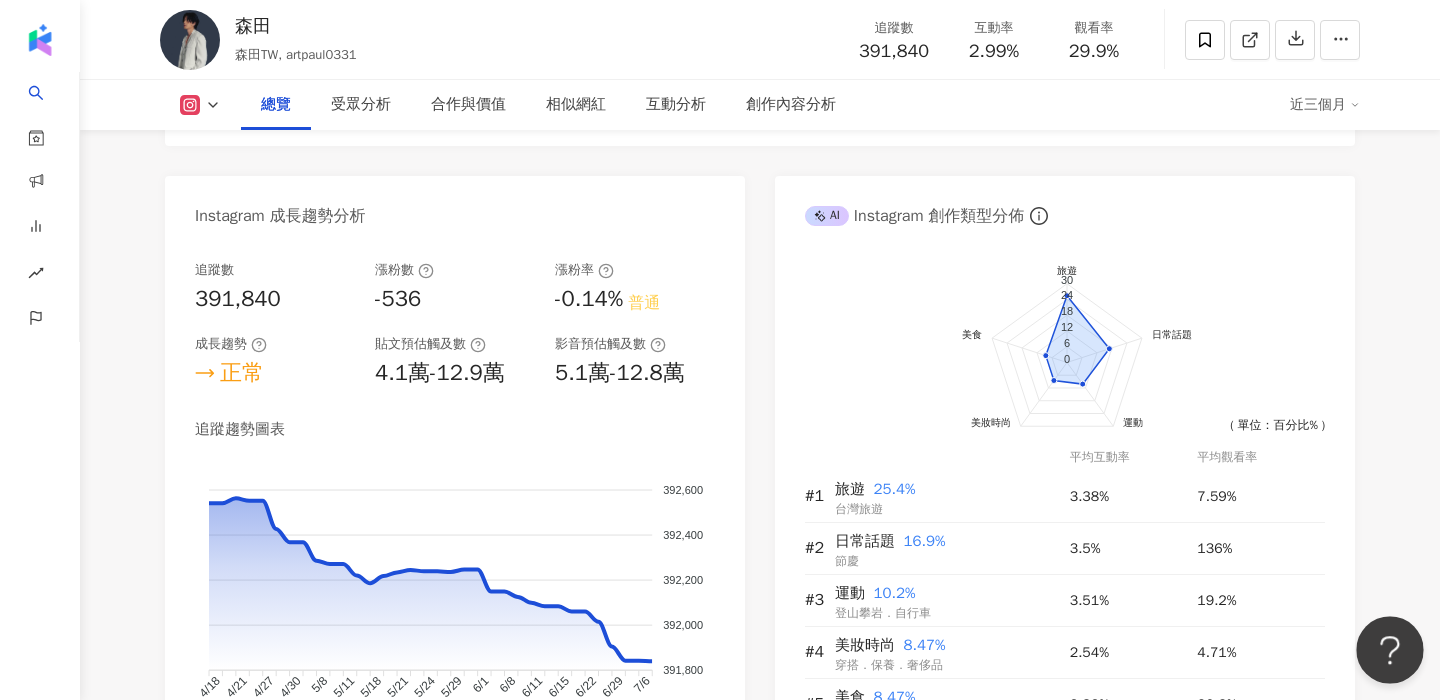click at bounding box center (1386, 646) 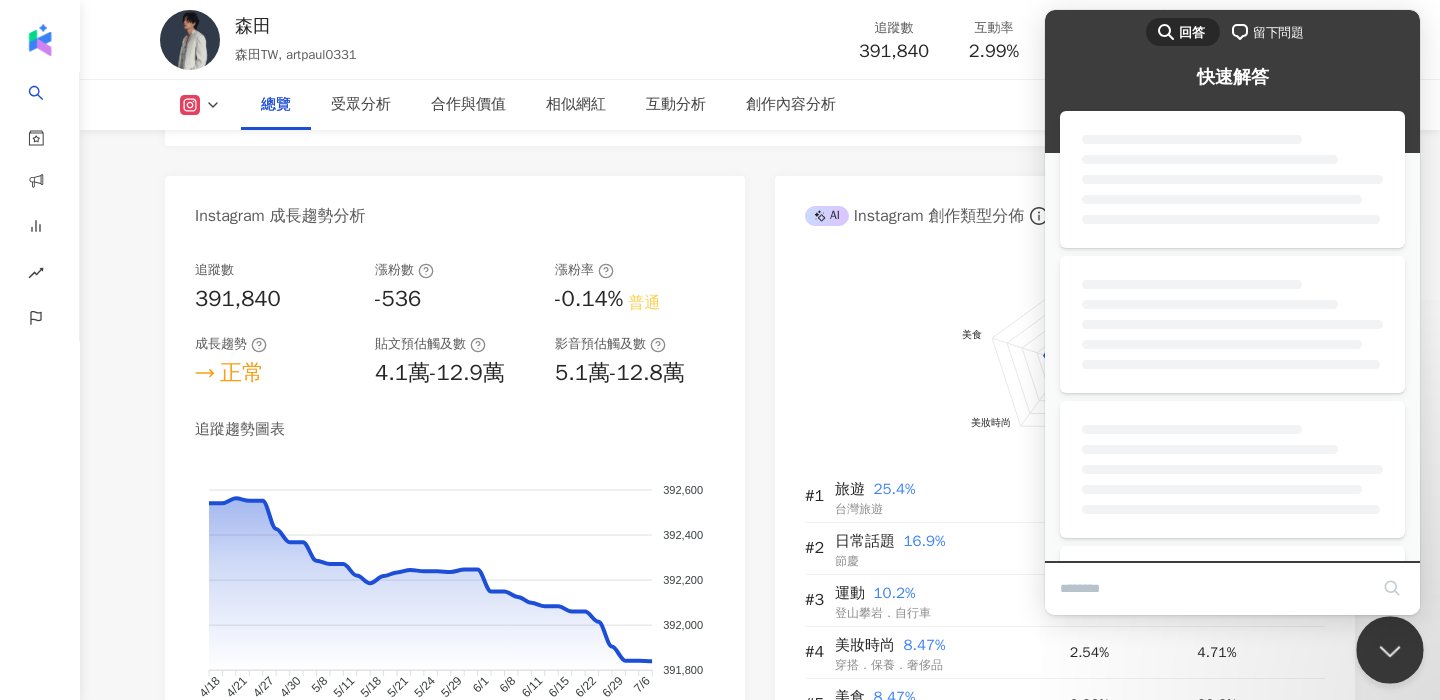scroll, scrollTop: 0, scrollLeft: 0, axis: both 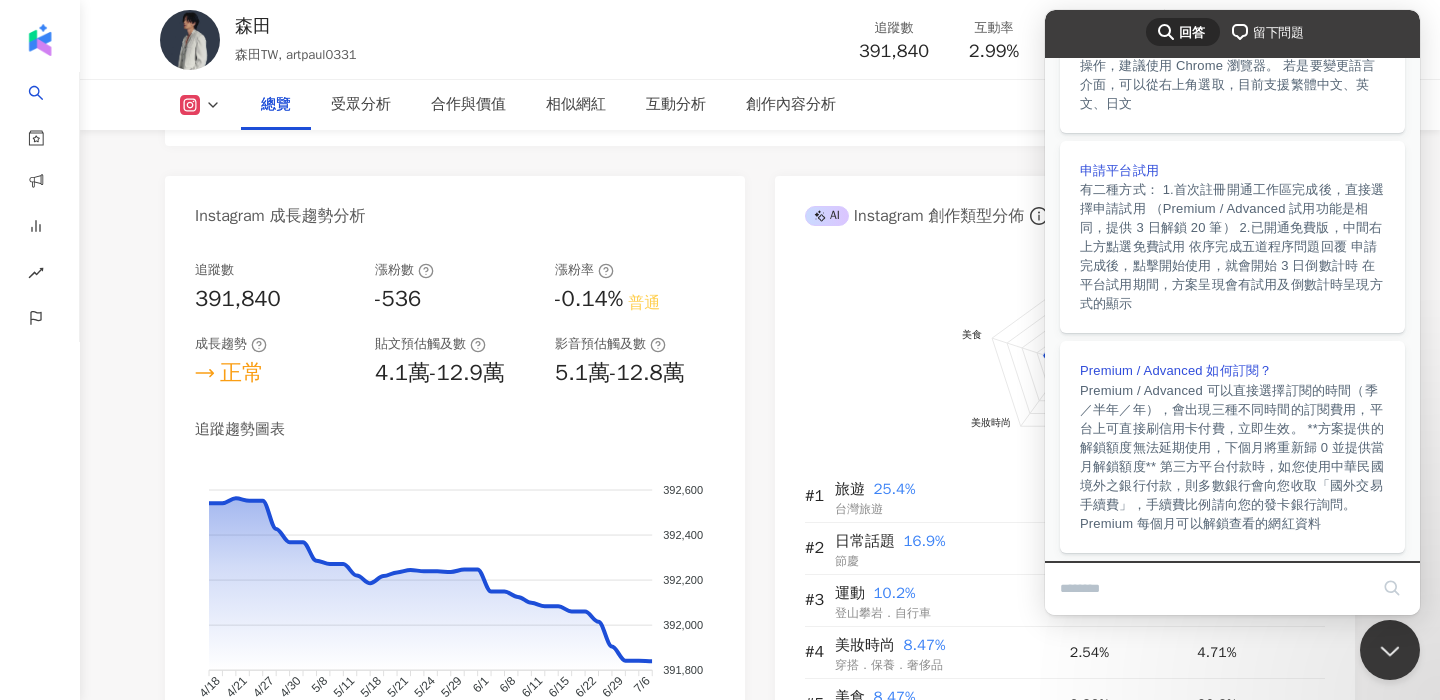 click on "Instagram 網紅基本資料 性別   男 主要語言   繁體中文 93.5% 網紅類型 科技 · 藝術與娛樂 · 日常話題 · 教育與學習 · 命理占卜 · 節慶 · 運動 · 旅遊 社群簡介 森田 | artpaul0331 https://www.instagram.com/artpaul0331/ #網紅企業家 #電商CEO #快電商創辦人 @be_sentian
@check2checkc2c
@c2cbuy.official
Author of
森田的網海印鈔術：時尚網紅全方位經營技巧大揭密
商業合作/演講邀約 歡迎來信
📩artpaul0331@gmail.com 看更多 Instagram 數據總覽 95 K-Score :   優良 近期一到三個月積極發文，且漲粉率與互動率高。 查看說明 追蹤數   391,840 互動率   2.99% 優秀 觀看率   29.9% 優秀 漲粉率   -0.14% 普通 受眾主要性別   男性 50% 受眾主要年齡   18-24 歲 49% 商業合作內容覆蓋比例   20.5% AI Instagram 成效等級三大指標 互動率 2.99% 優秀 同等級網紅的互動率中位數為  0.81% 觀看率 29.9% 優秀 同等級網紅的觀看率中位數為  ：" at bounding box center [760, 5] 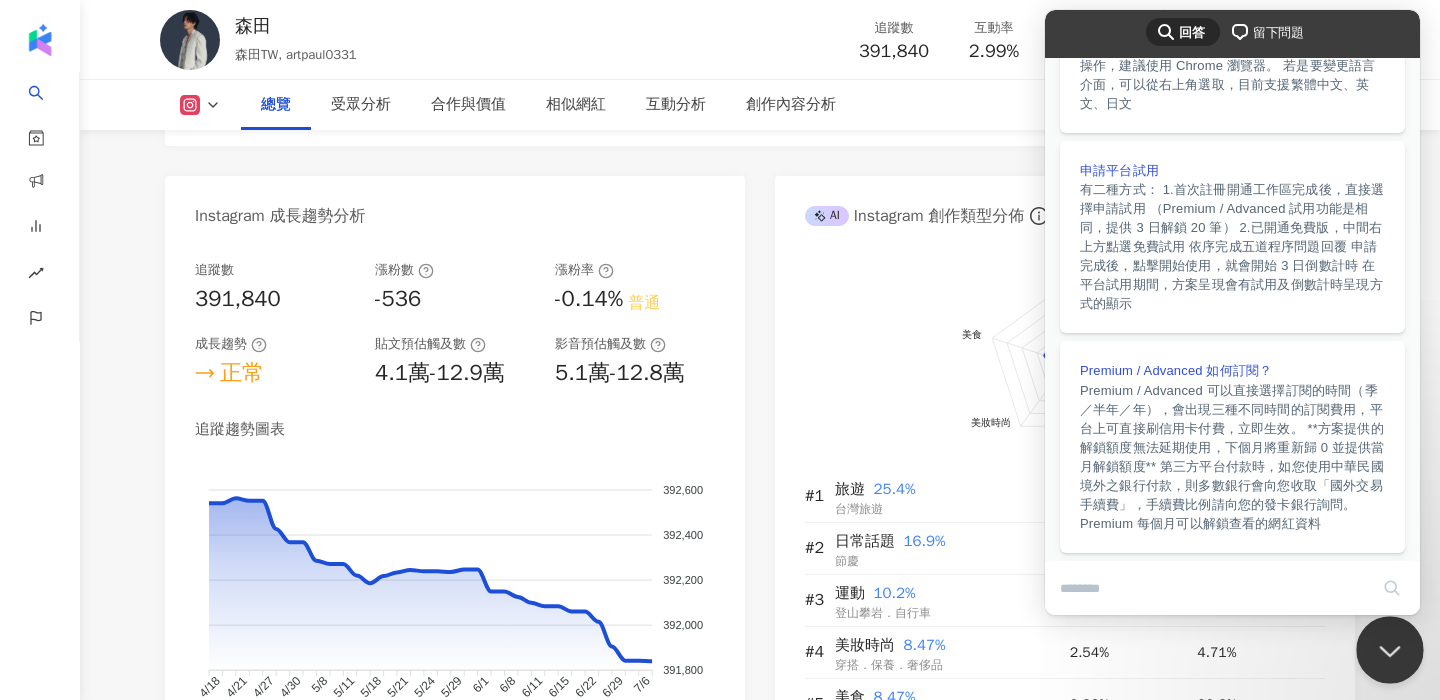 click at bounding box center (1386, 646) 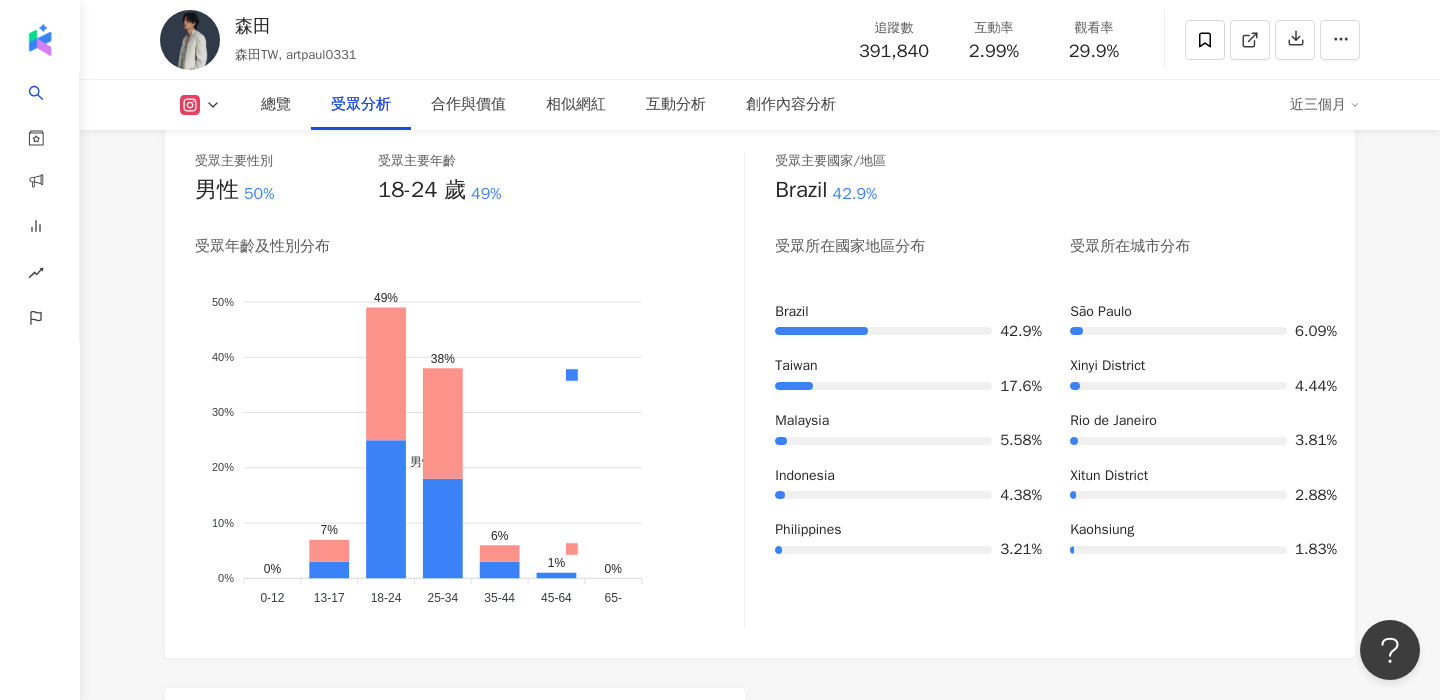 scroll, scrollTop: 1853, scrollLeft: 0, axis: vertical 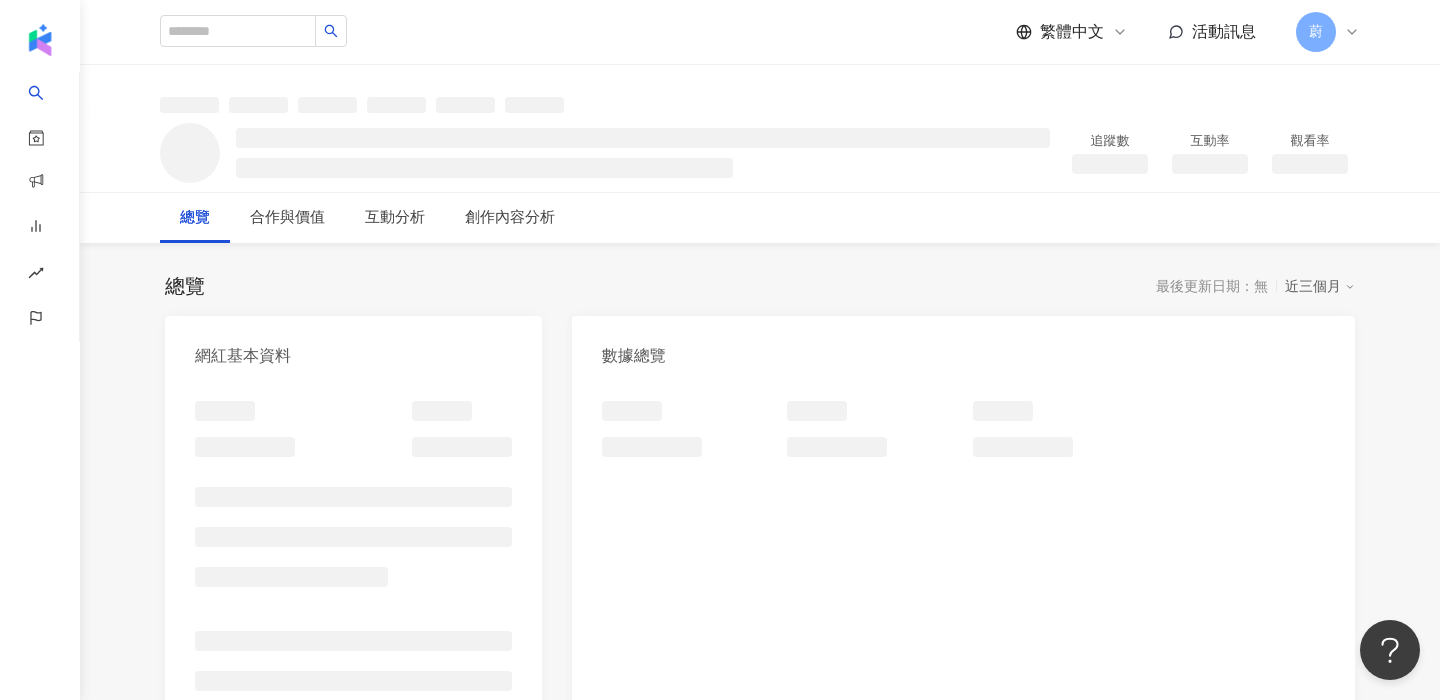 click 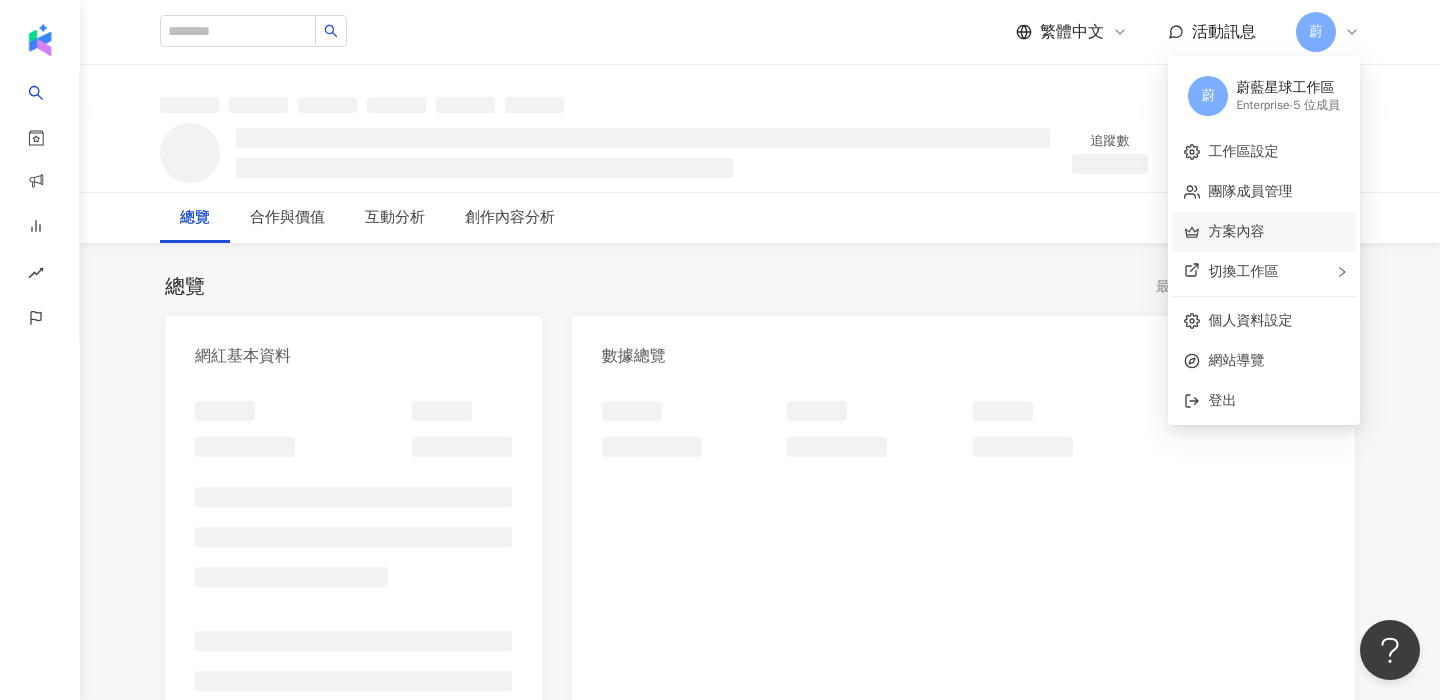 click on "方案內容" at bounding box center (1236, 231) 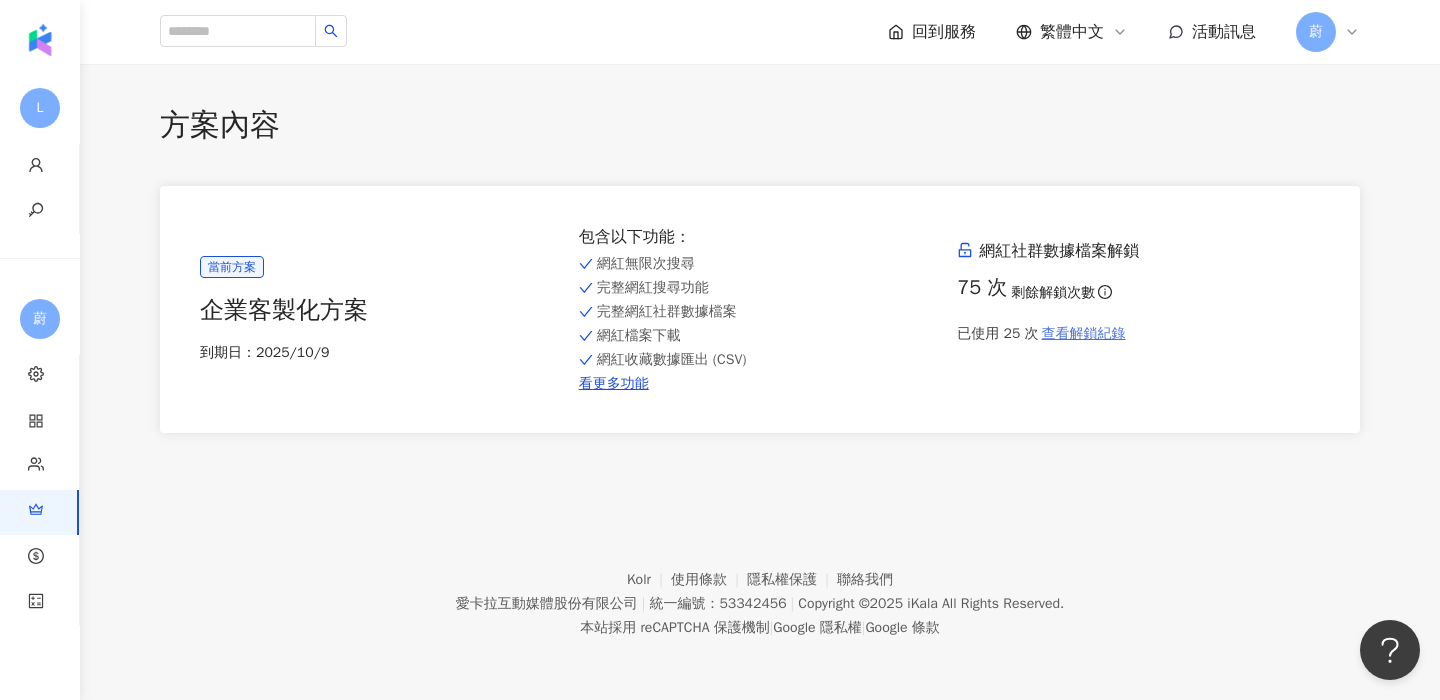 click on "查看解鎖紀錄" at bounding box center (1084, 334) 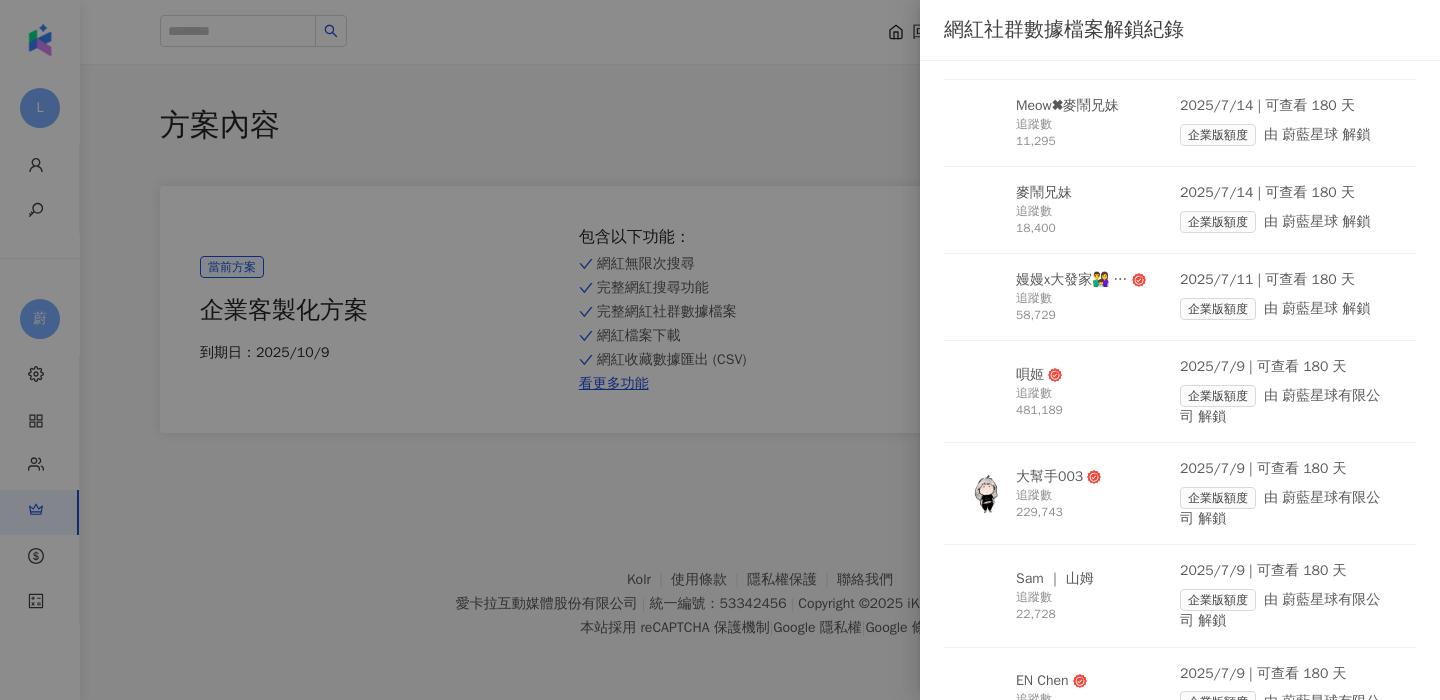 scroll, scrollTop: 0, scrollLeft: 0, axis: both 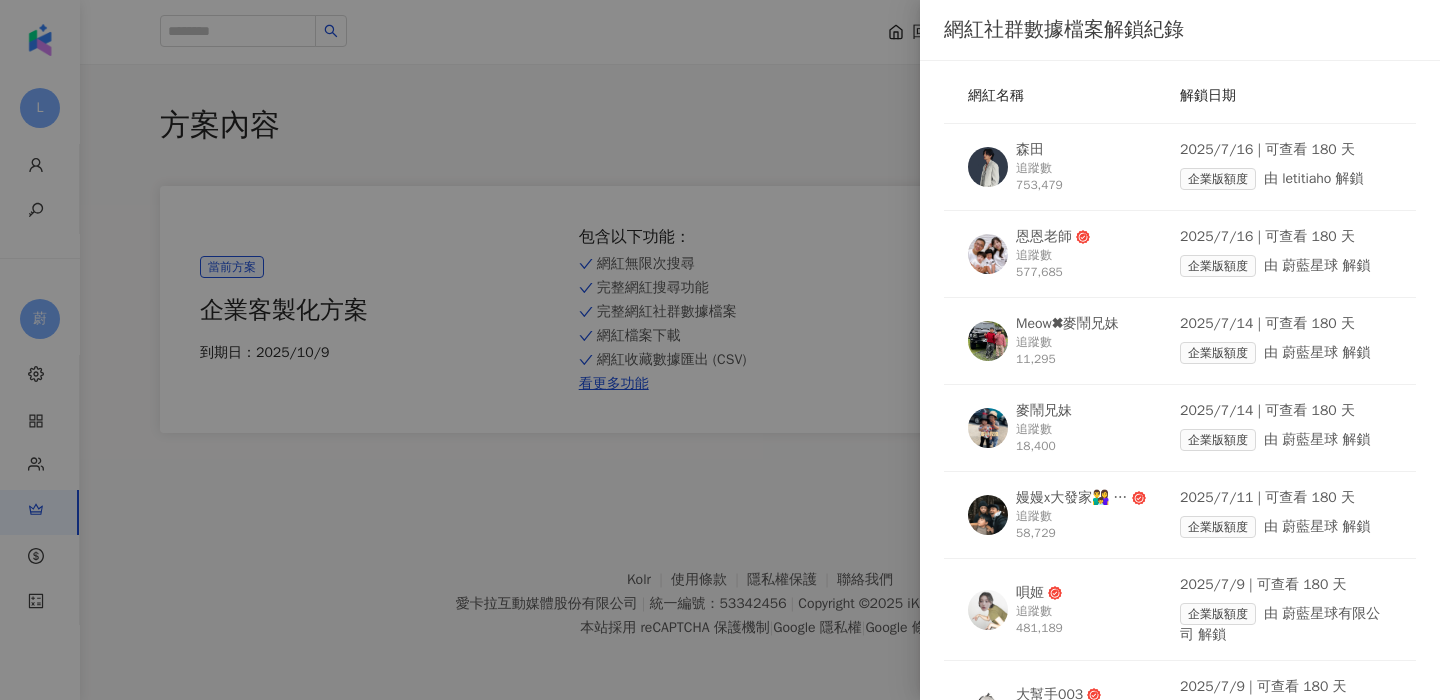 click at bounding box center (720, 350) 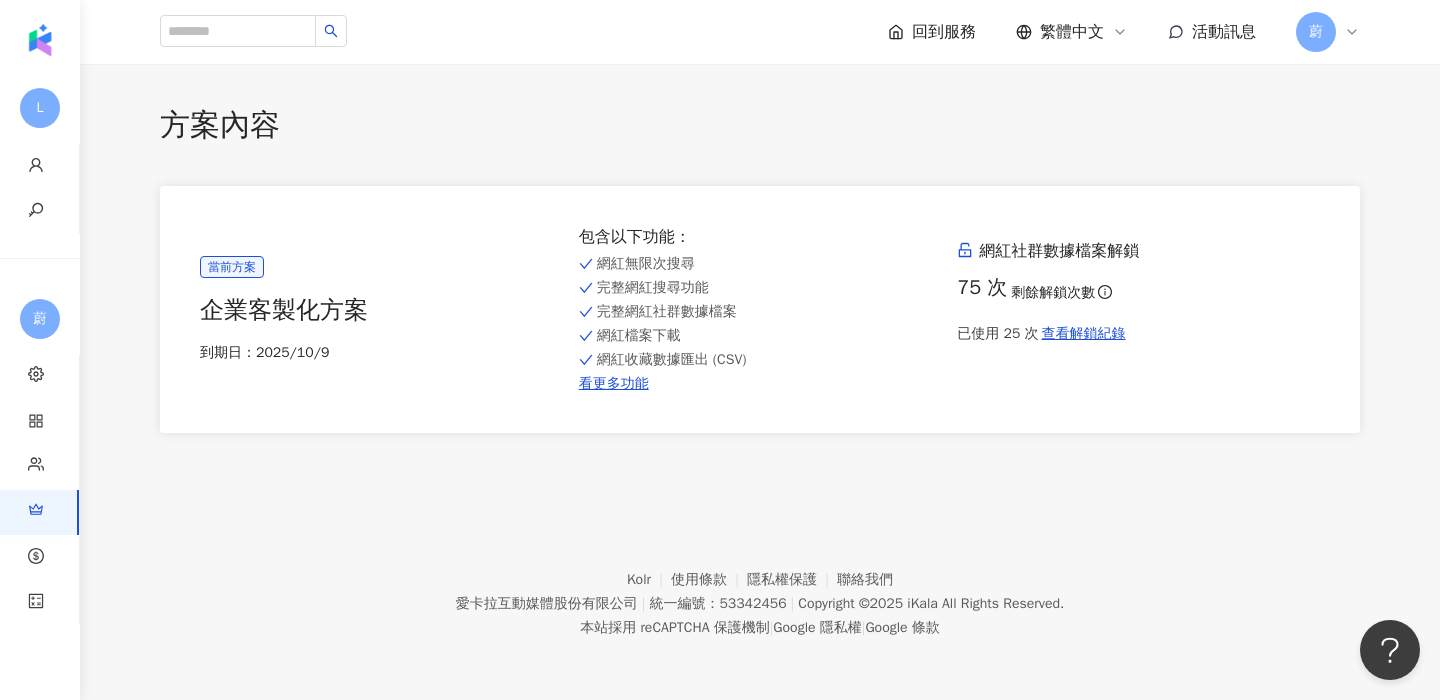click on "Kolr 使用條款 隱私權保護 聯絡我們 愛卡拉互動媒體股份有限公司  |  統一編號：53342456  |  Copyright ©  2025   iKala   All Rights Reserved. 本站採用 reCAPTCHA 保護機制  |  Google 隱私權  |  Google 條款" at bounding box center [760, 589] 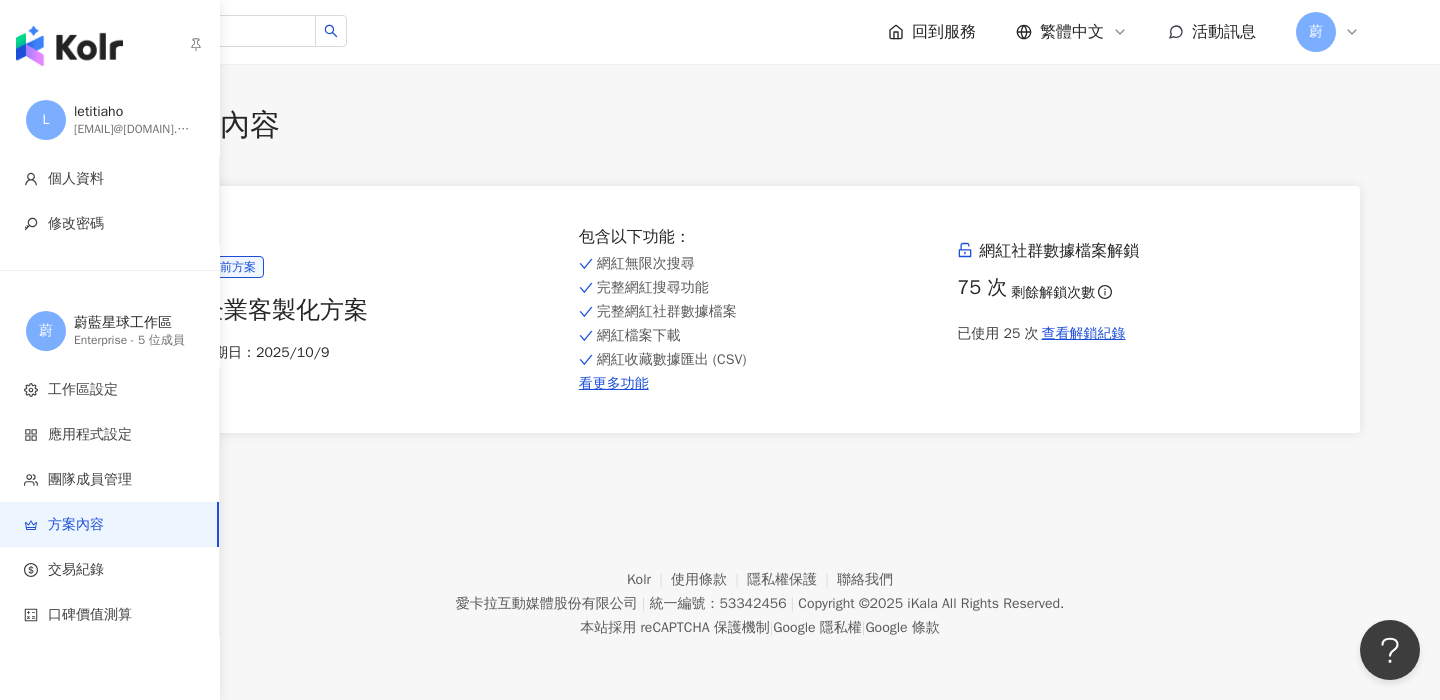 click at bounding box center [69, 46] 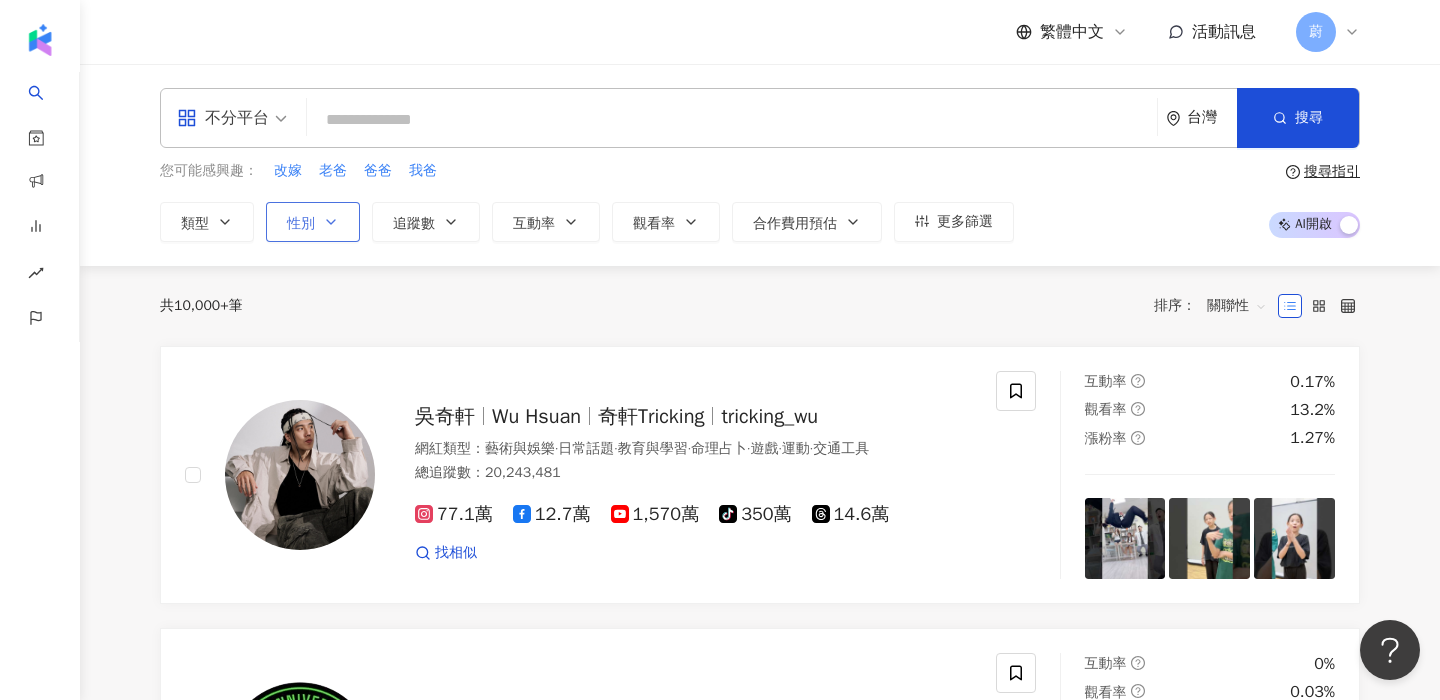 click on "性別" at bounding box center (301, 224) 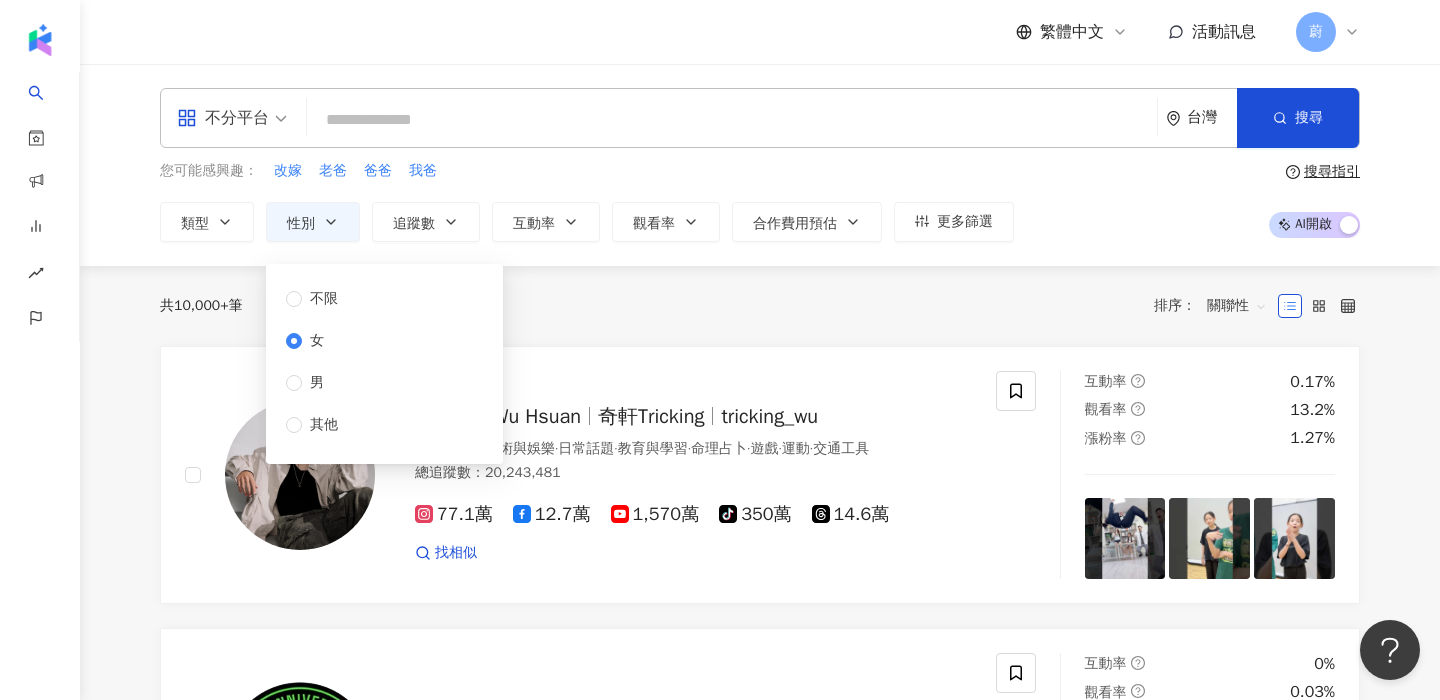 click on "共  10,000+  筆 排序： 關聯性" at bounding box center (760, 306) 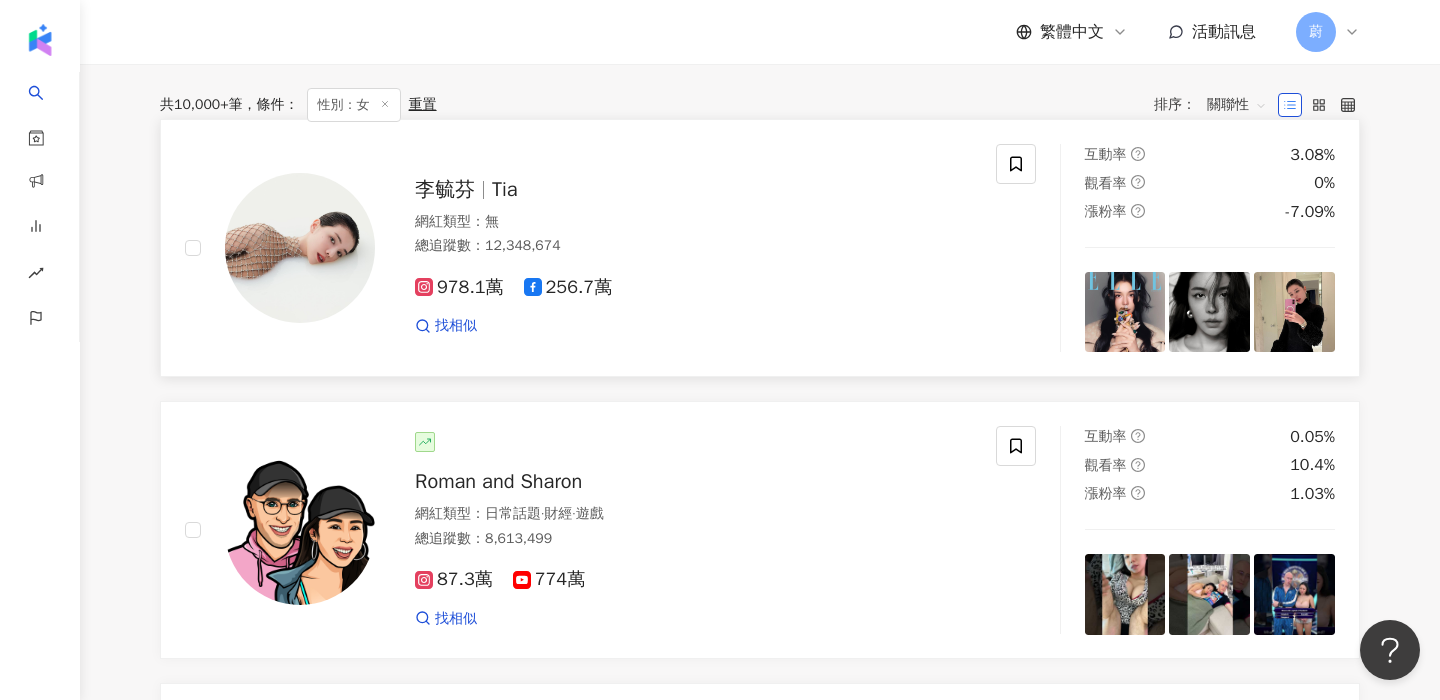 scroll, scrollTop: 0, scrollLeft: 0, axis: both 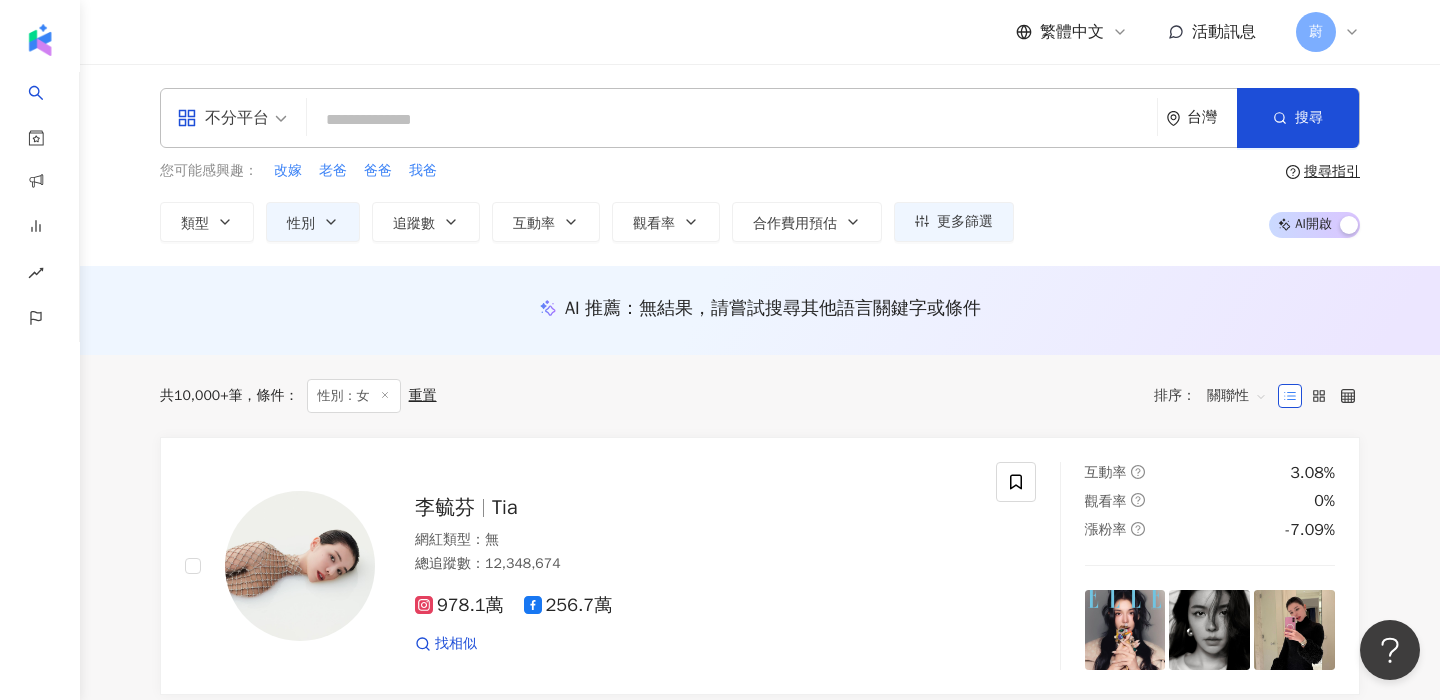 click at bounding box center (732, 120) 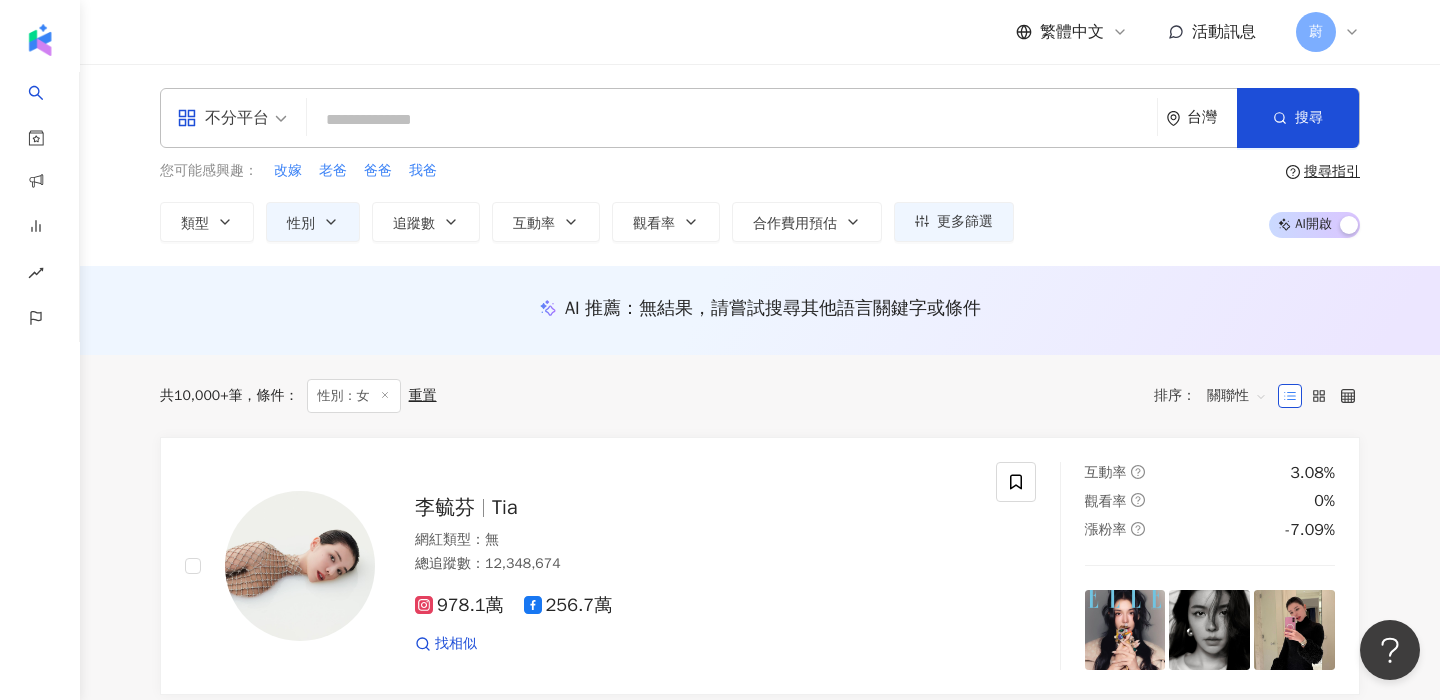 click at bounding box center (732, 120) 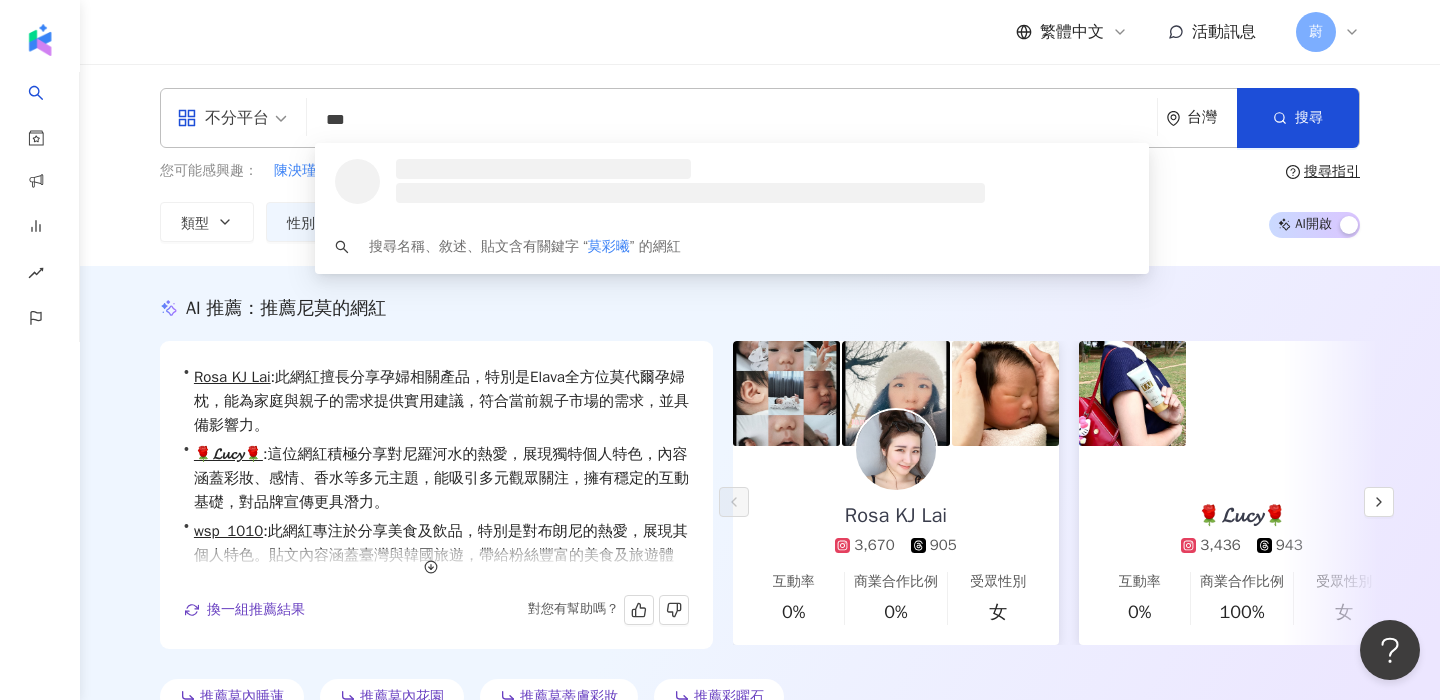 scroll, scrollTop: 49, scrollLeft: 0, axis: vertical 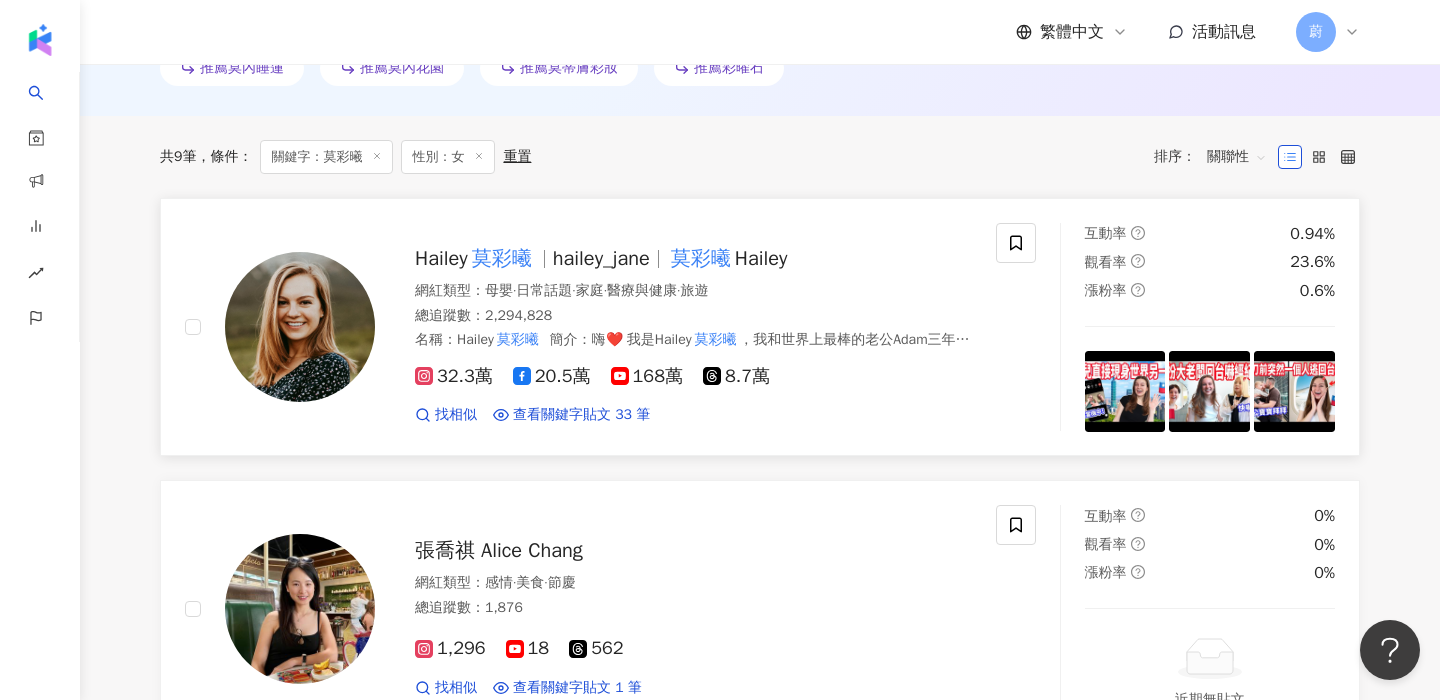 type on "***" 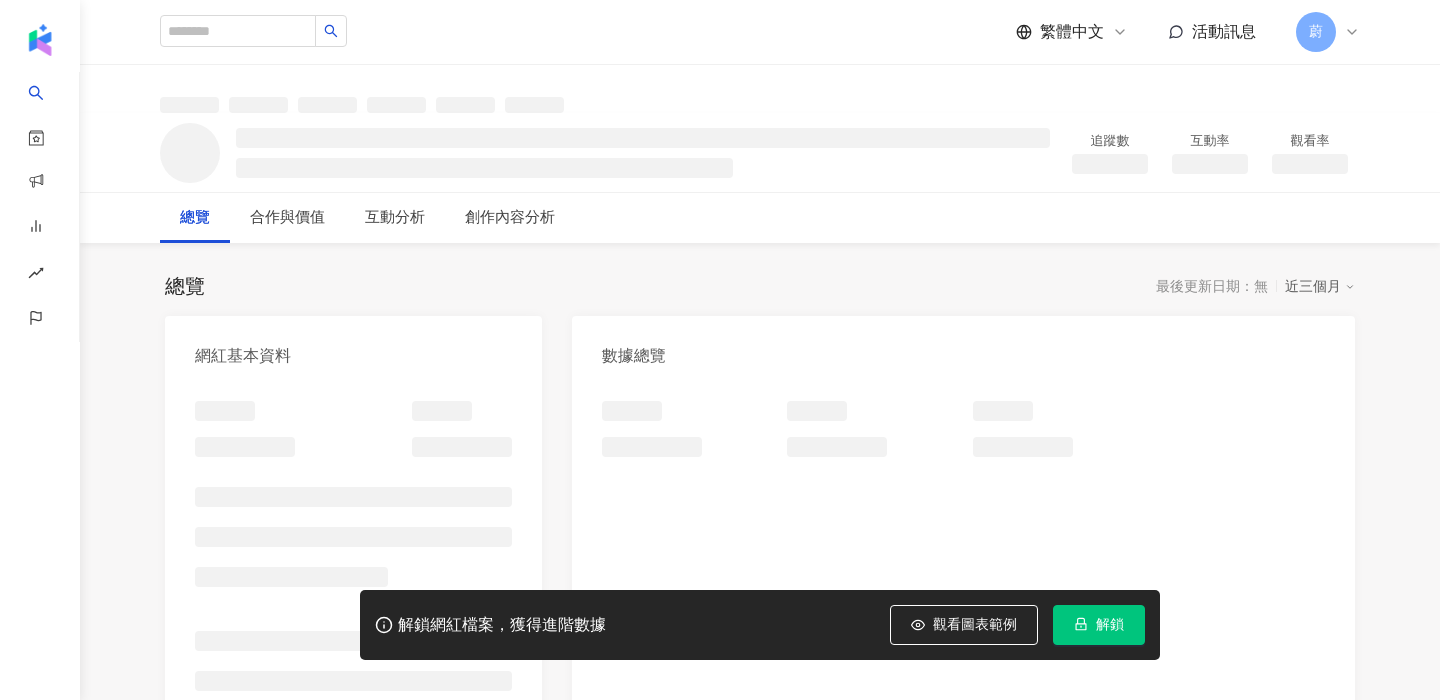 scroll, scrollTop: 0, scrollLeft: 0, axis: both 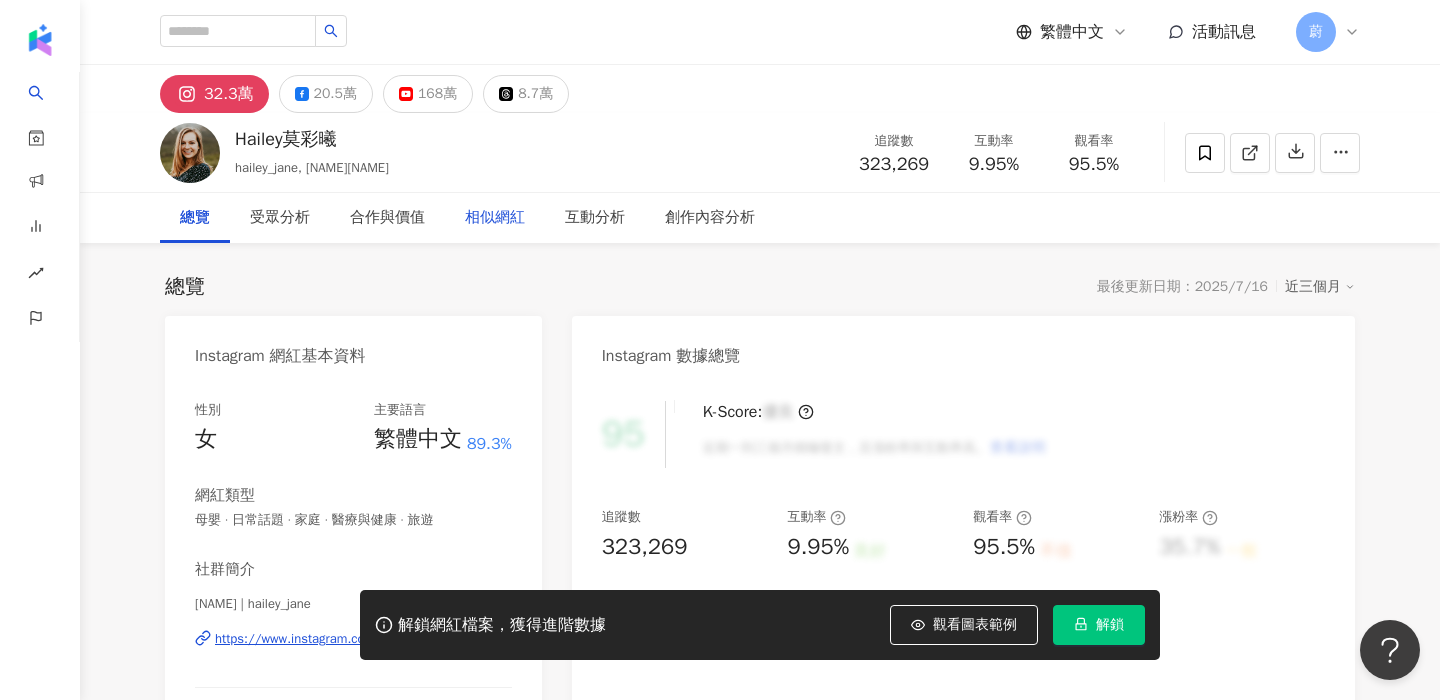 click on "相似網紅" at bounding box center (495, 218) 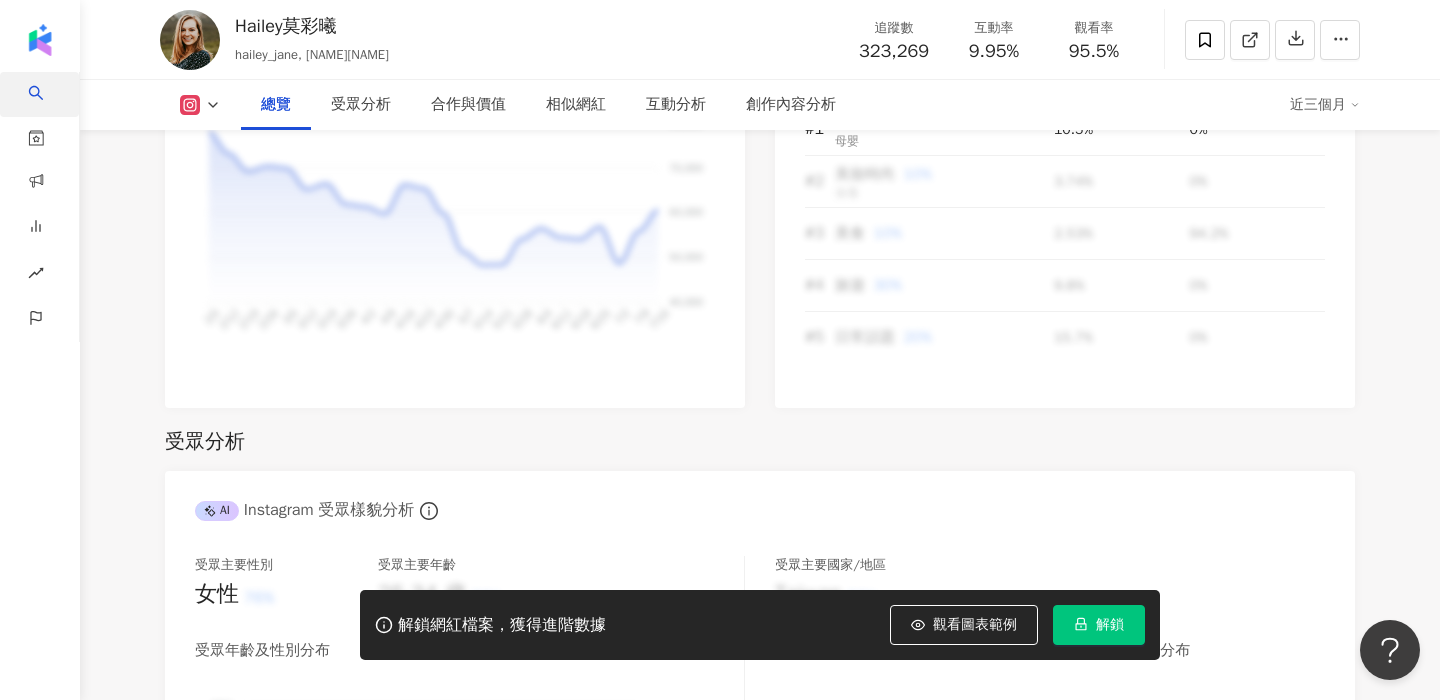 scroll, scrollTop: 766, scrollLeft: 0, axis: vertical 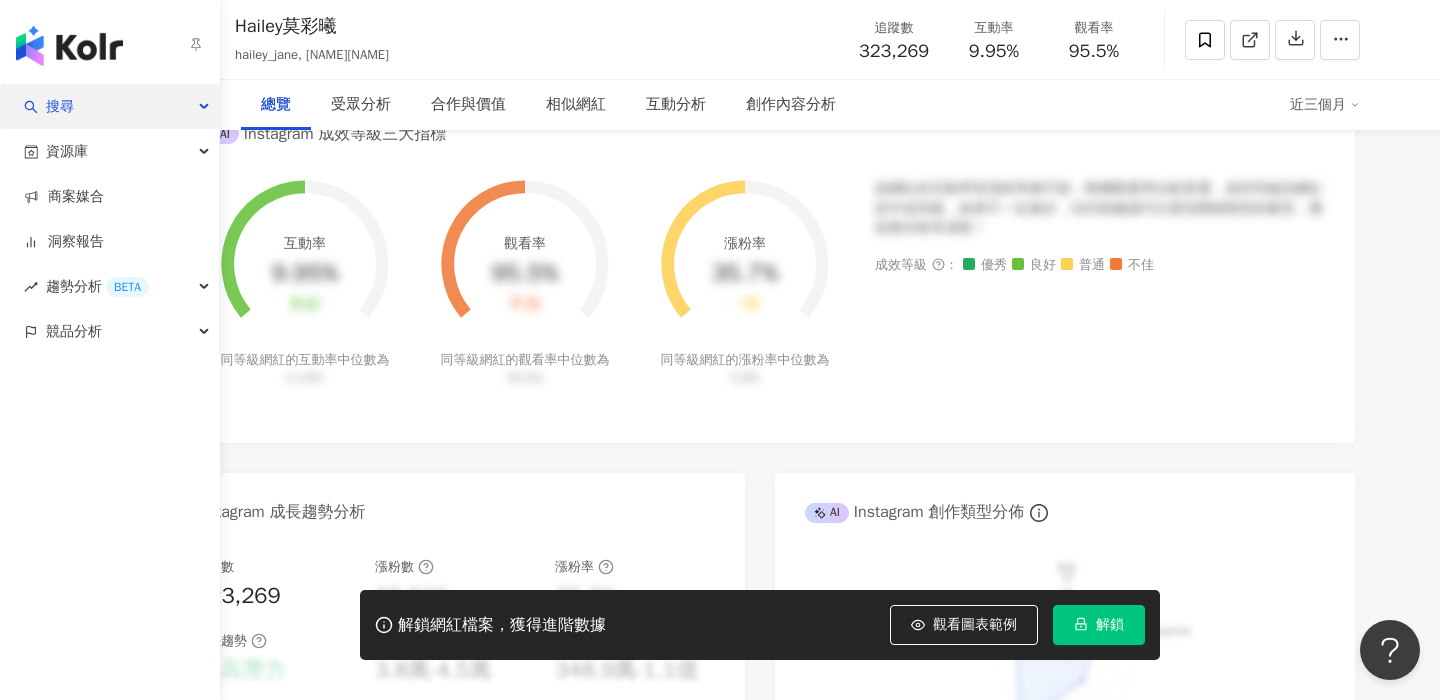 click on "搜尋" at bounding box center [109, 106] 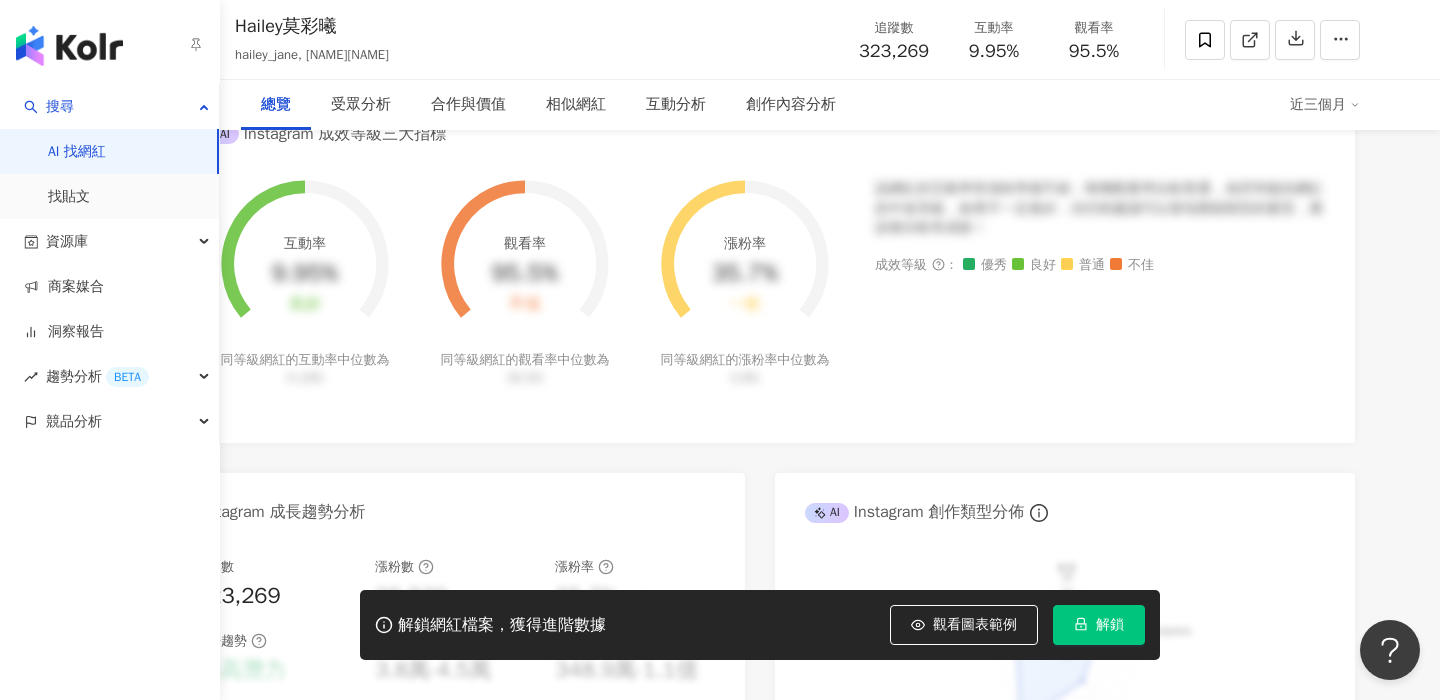 click on "AI 找網紅" at bounding box center (77, 152) 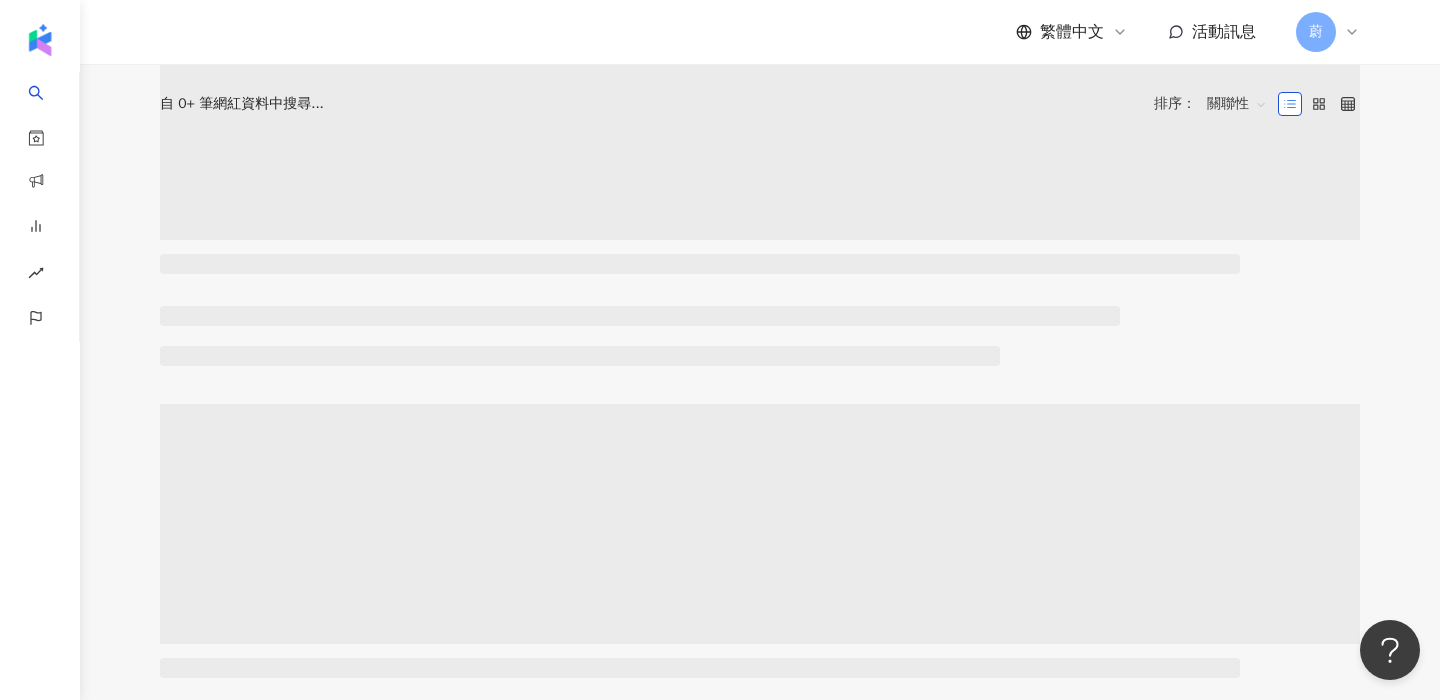 scroll, scrollTop: 0, scrollLeft: 0, axis: both 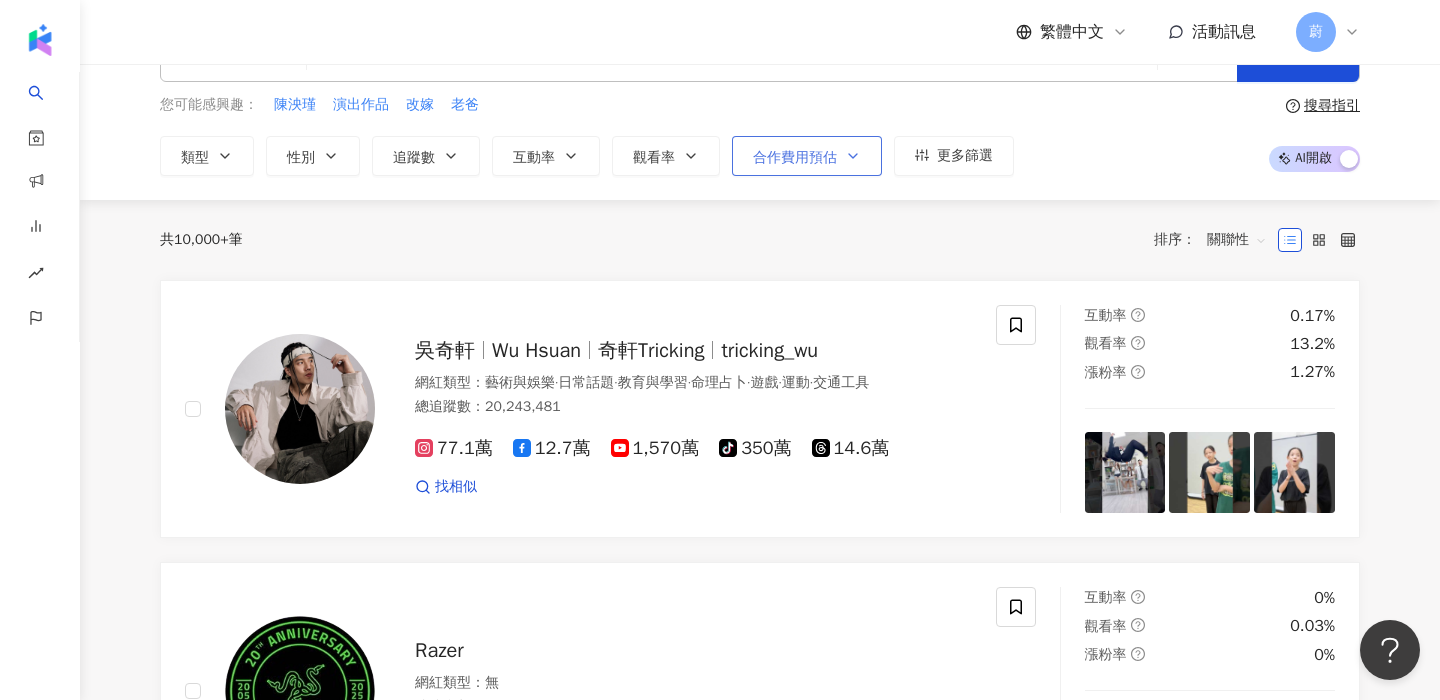 click on "合作費用預估" at bounding box center [795, 158] 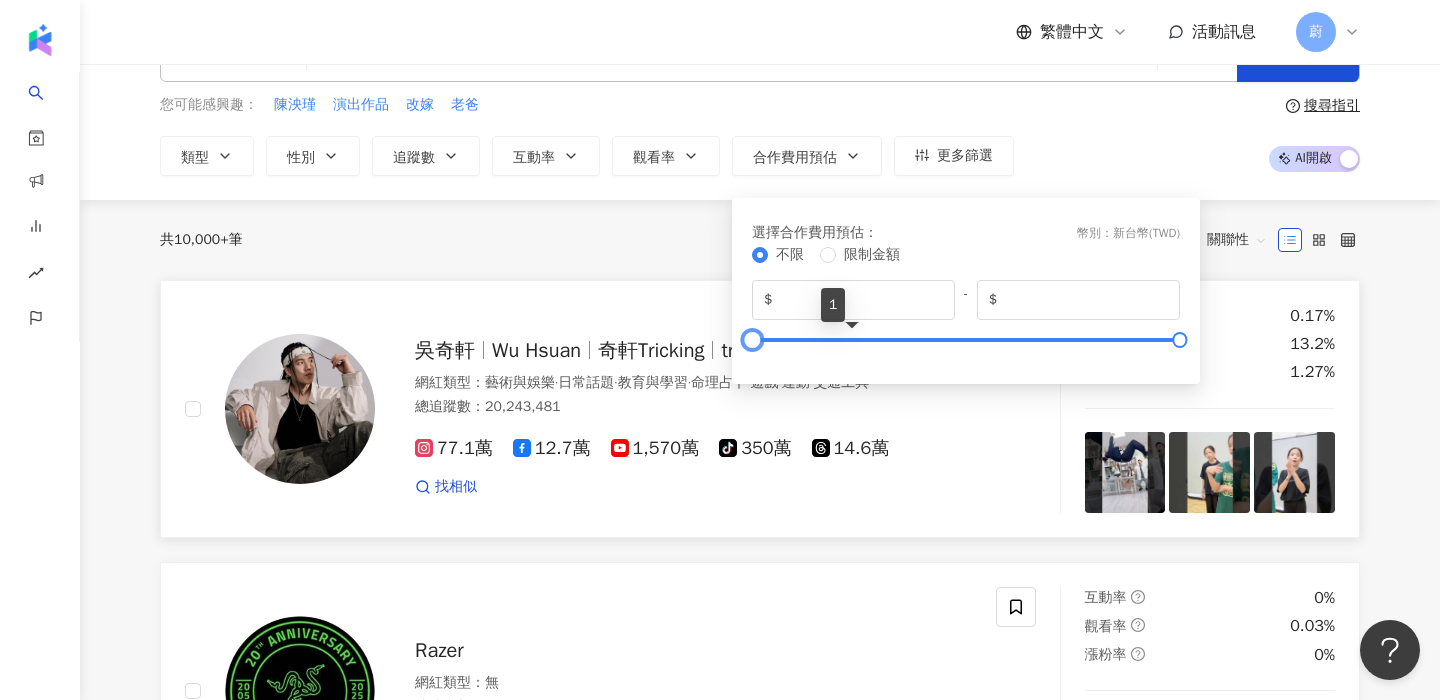 type on "*" 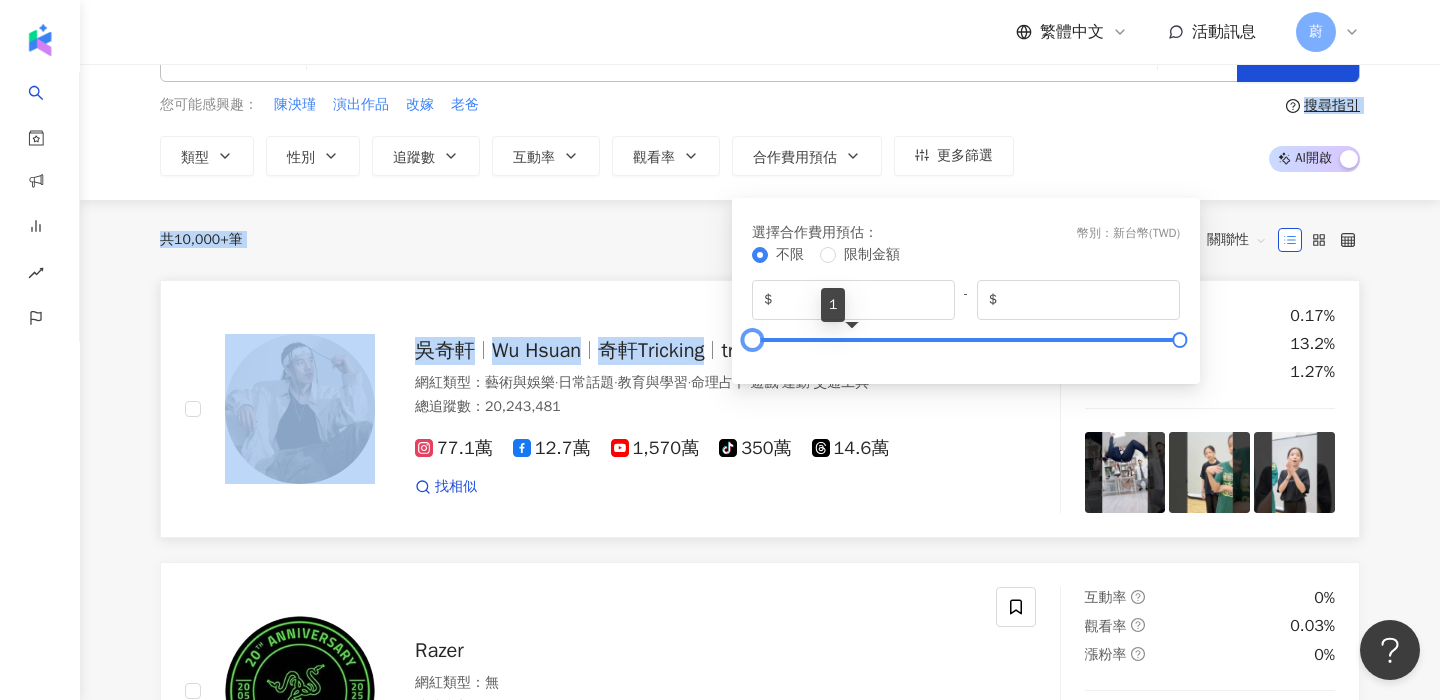 drag, startPoint x: 745, startPoint y: 345, endPoint x: 719, endPoint y: 359, distance: 29.529646 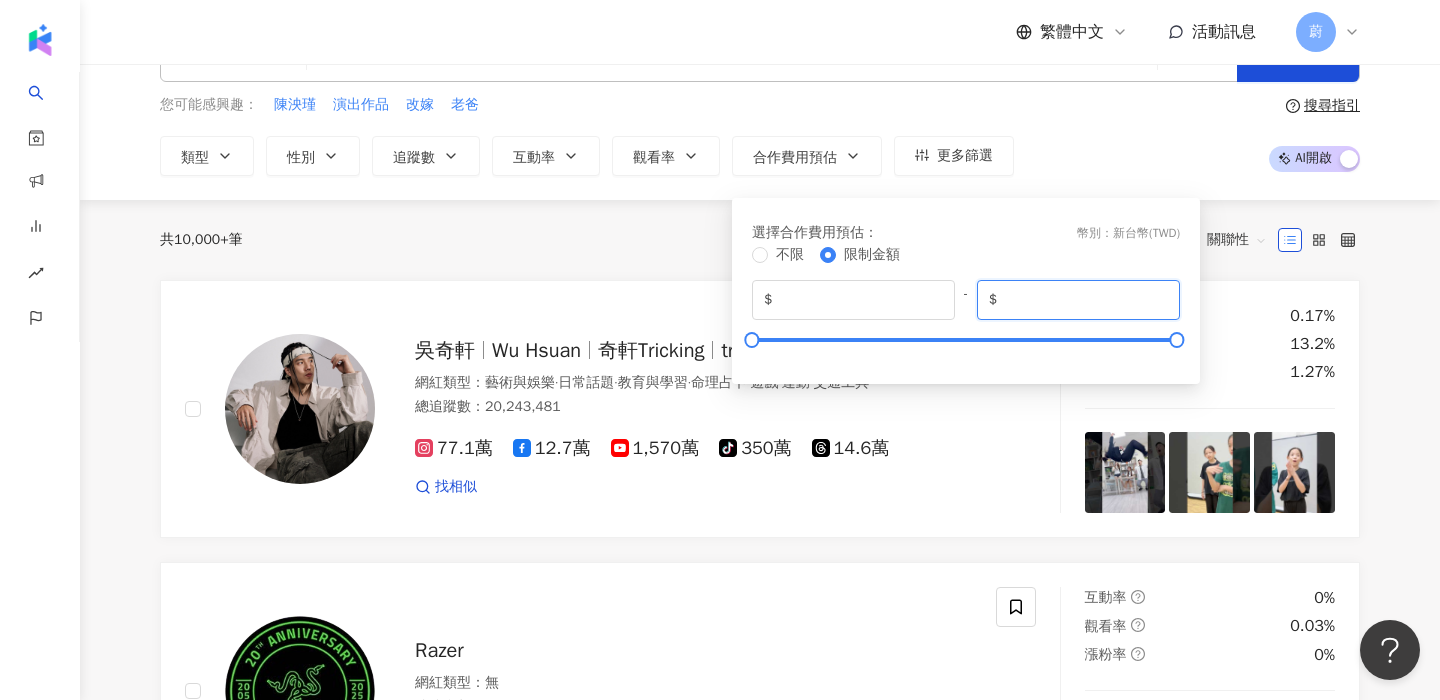 click on "******" at bounding box center (1084, 300) 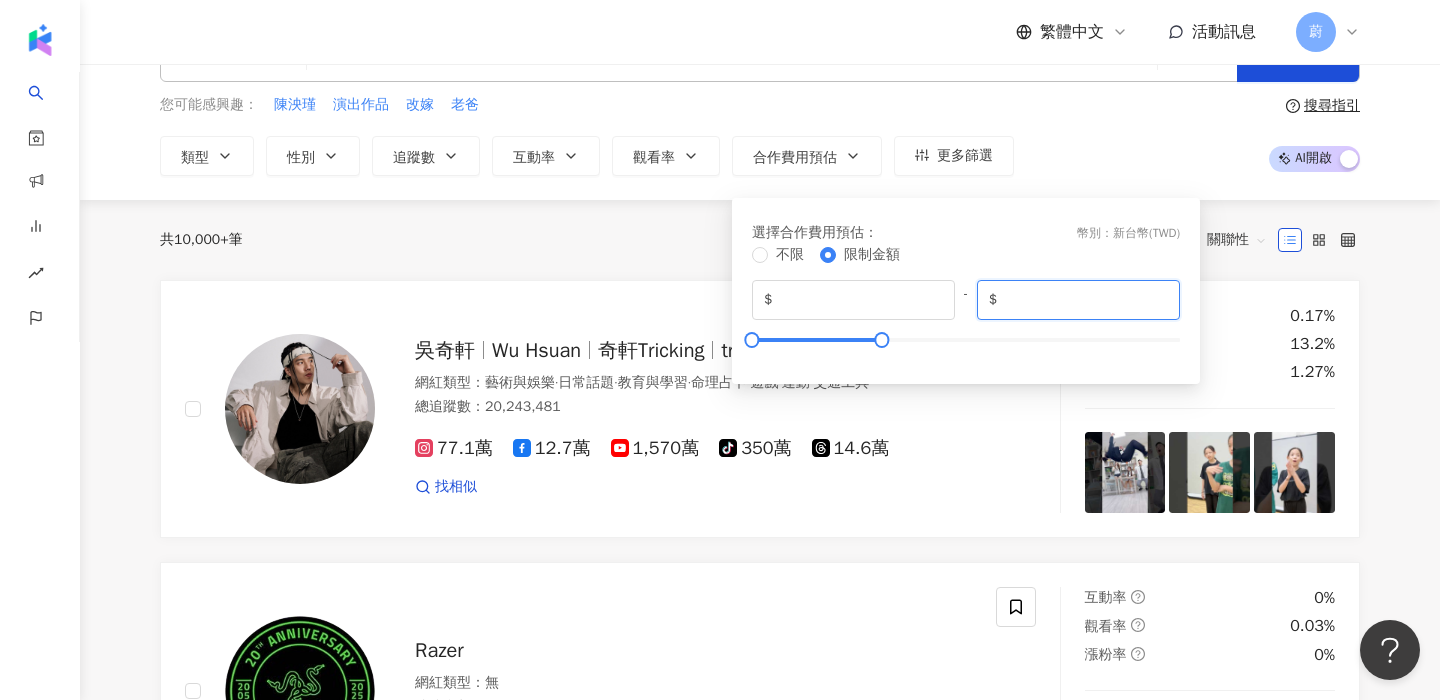 type on "******" 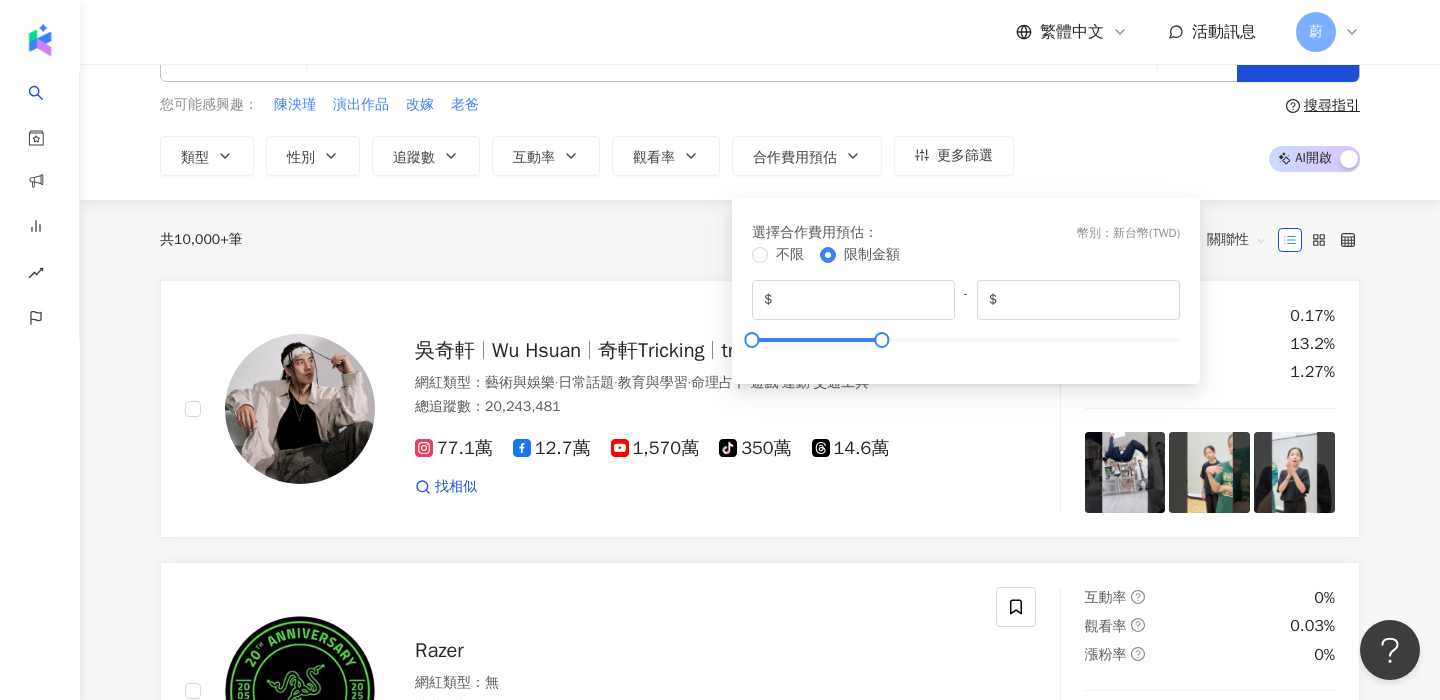 click on "共  10,000+  筆 排序： 關聯性 吳奇軒 Wu Hsuan 奇軒Tricking tricking_wu 網紅類型 ： 藝術與娛樂  ·  日常話題  ·  教育與學習  ·  命理占卜  ·  遊戲  ·  運動  ·  交通工具 總追蹤數 ： 20,243,481 77.1萬 12.7萬 1,570萬 tiktok-icon 350萬 14.6萬 找相似 互動率 0.17% 觀看率 13.2% 漲粉率 1.27% Razer 網紅類型 ： 無 總追蹤數 ： 10,848,226 1,084.8萬 互動率 0% 觀看率 0.03% 漲粉率 0% Jay Chou 周杰倫 網紅類型 ： 田徑、馬拉松  ·  流行音樂  ·  藝術與娛樂  ·  日常話題  ·  音樂  ·  運動 總追蹤數 ： 18,057,115 1,051.2萬 434.5萬 320萬 找相似 互動率 0.99% 觀看率 16.8% 漲粉率 2.7% 李毓芬 Tia 網紅類型 ： 無 總追蹤數 ： 12,348,674 978.1萬 256.7萬 找相似 互動率 3.08% 觀看率 0% 漲粉率 -7.09% Travel Thirsty  網紅類型 ： 日常話題  ·  美食 總追蹤數 ： 10,299,342 1.9萬 214萬 814萬 找相似 互動率 0.04% 觀看率 5.99% 漲粉率 0.25% 網紅類型" at bounding box center [760, 2179] 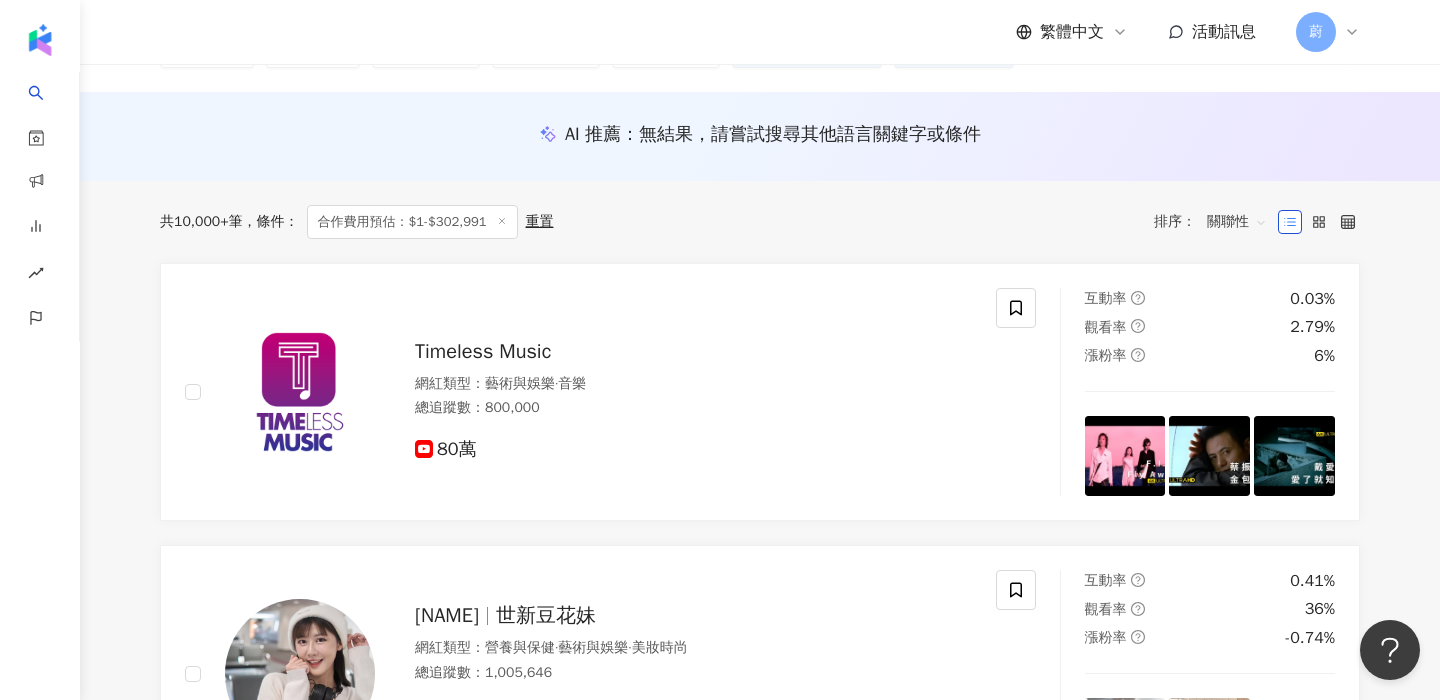 scroll, scrollTop: 0, scrollLeft: 0, axis: both 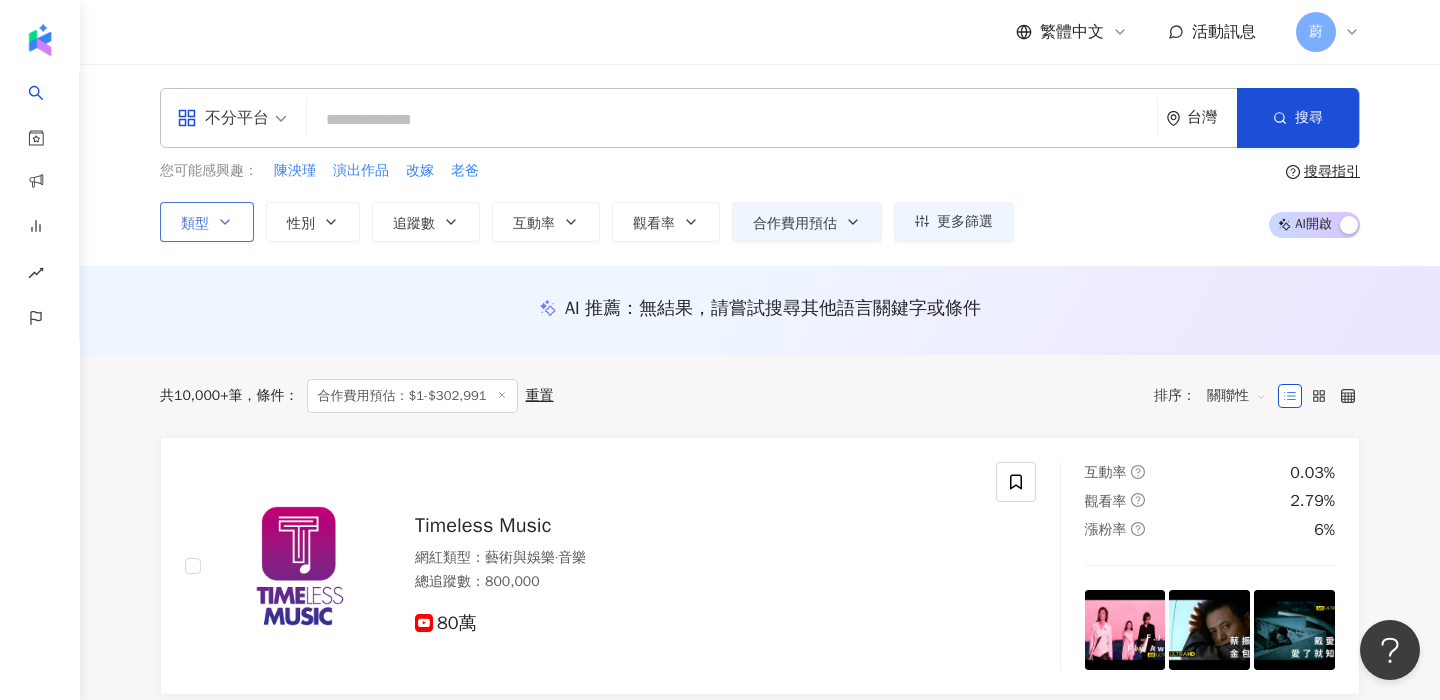 click 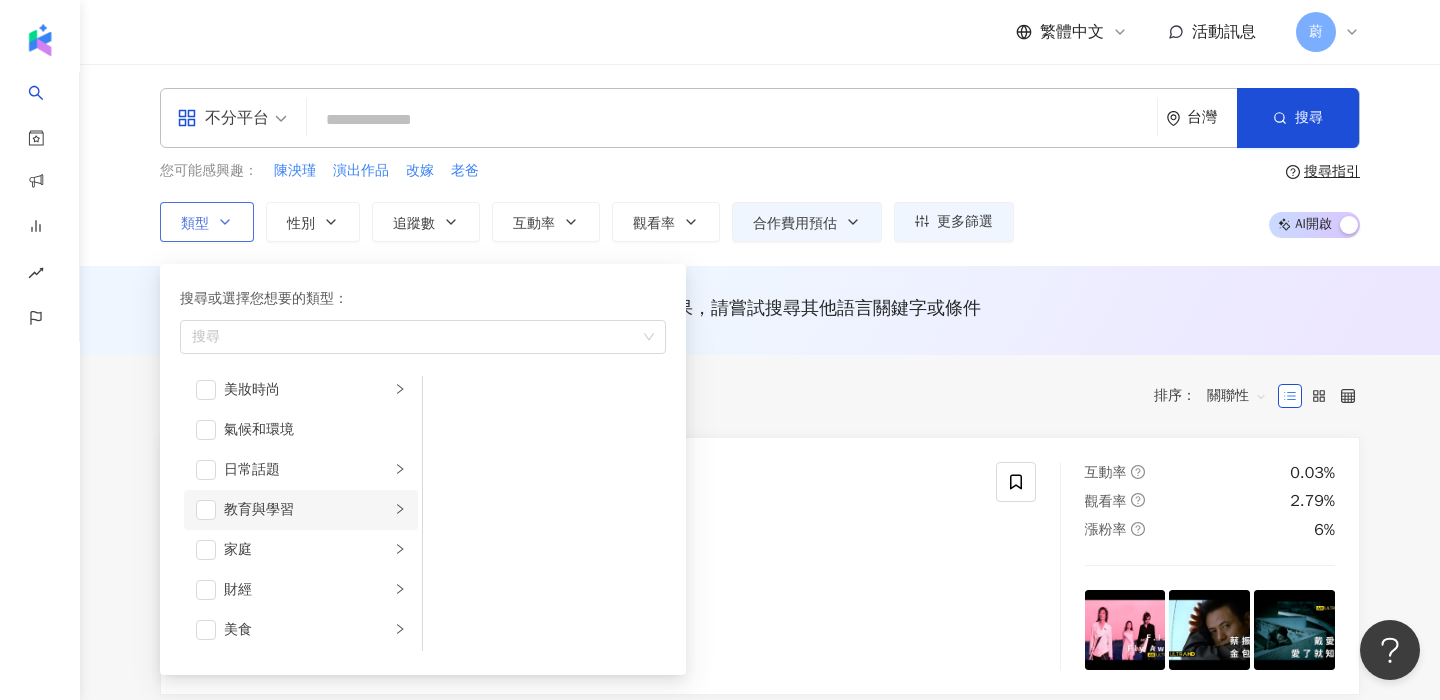 scroll, scrollTop: 58, scrollLeft: 0, axis: vertical 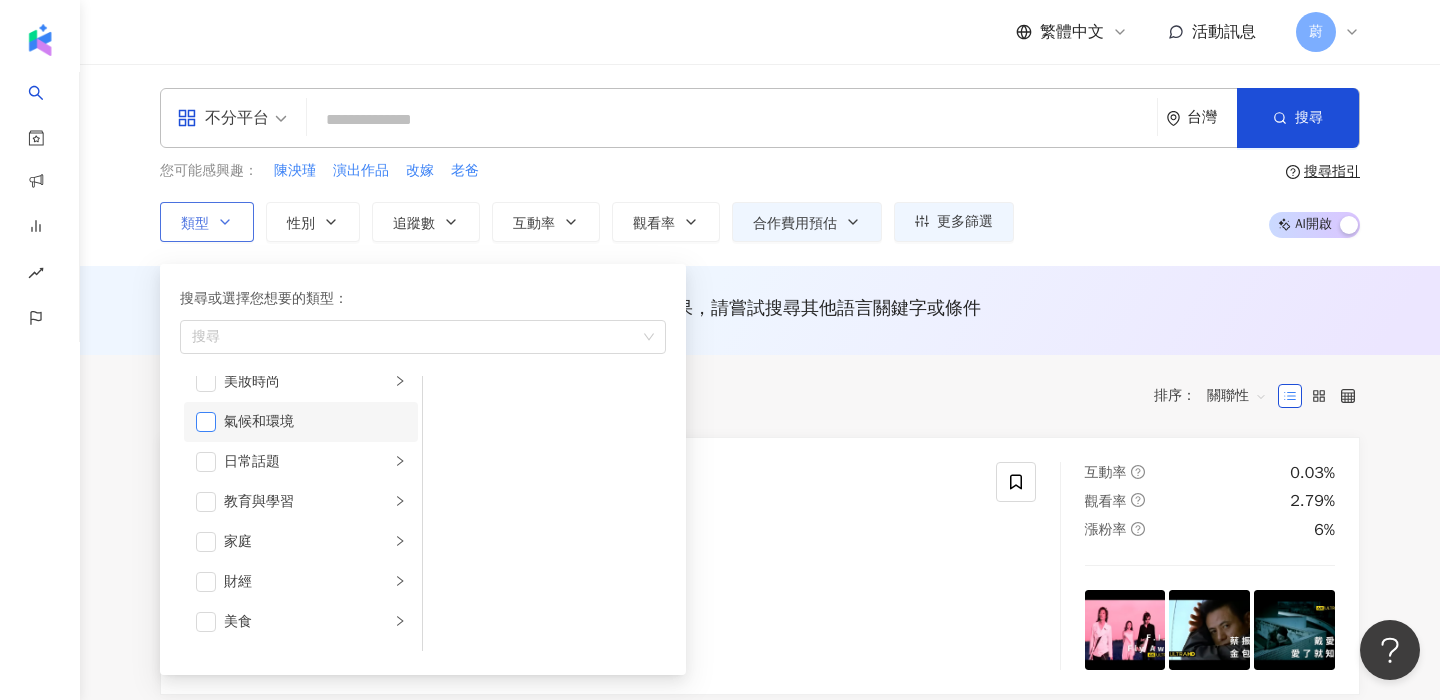 click at bounding box center (206, 422) 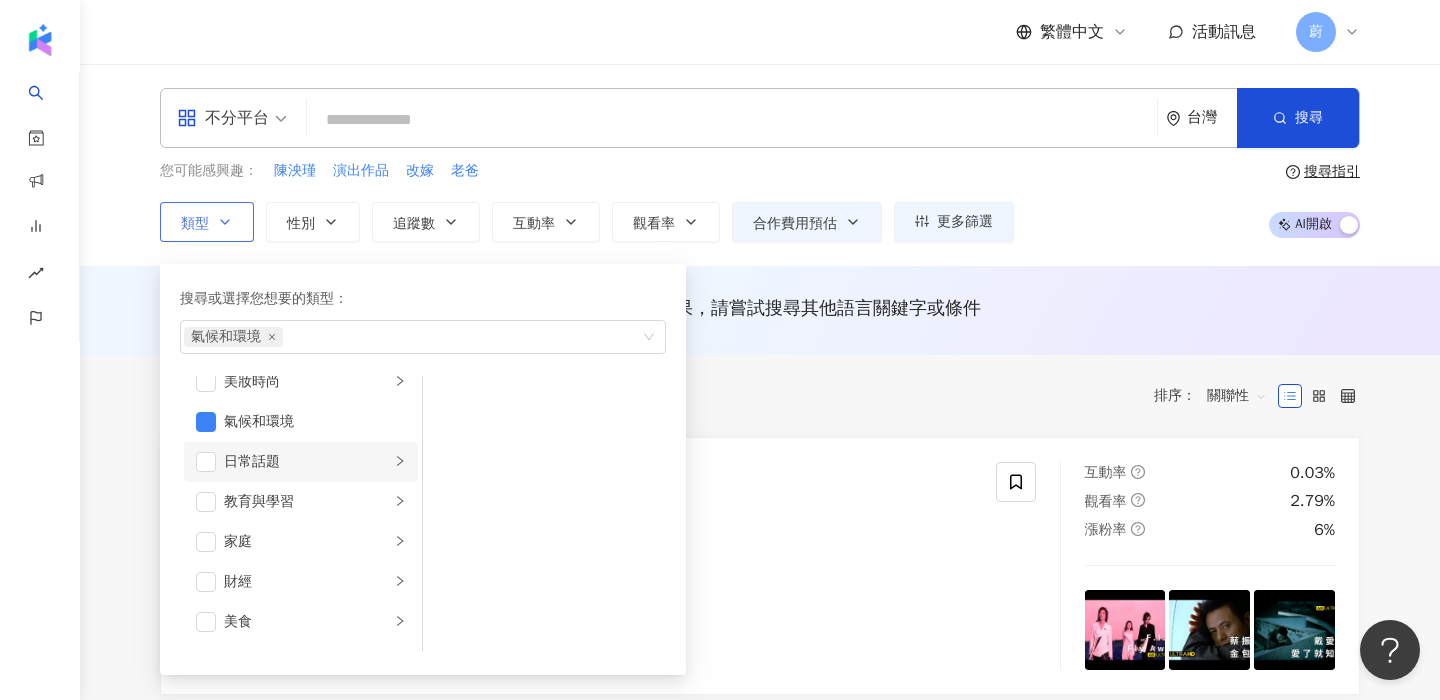 click 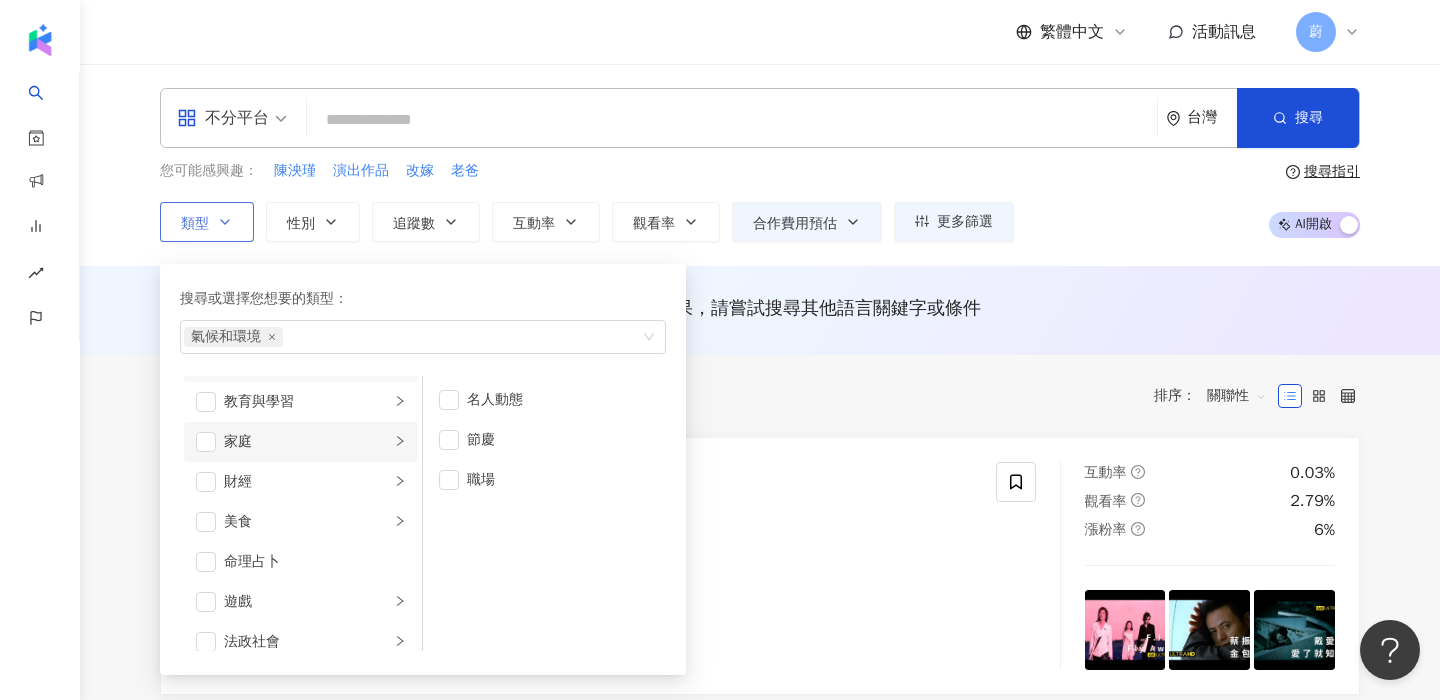 scroll, scrollTop: 160, scrollLeft: 0, axis: vertical 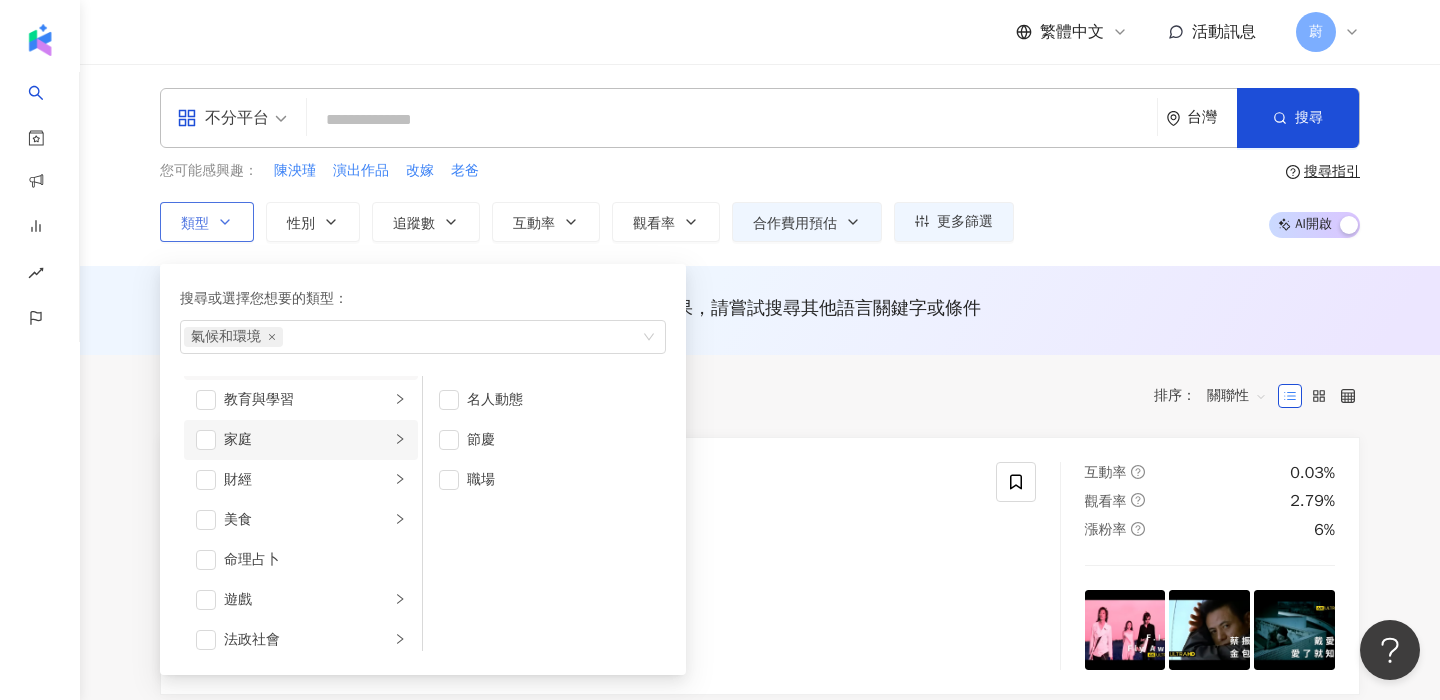 click 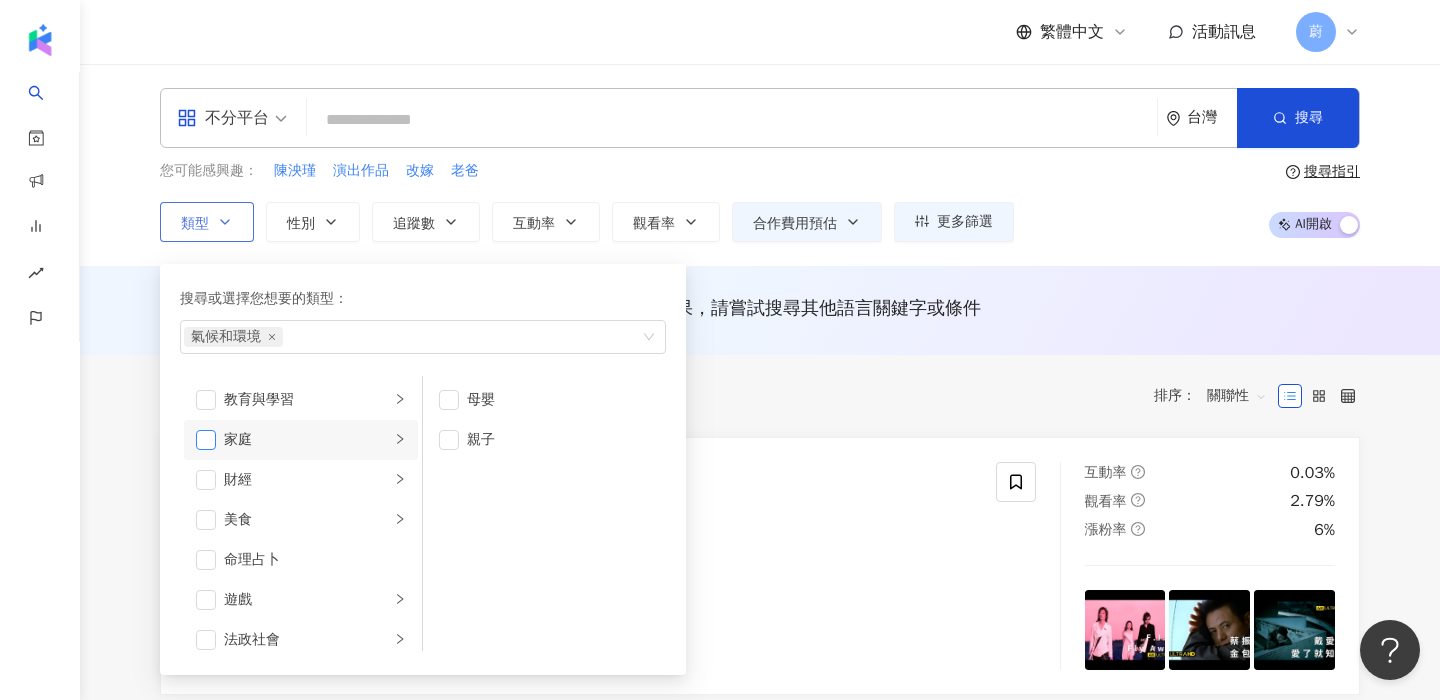 click at bounding box center (206, 440) 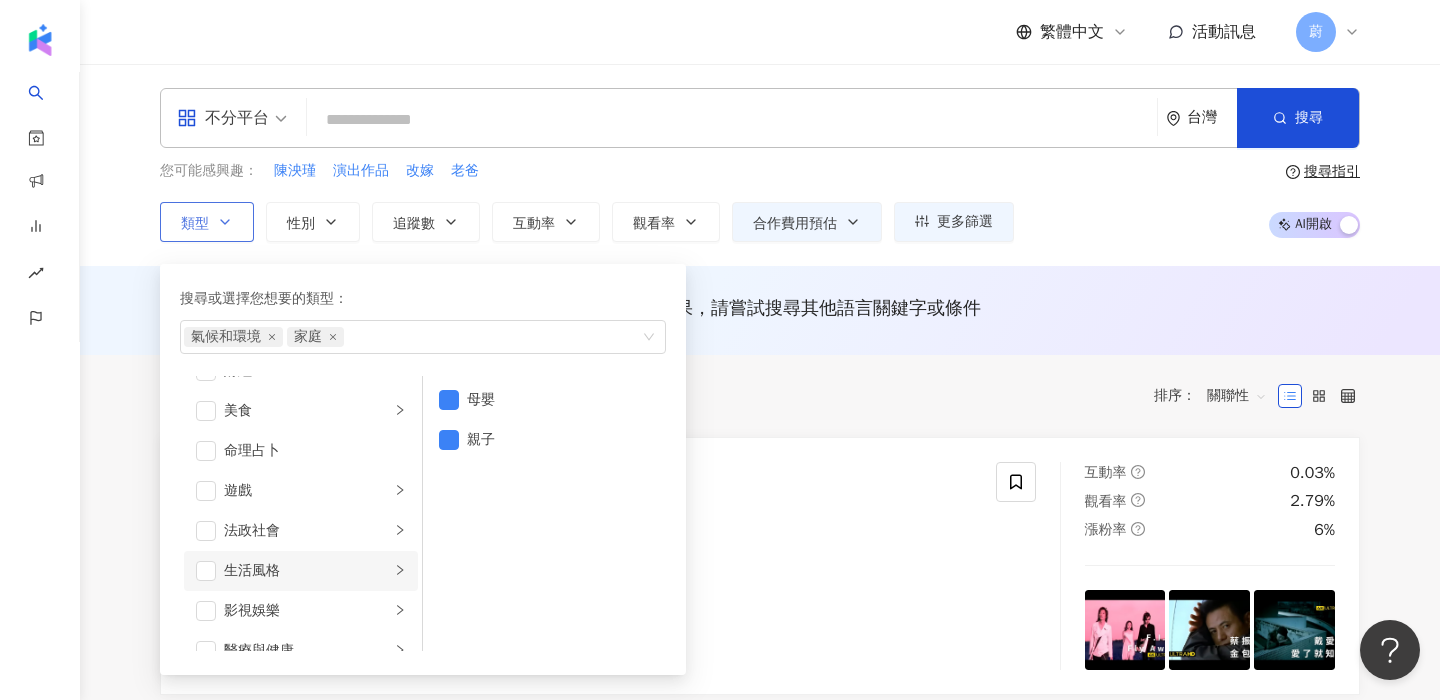 scroll, scrollTop: 352, scrollLeft: 0, axis: vertical 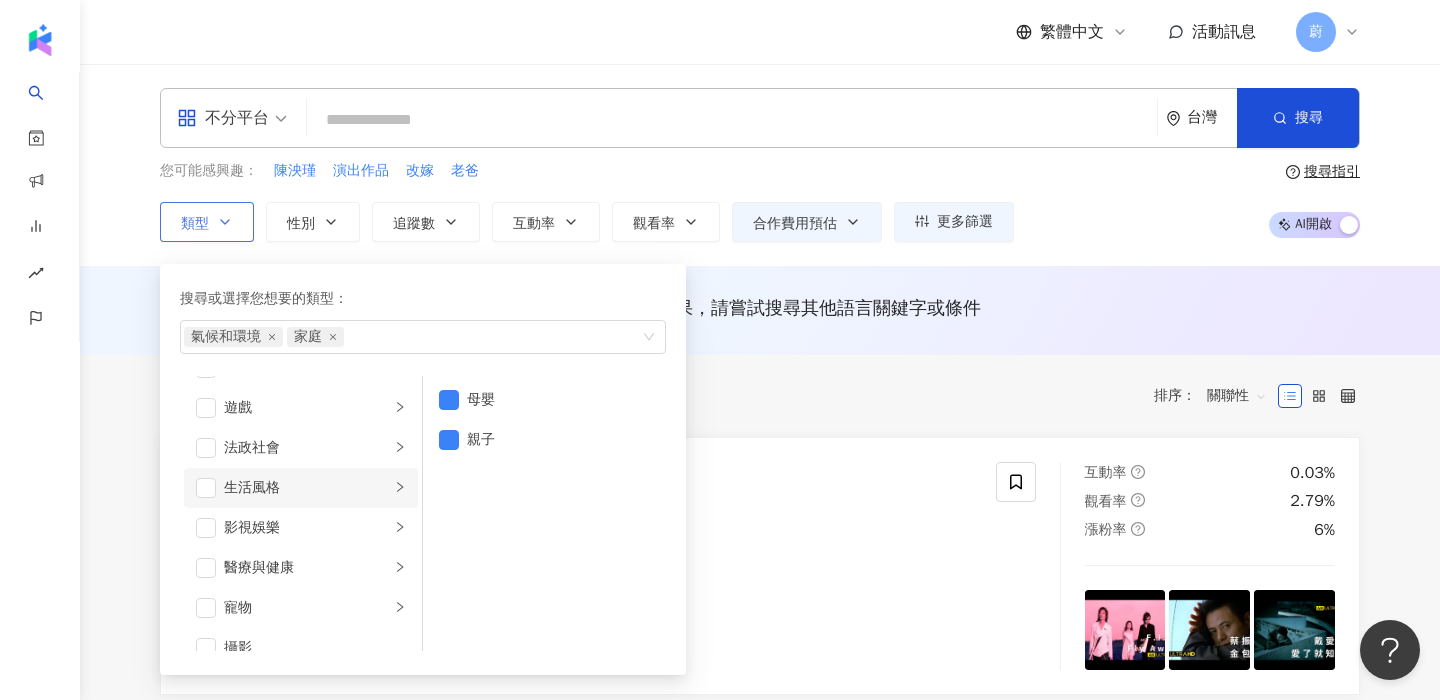 click 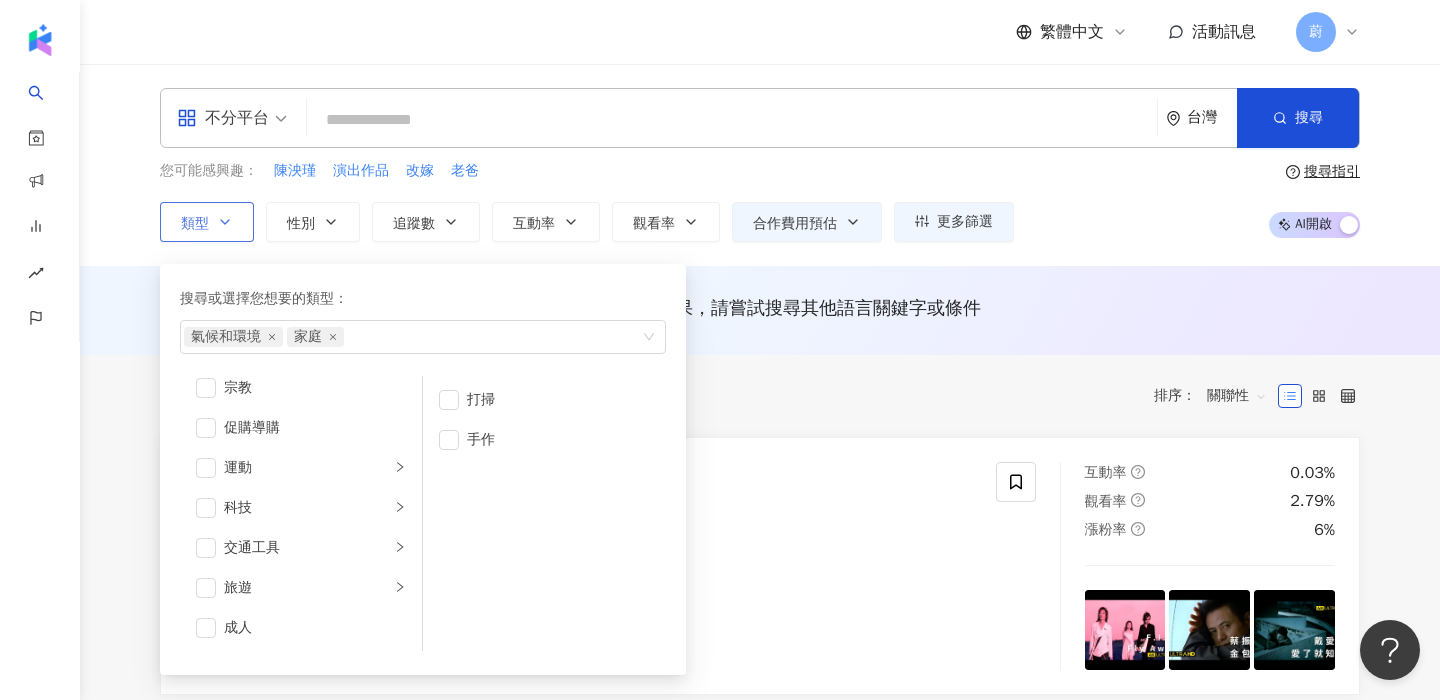scroll, scrollTop: 693, scrollLeft: 0, axis: vertical 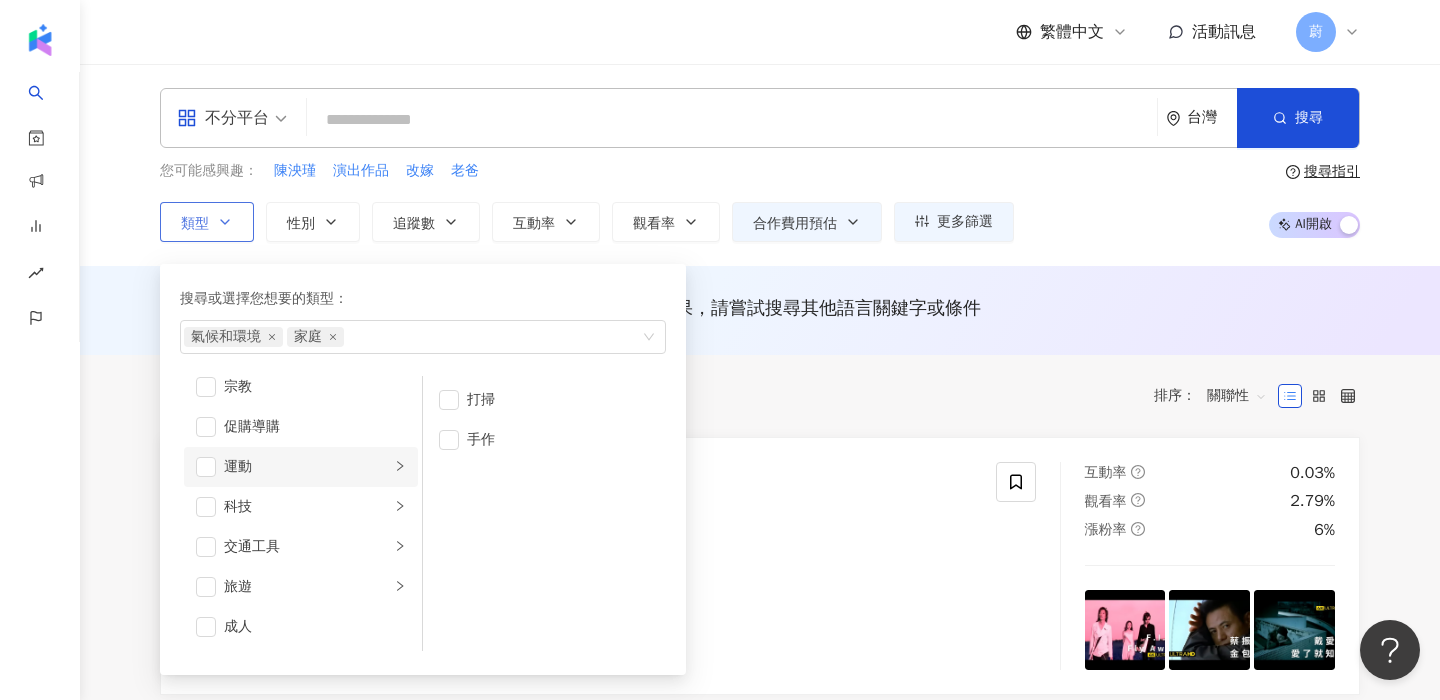 click on "運動" at bounding box center (307, 467) 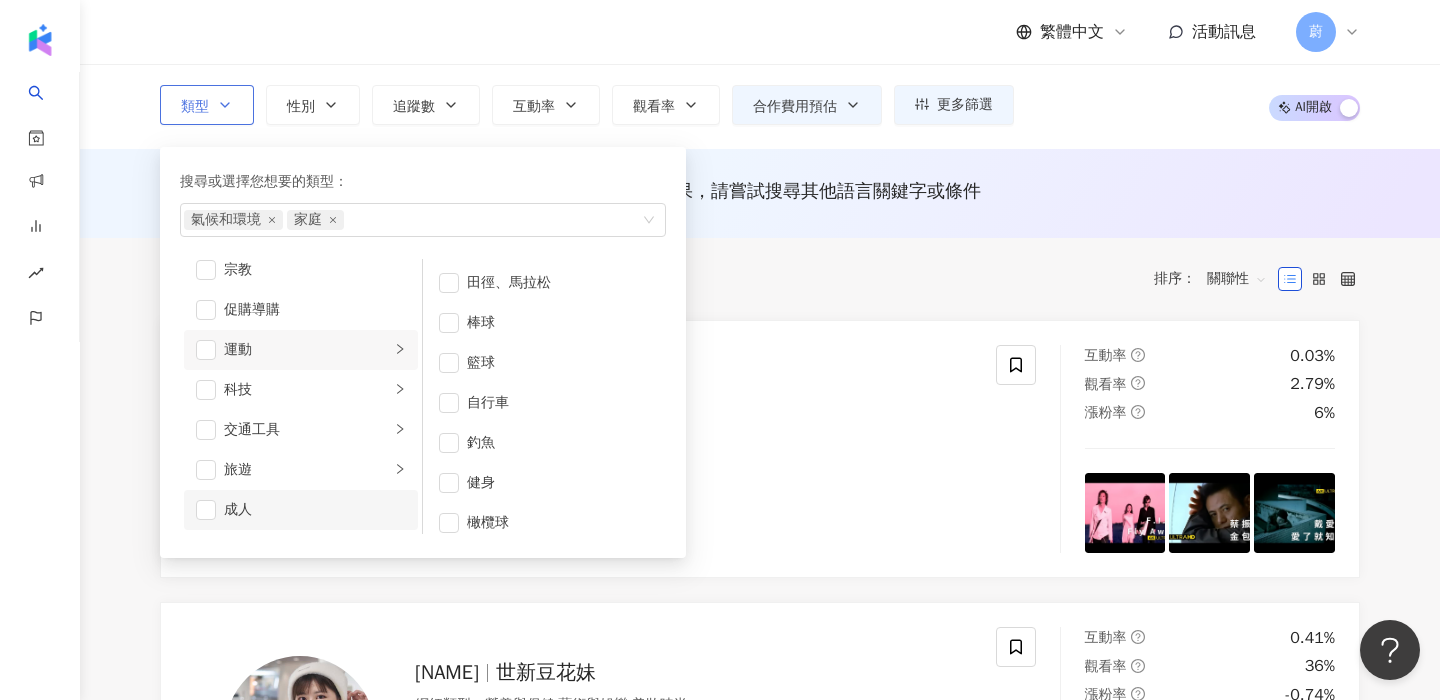 scroll, scrollTop: 146, scrollLeft: 0, axis: vertical 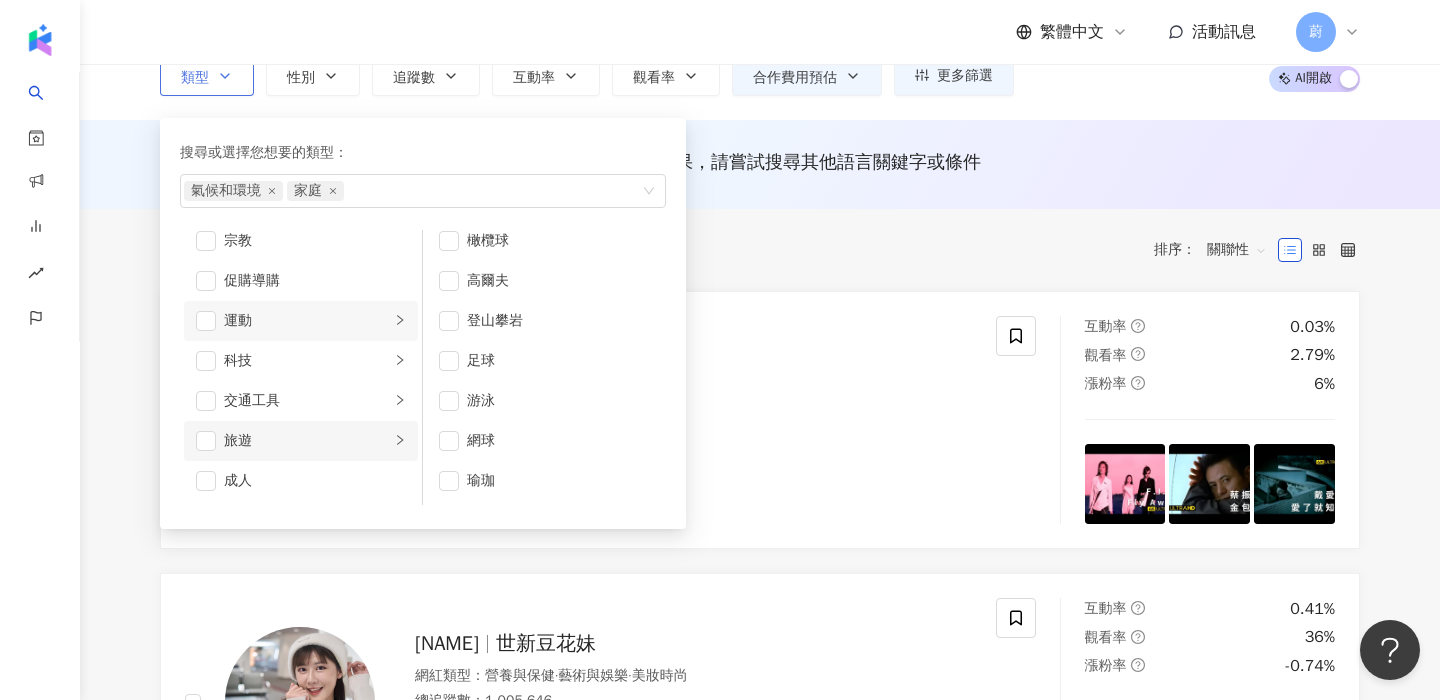 click 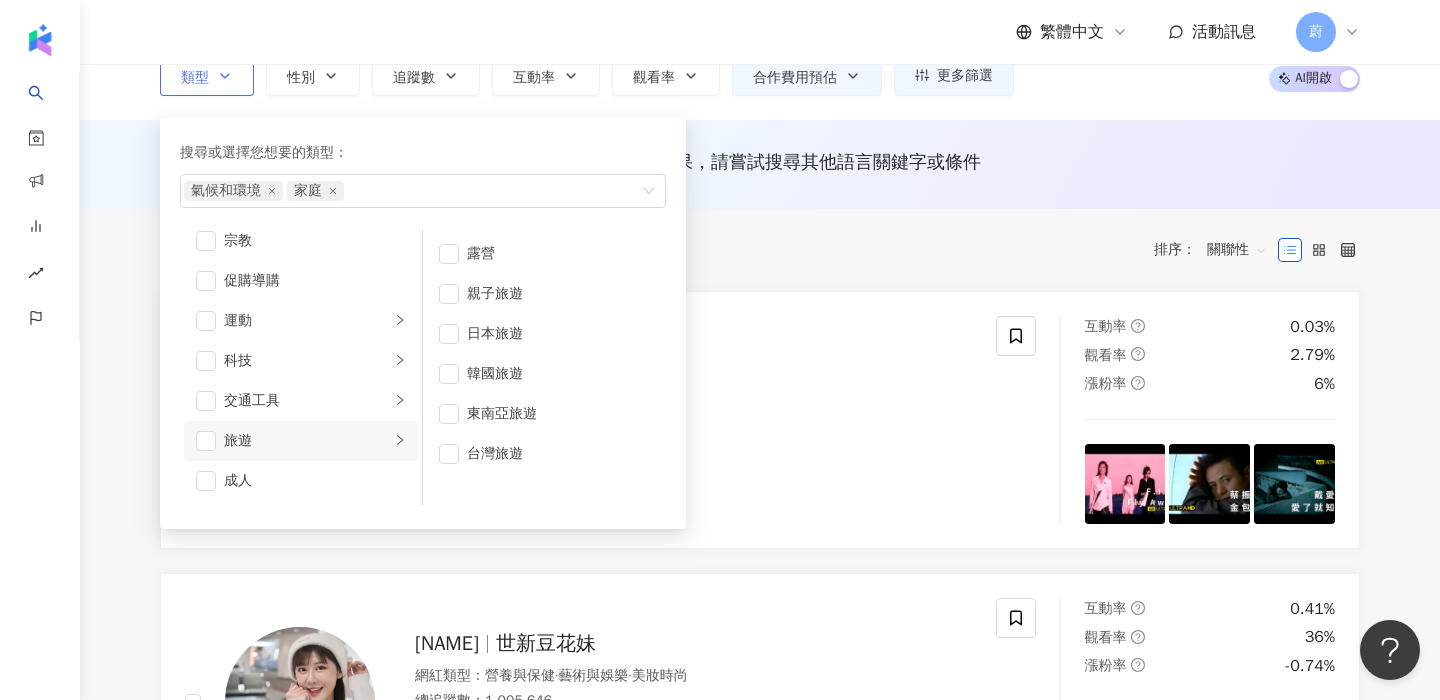 scroll, scrollTop: 0, scrollLeft: 0, axis: both 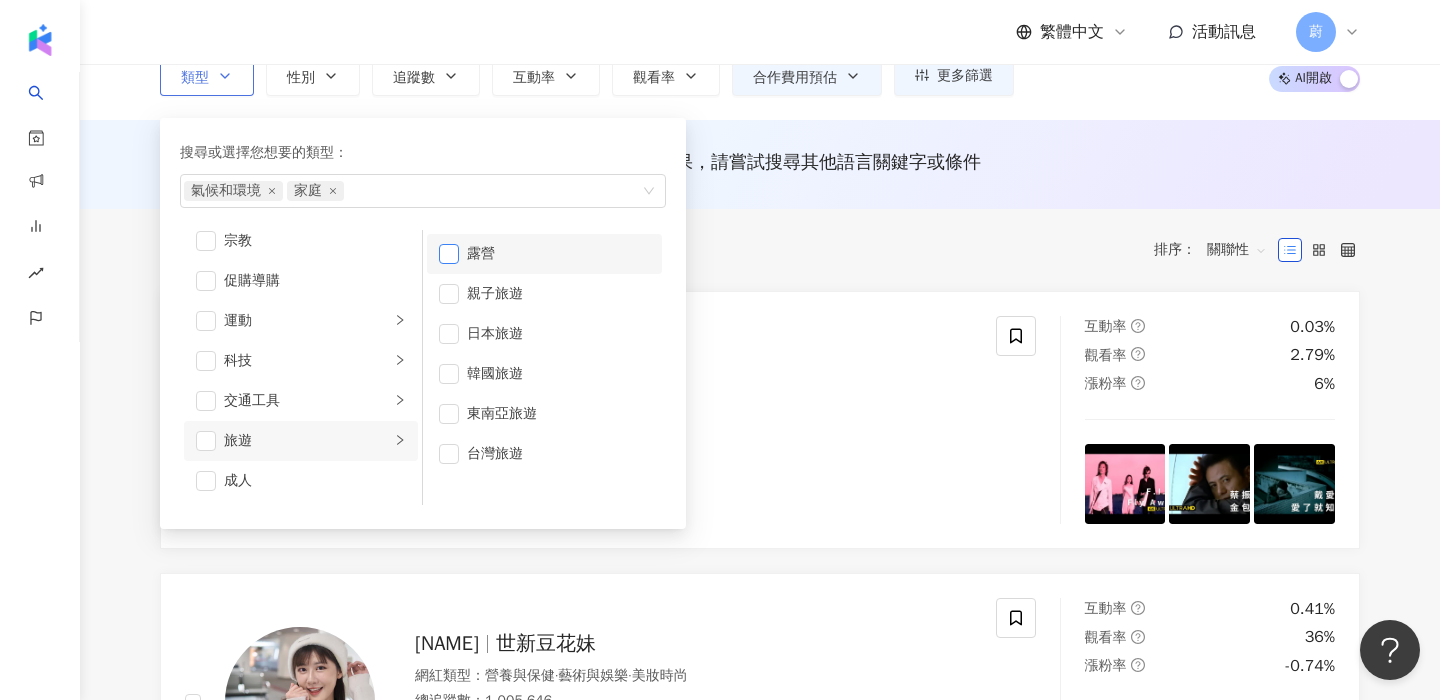 click at bounding box center [449, 254] 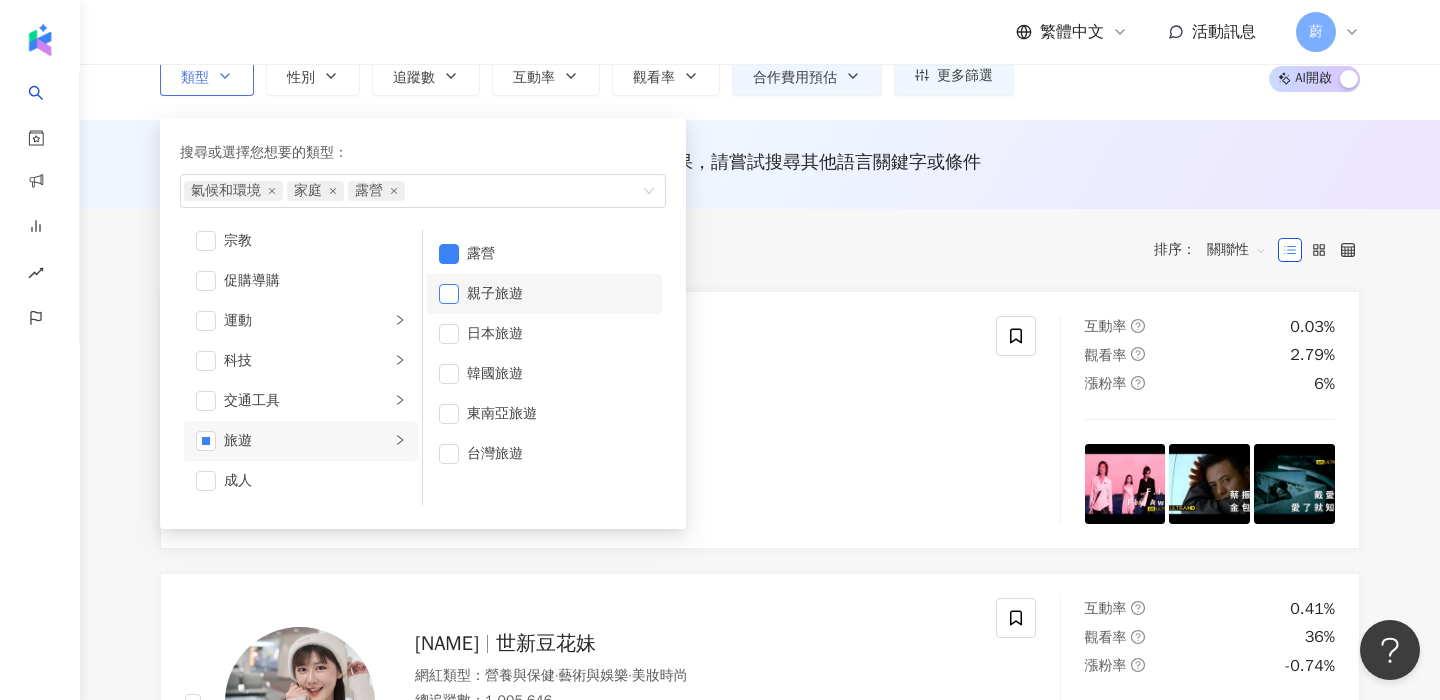 click at bounding box center (449, 294) 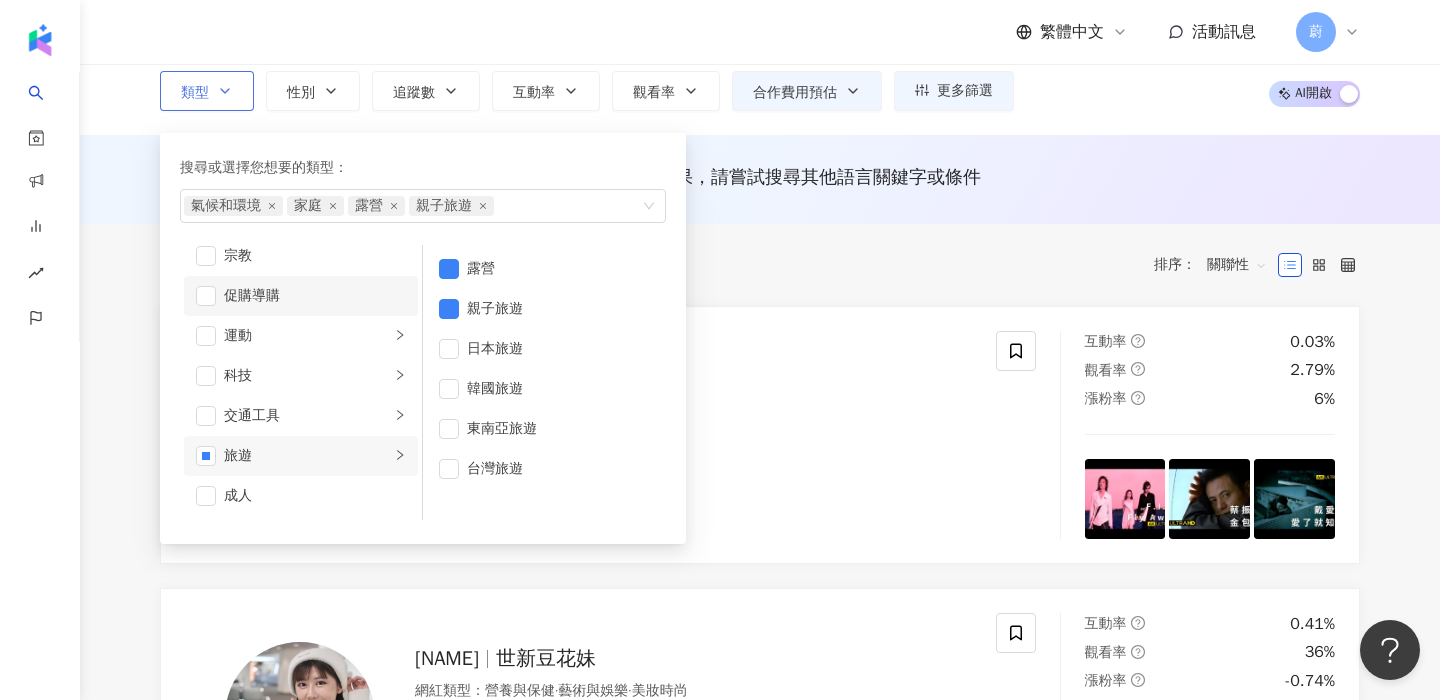 scroll, scrollTop: 66, scrollLeft: 0, axis: vertical 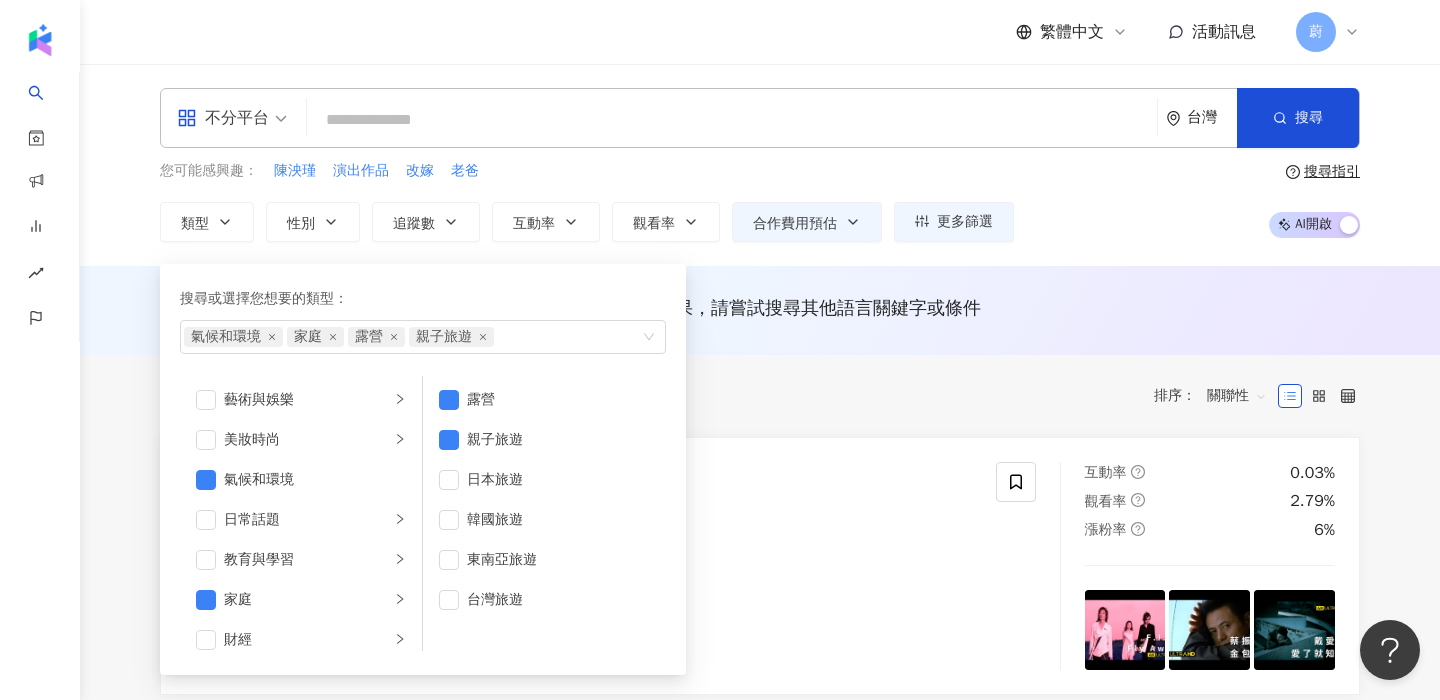 click on "共  10,000+  筆 條件 ： 合作費用預估：$1-$302,991 重置 排序： 關聯性" at bounding box center [760, 396] 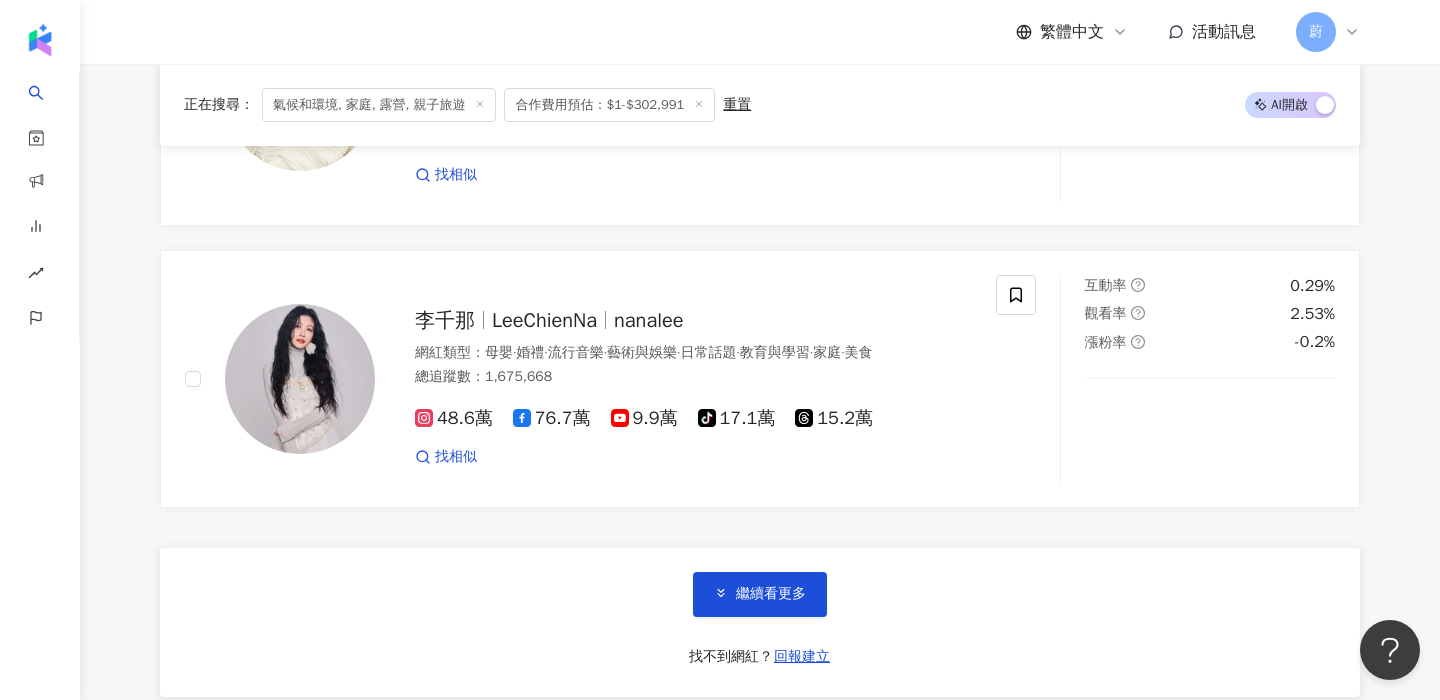 scroll, scrollTop: 3626, scrollLeft: 0, axis: vertical 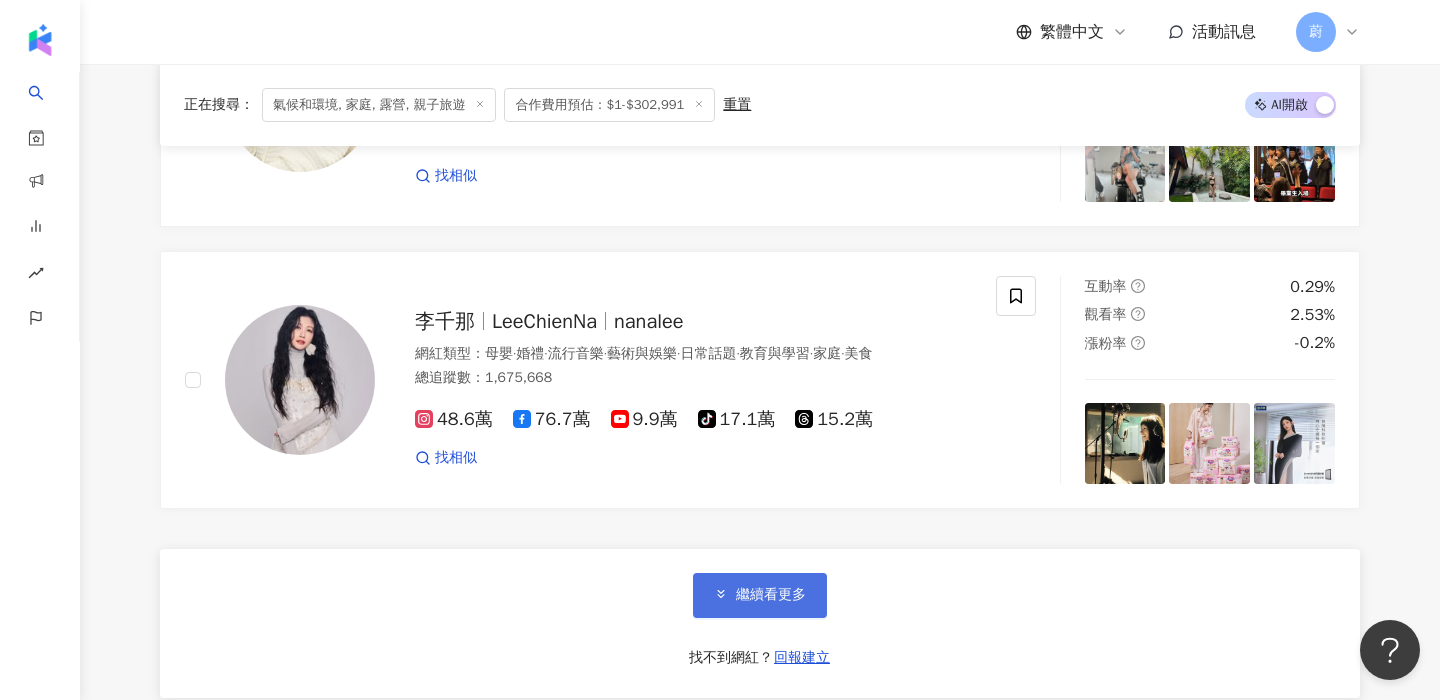 click on "繼續看更多" at bounding box center (771, 595) 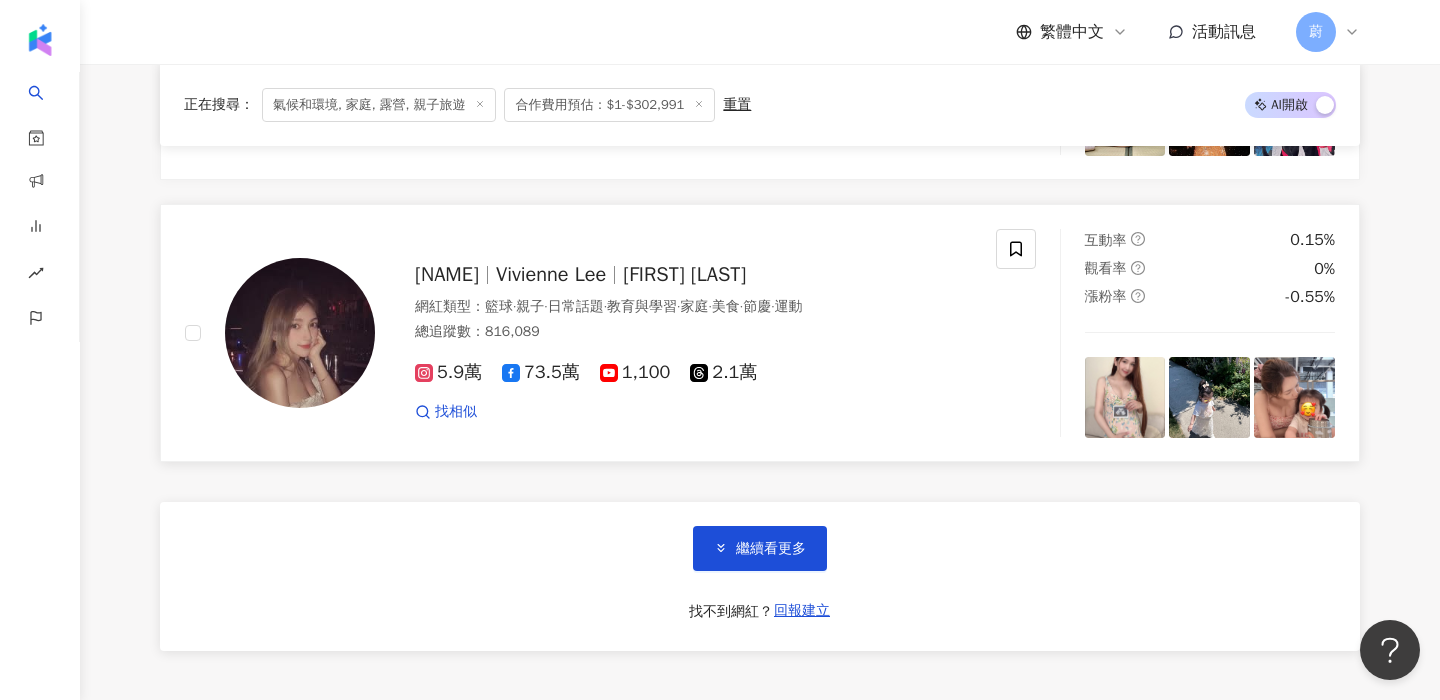 scroll, scrollTop: 7084, scrollLeft: 0, axis: vertical 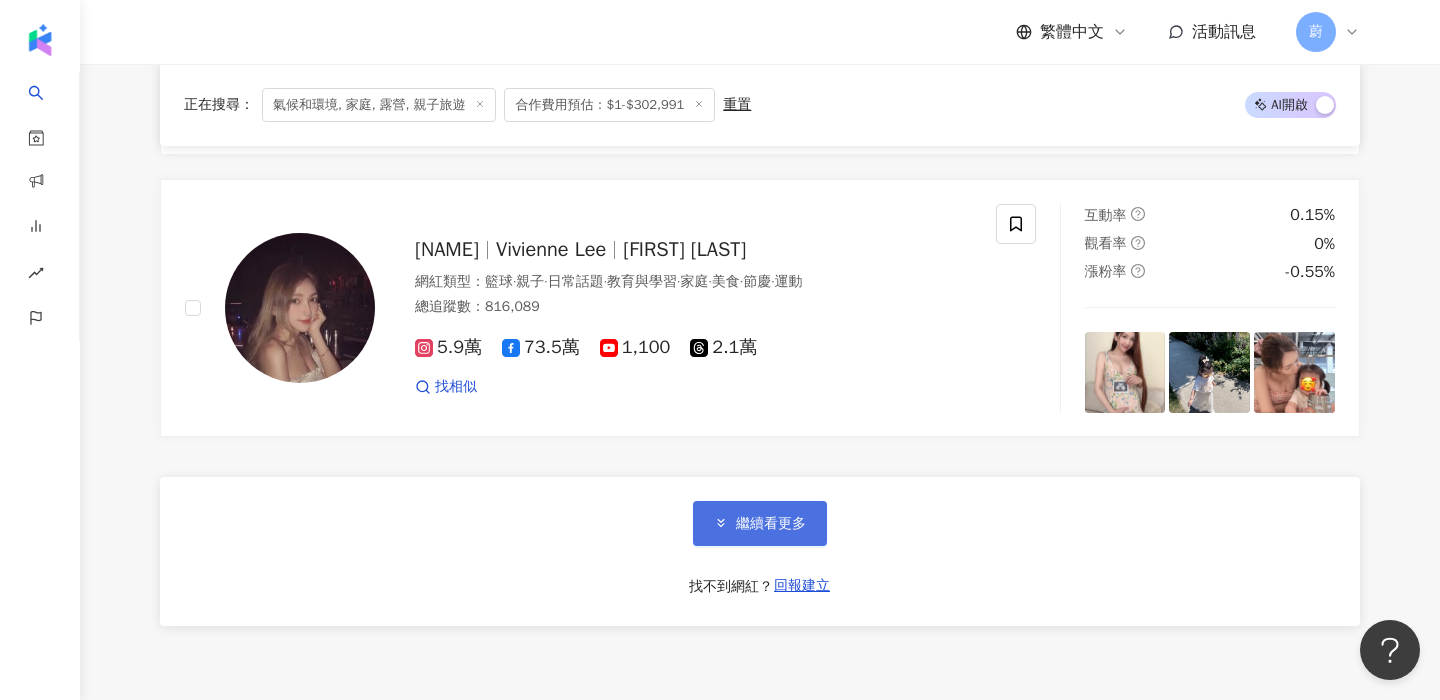 click on "繼續看更多" at bounding box center (760, 523) 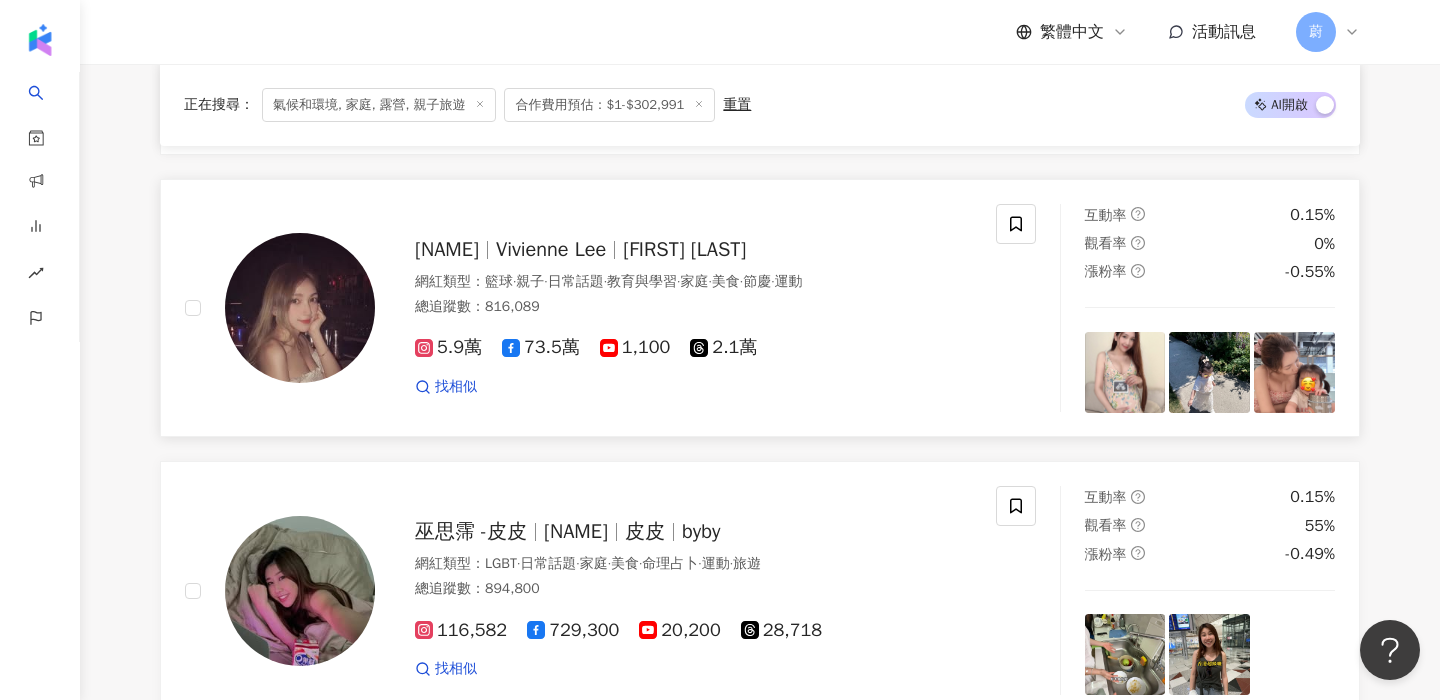 scroll, scrollTop: 4103, scrollLeft: 0, axis: vertical 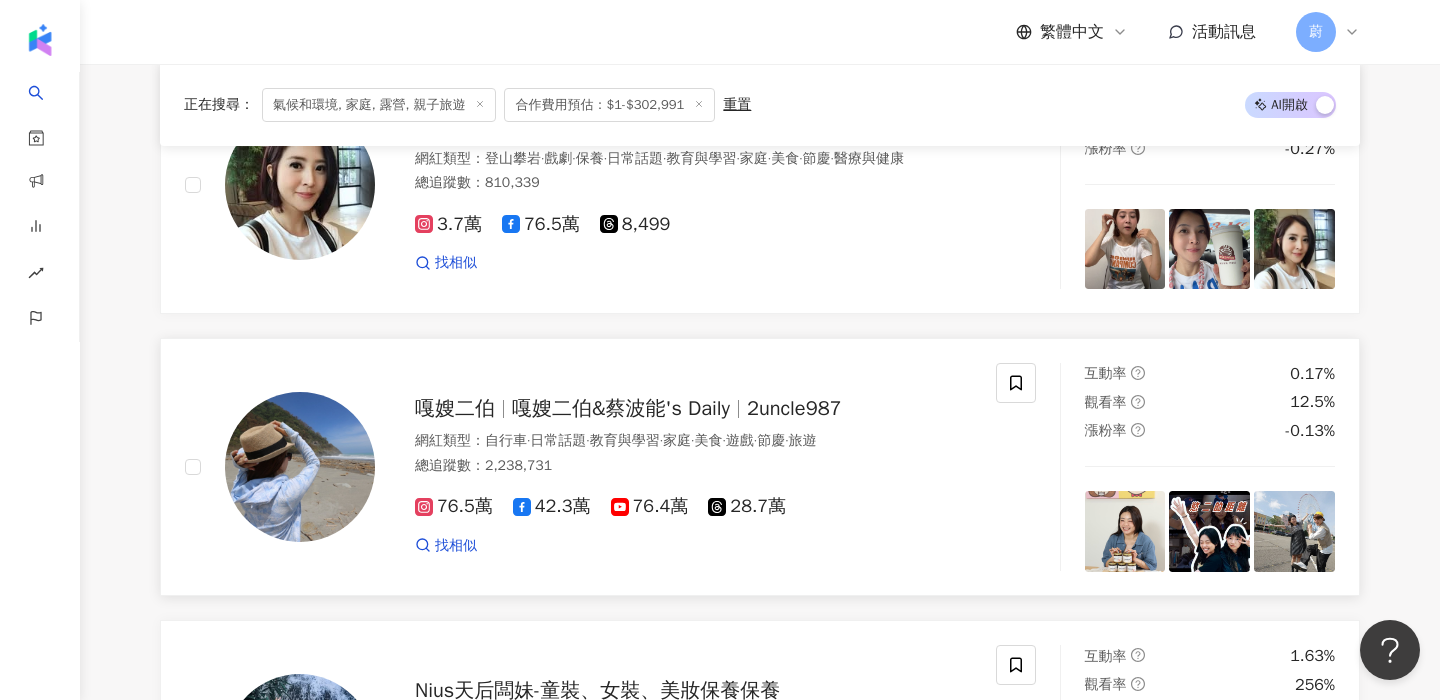 click on "嘎嫂二伯&蔡波能's Daily" at bounding box center [621, 408] 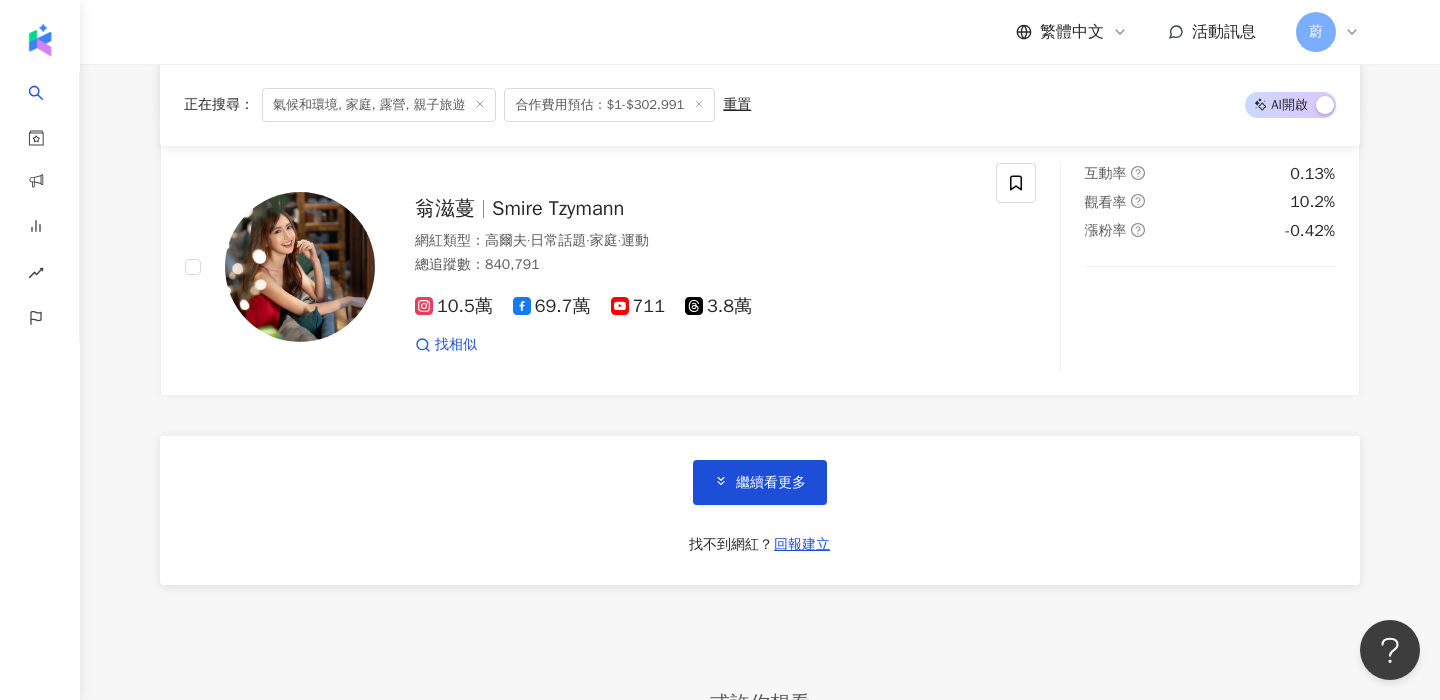 scroll, scrollTop: 10522, scrollLeft: 0, axis: vertical 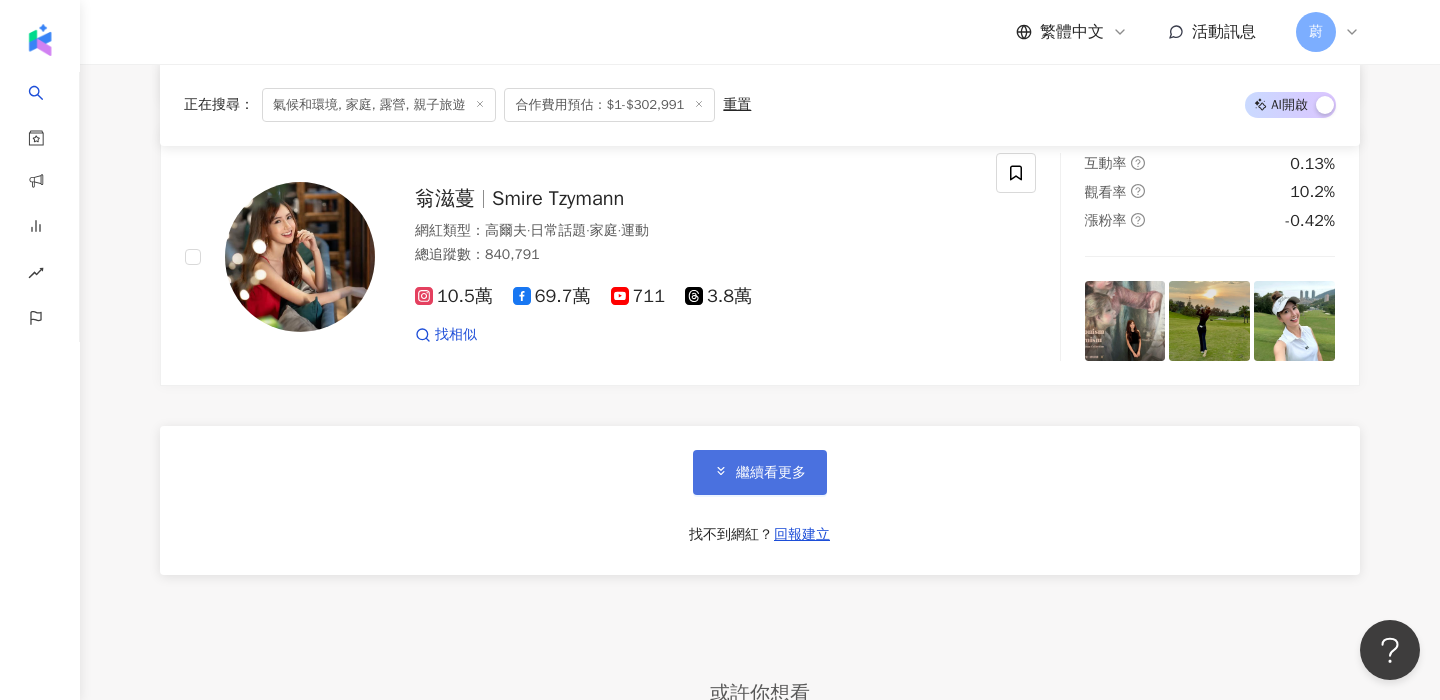 click on "繼續看更多" at bounding box center [760, 472] 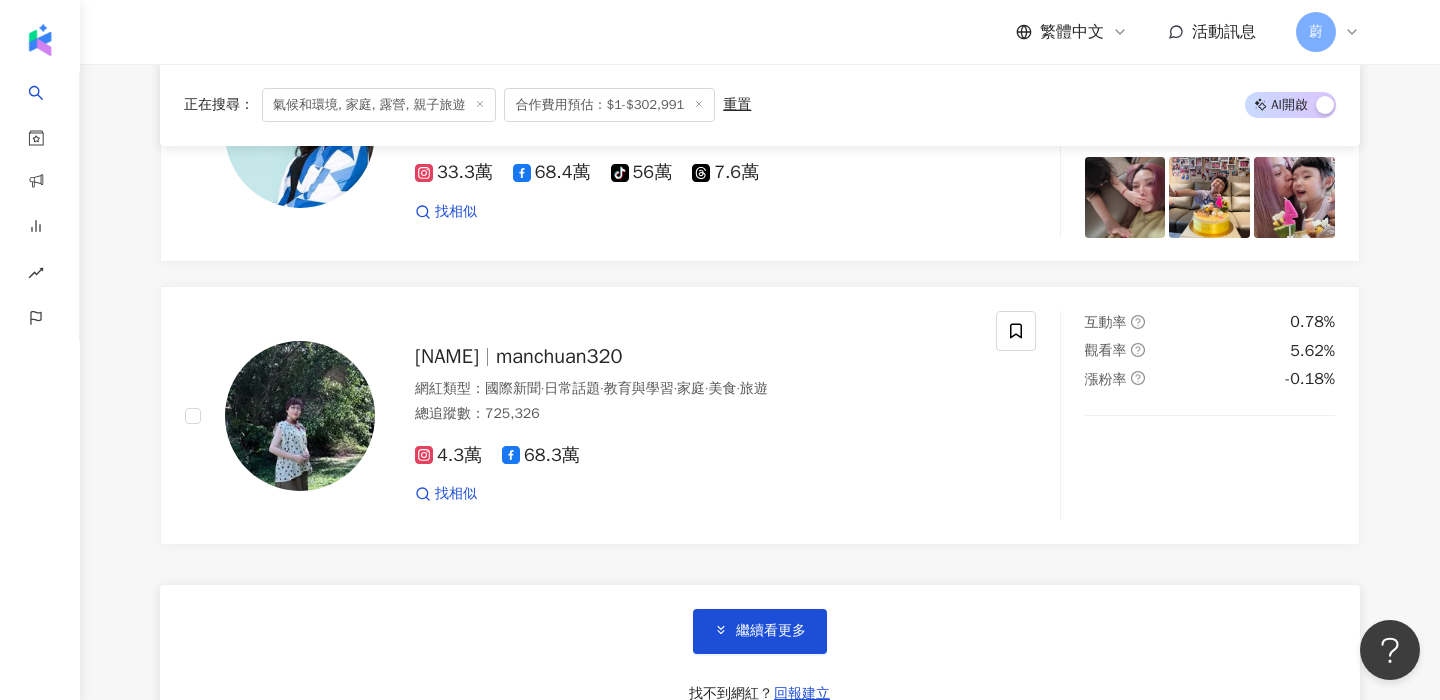 scroll, scrollTop: 13756, scrollLeft: 0, axis: vertical 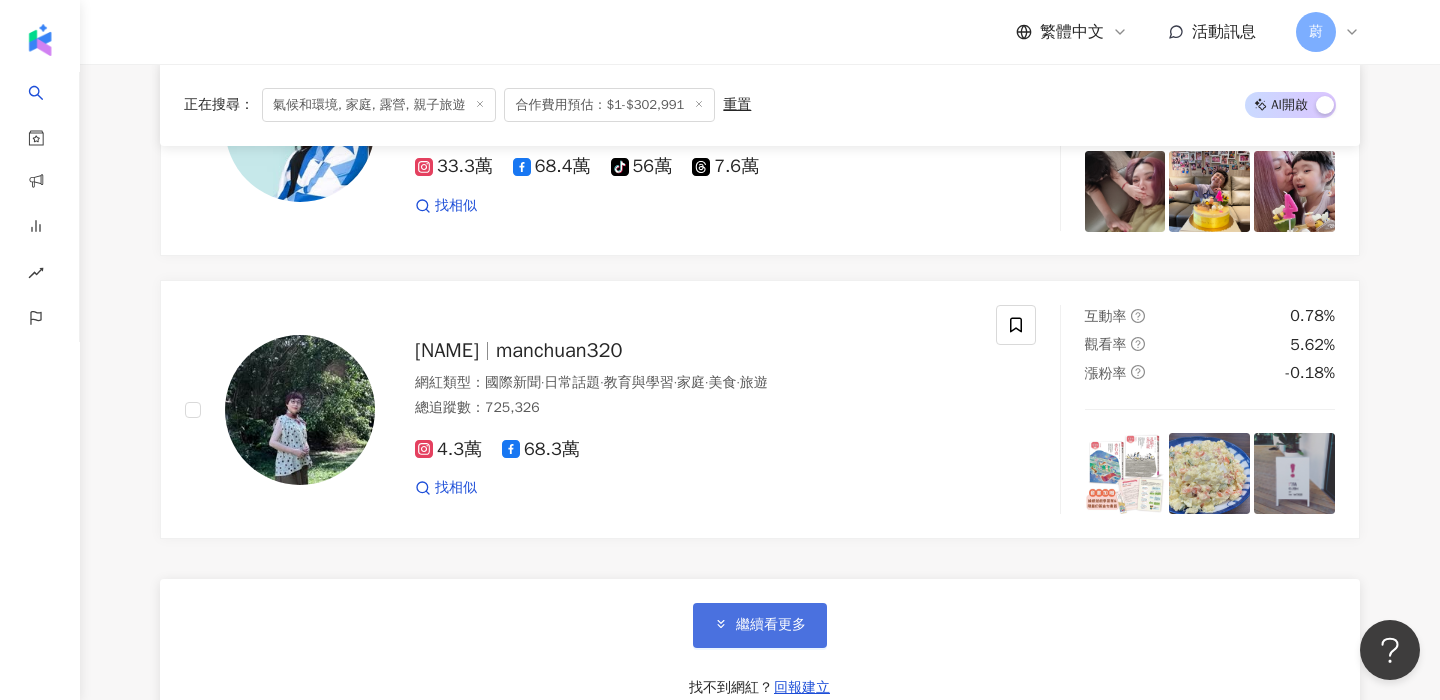 click on "繼續看更多" at bounding box center [771, 625] 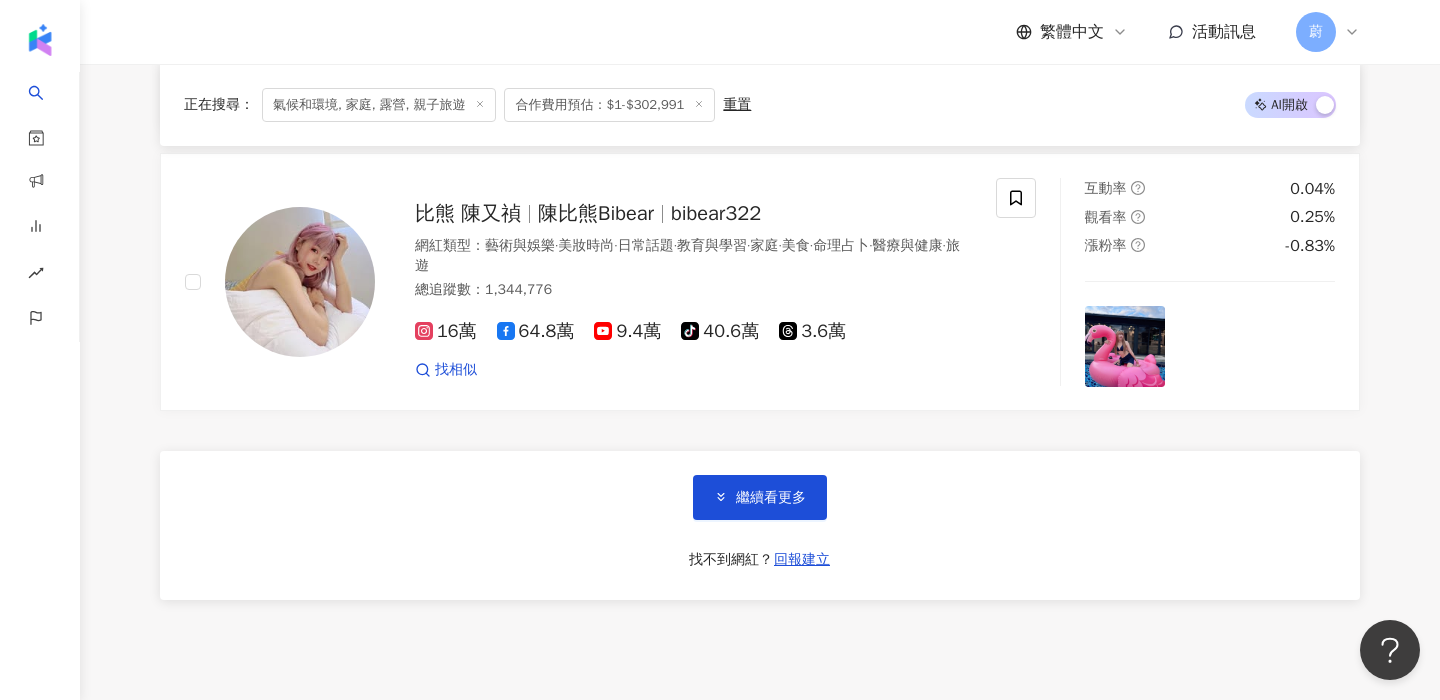 scroll, scrollTop: 17271, scrollLeft: 0, axis: vertical 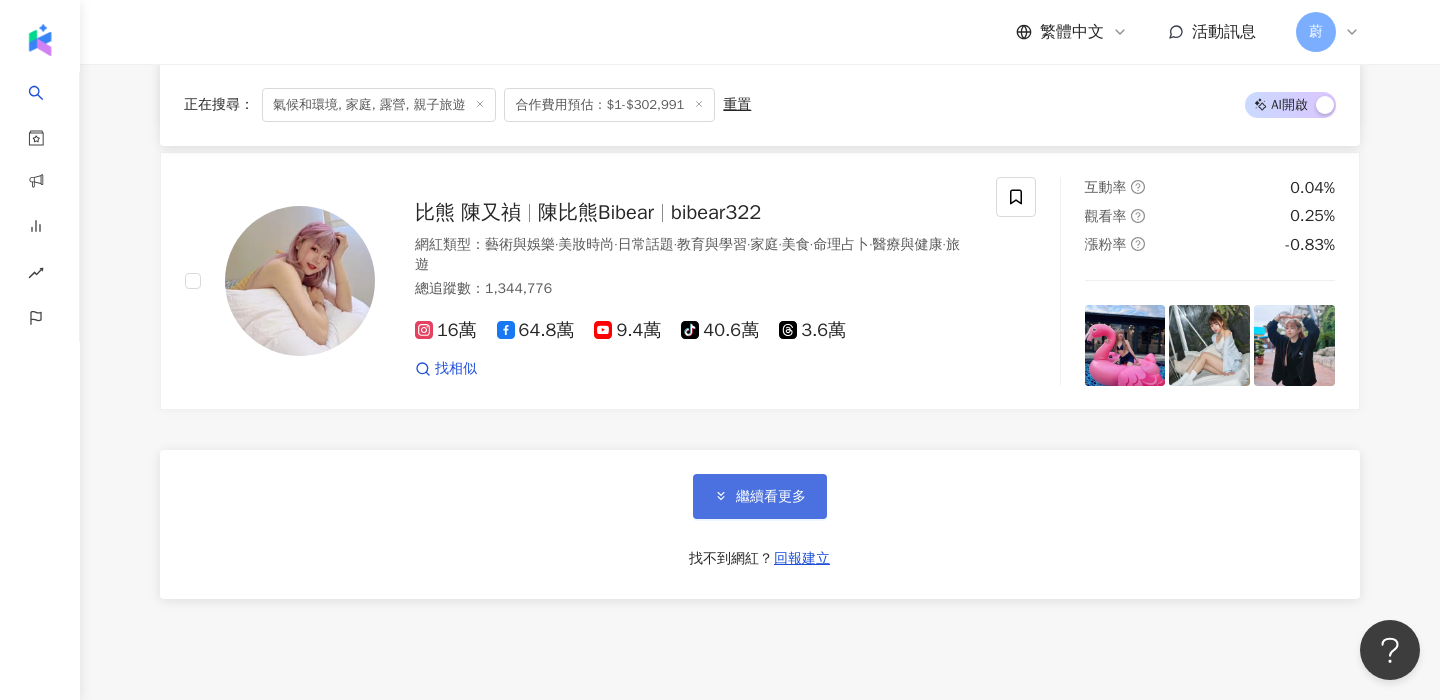 click on "繼續看更多" at bounding box center (771, 497) 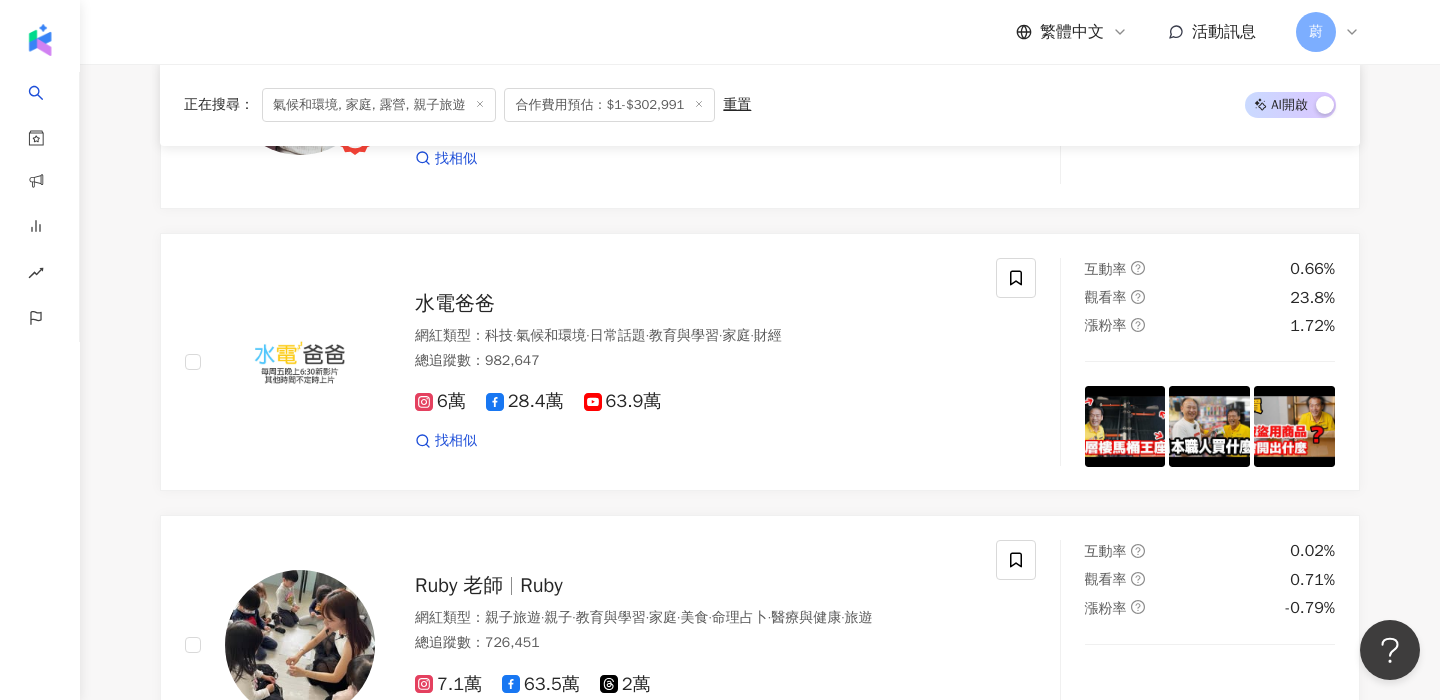 scroll, scrollTop: 20017, scrollLeft: 0, axis: vertical 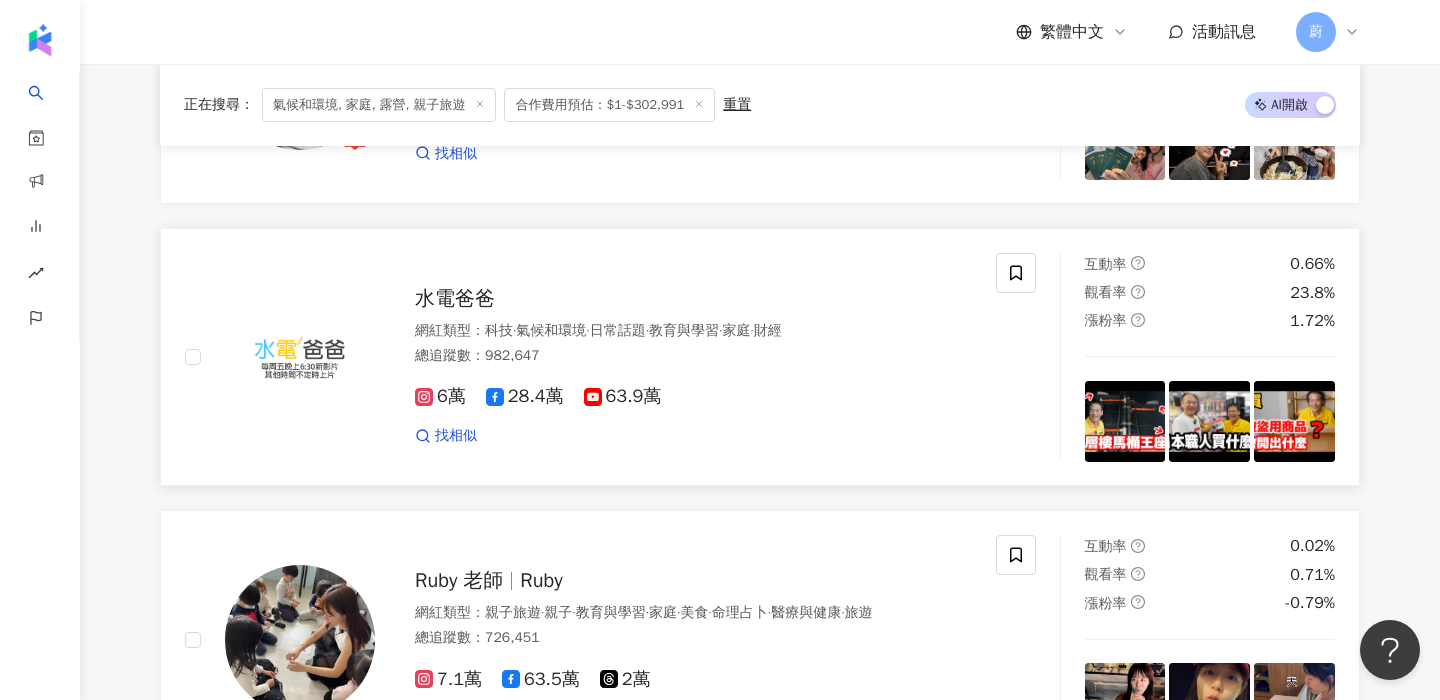 click on "水電爸爸" at bounding box center [455, 298] 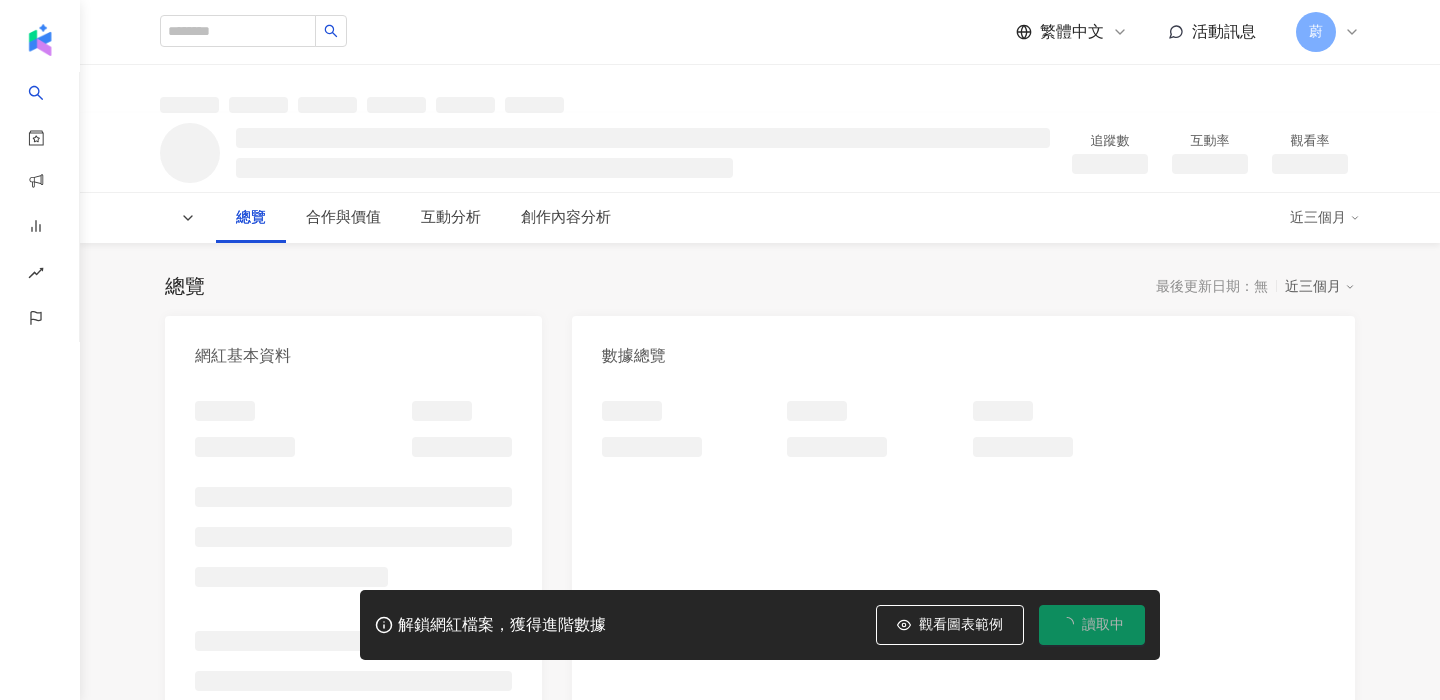 scroll, scrollTop: 0, scrollLeft: 0, axis: both 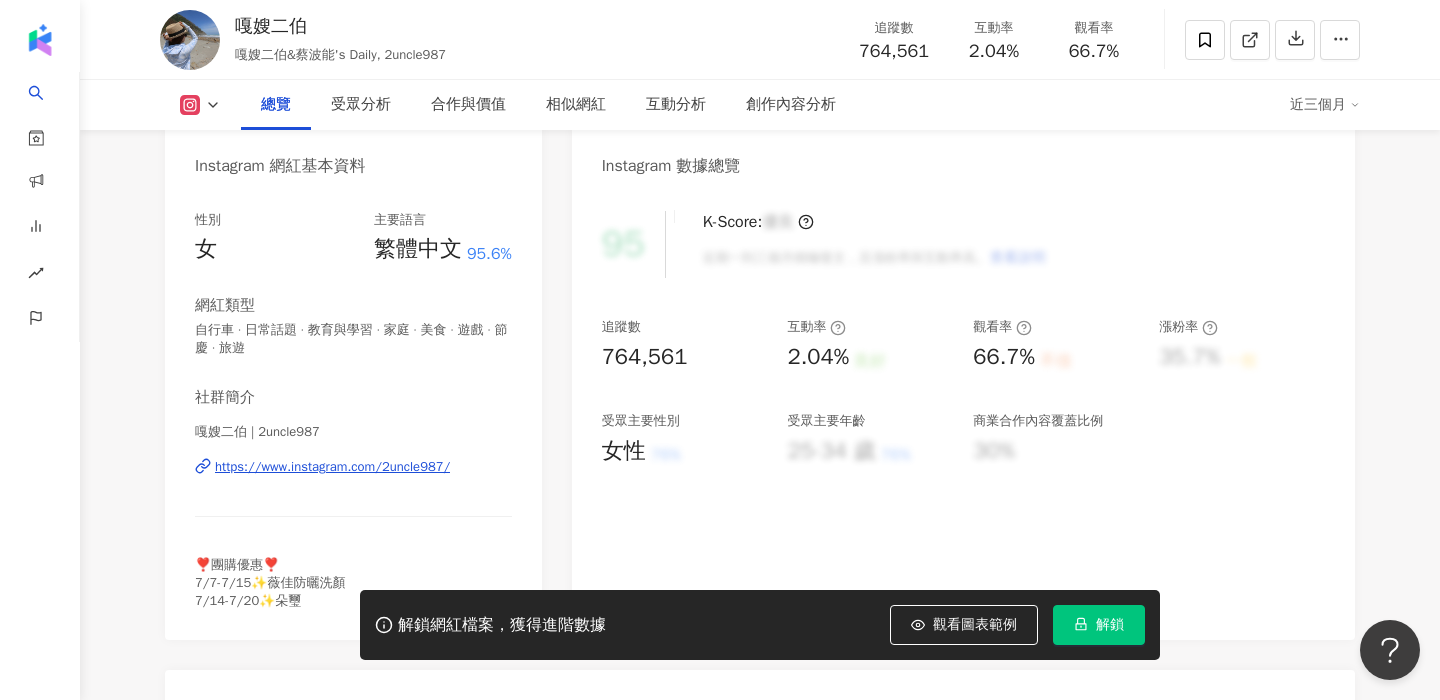 click on "76.4萬" at bounding box center (439, -96) 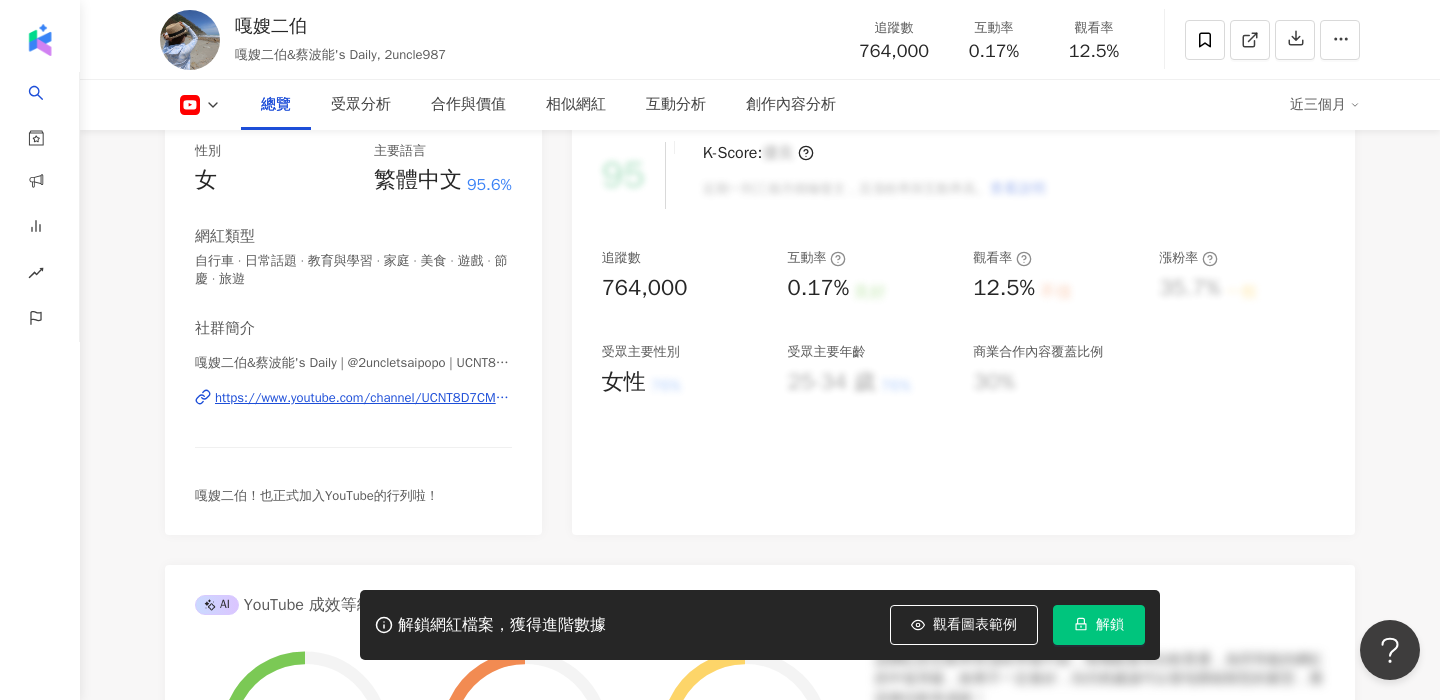 scroll, scrollTop: 90, scrollLeft: 0, axis: vertical 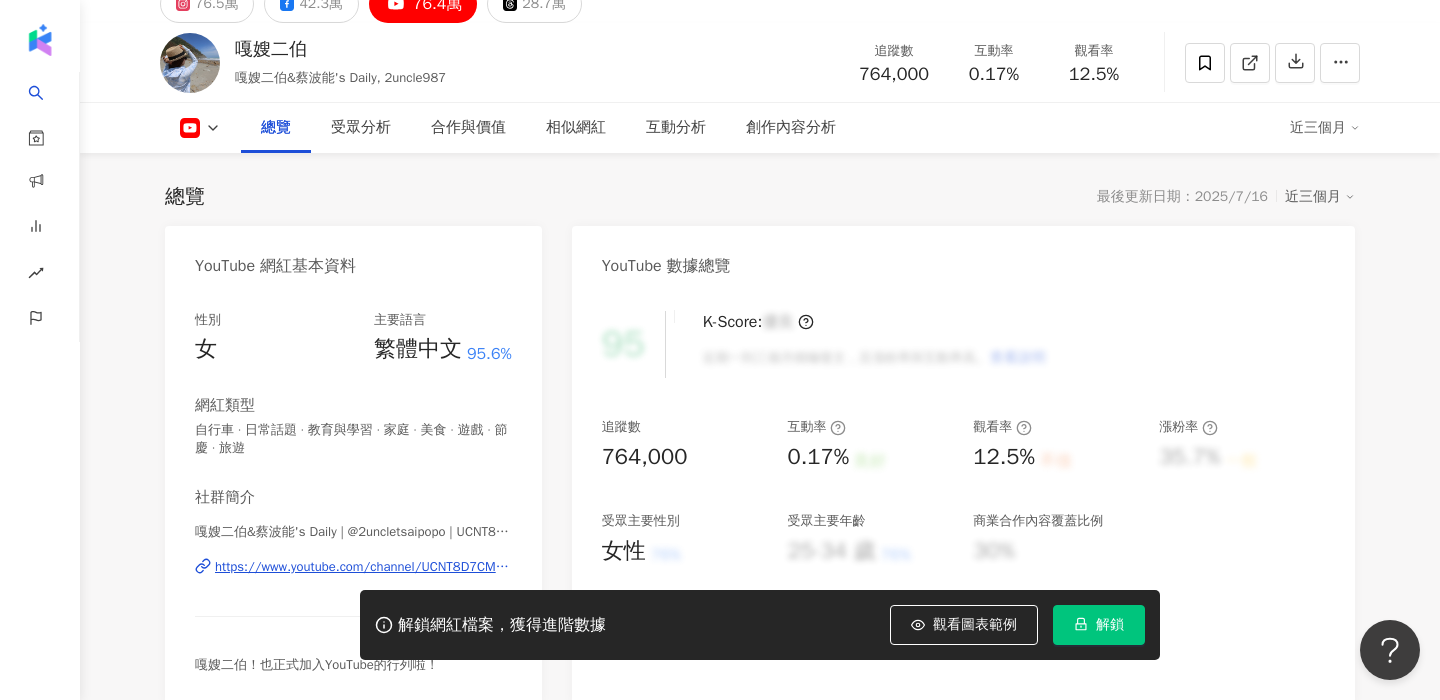 click on "嘎嫂二伯&蔡波能's Daily | @2uncletsaipopo | UCNT8D7CM00RLnhHDmMtpSOA https://www.youtube.com/channel/UCNT8D7CM00RLnhHDmMtpSOA" at bounding box center [353, 581] 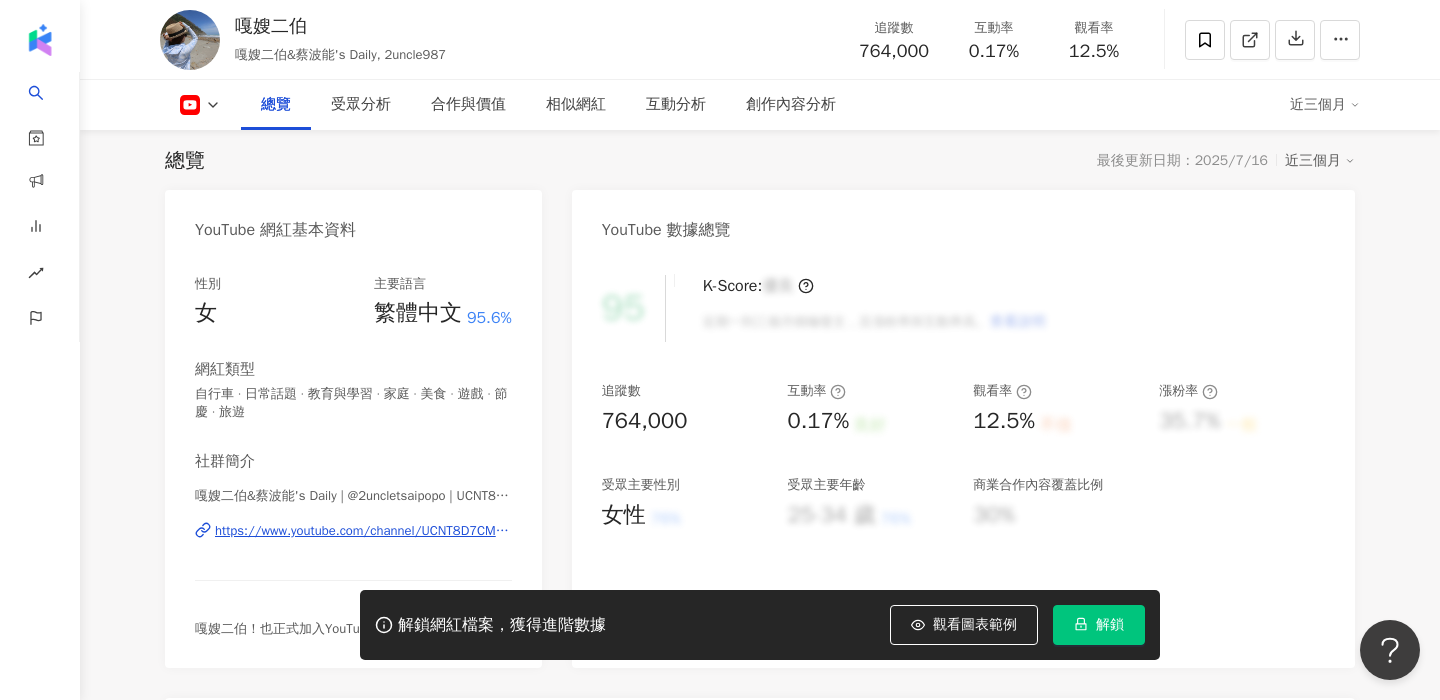 click on "https://www.youtube.com/channel/UCNT8D7CM00RLnhHDmMtpSOA" at bounding box center (363, 531) 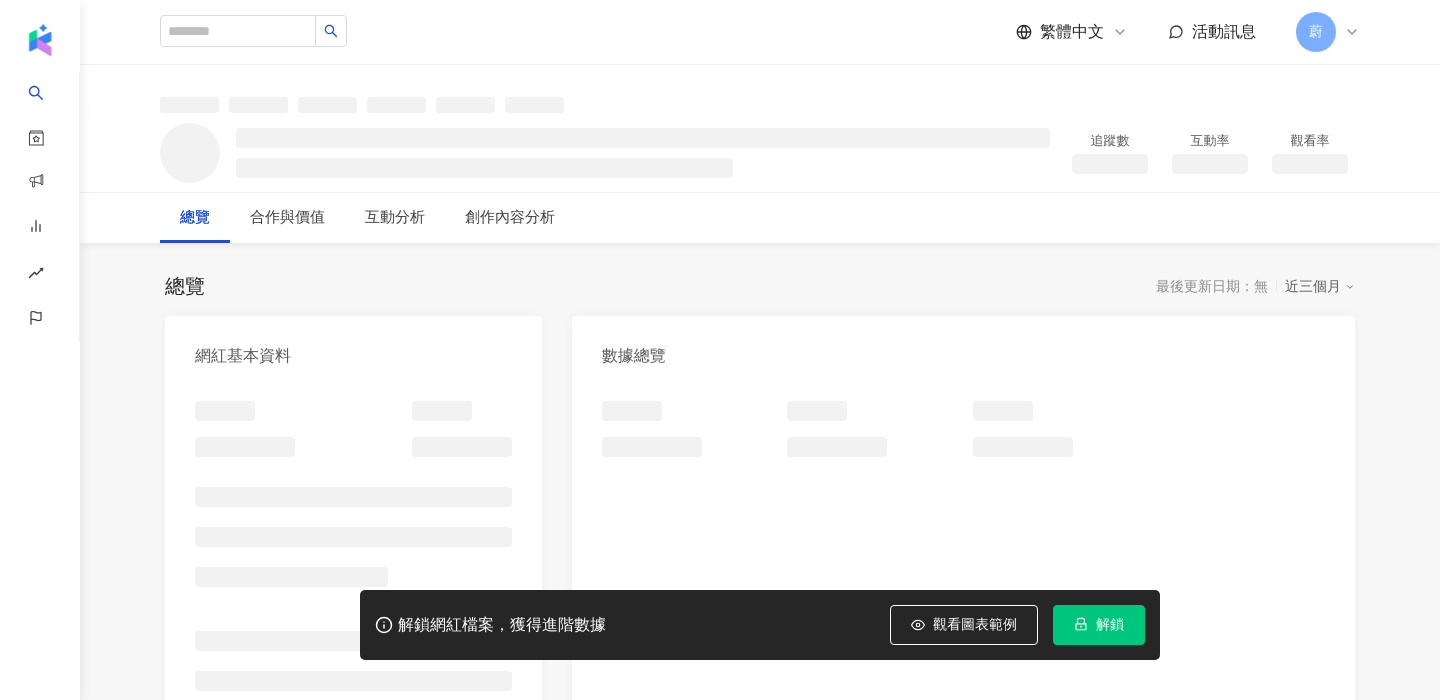 scroll, scrollTop: 0, scrollLeft: 0, axis: both 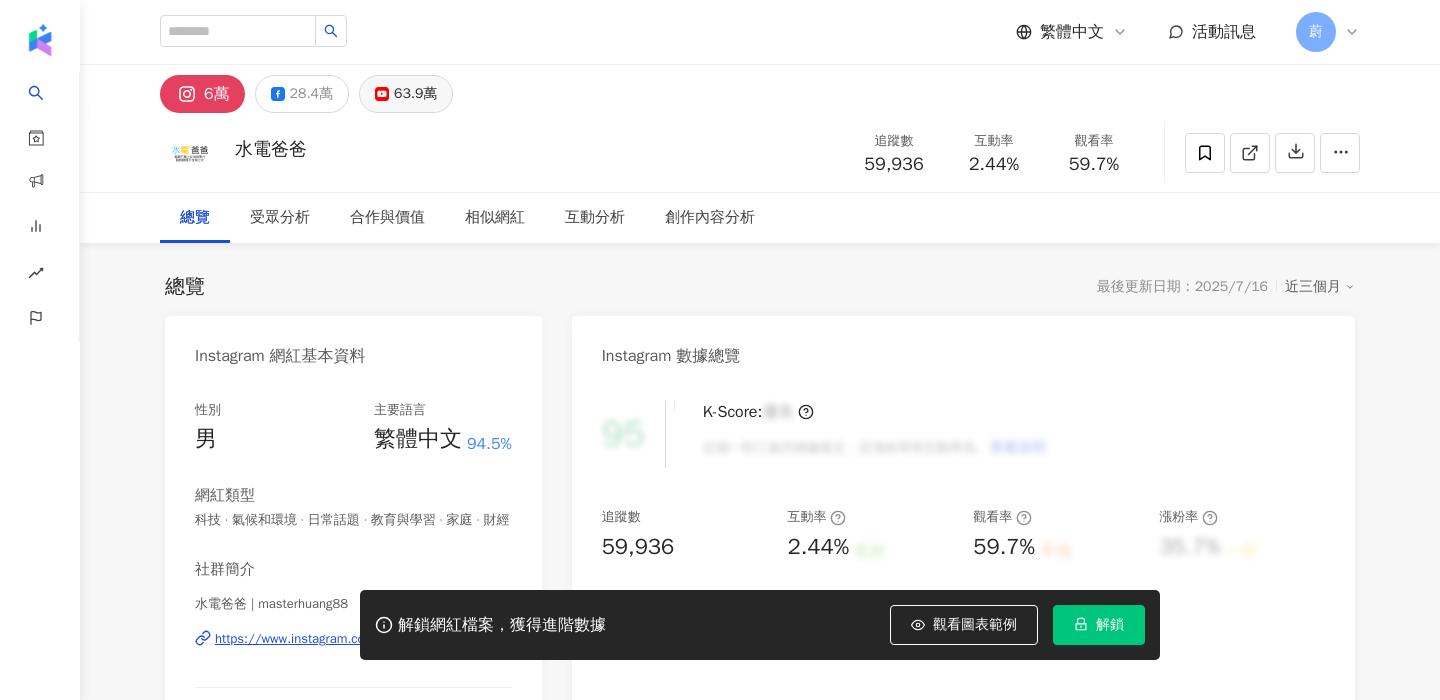 click on "63.9萬" at bounding box center [406, 94] 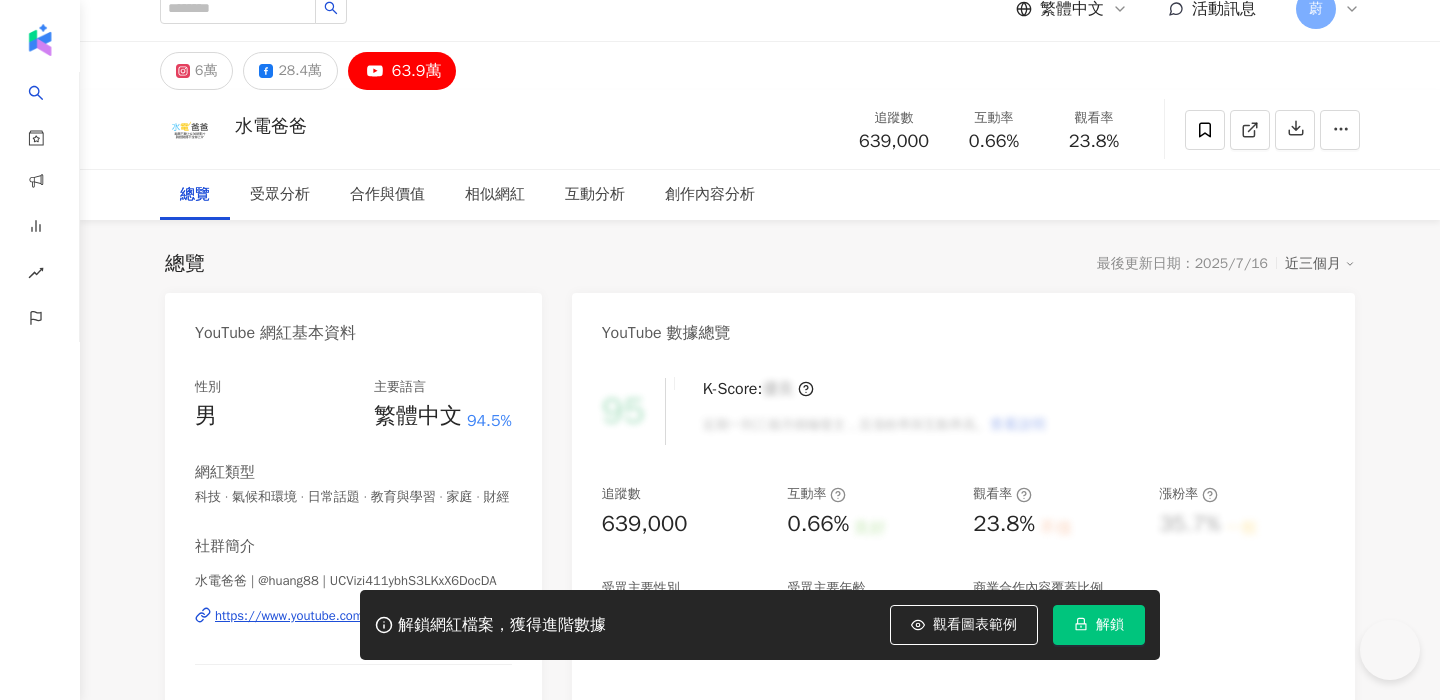scroll, scrollTop: 70, scrollLeft: 0, axis: vertical 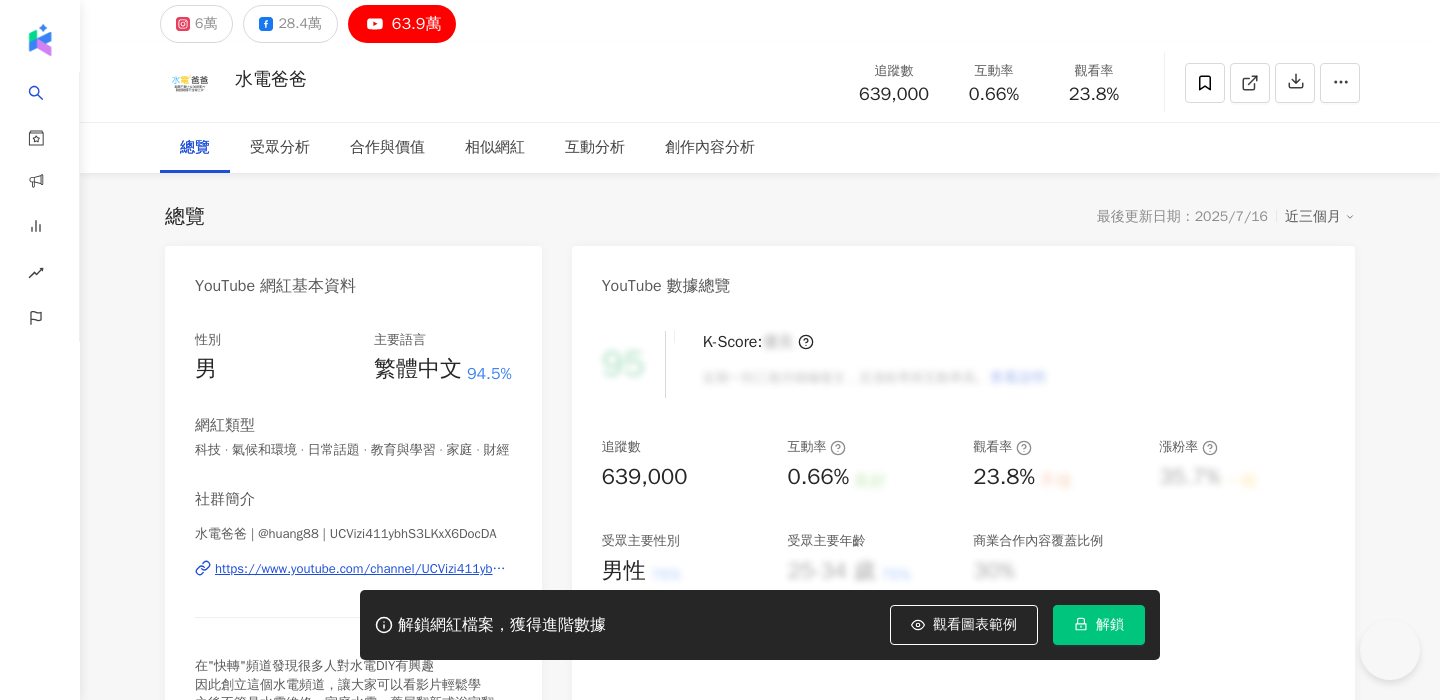 click on "社群簡介" at bounding box center (353, 499) 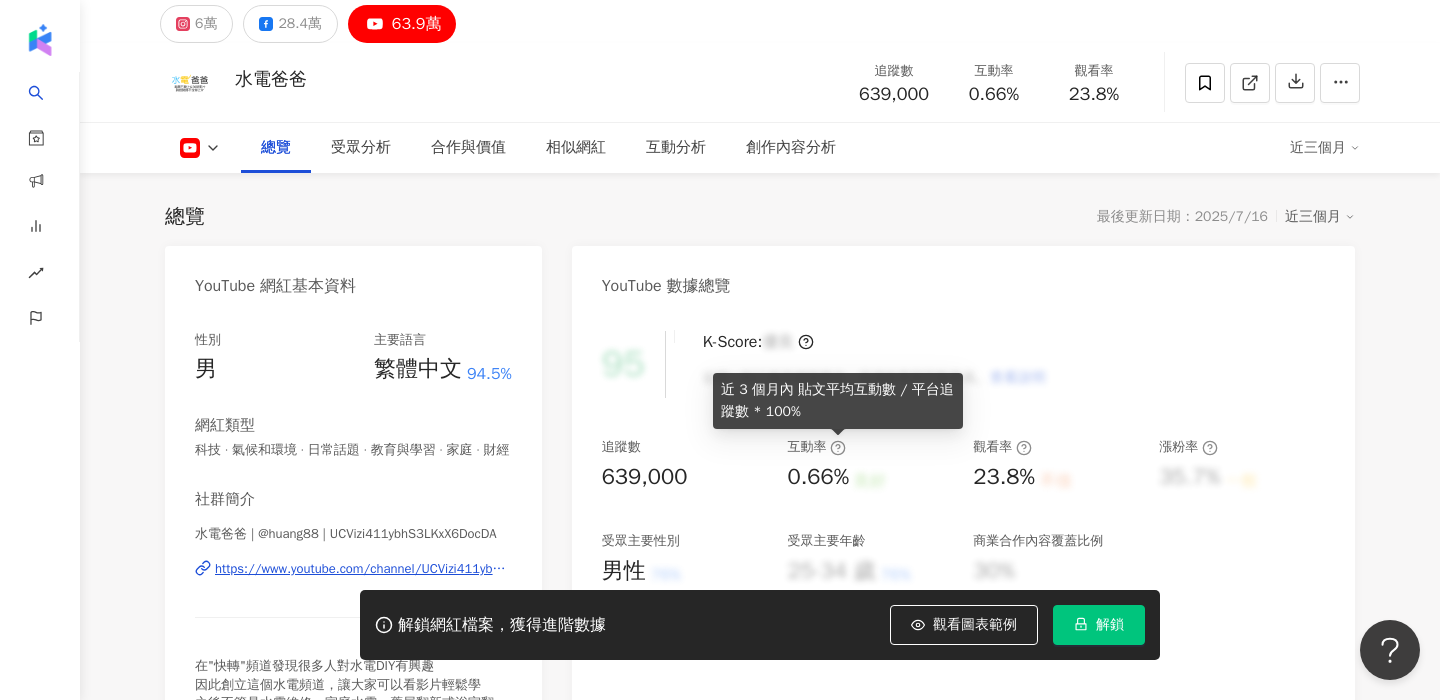 scroll, scrollTop: 281, scrollLeft: 0, axis: vertical 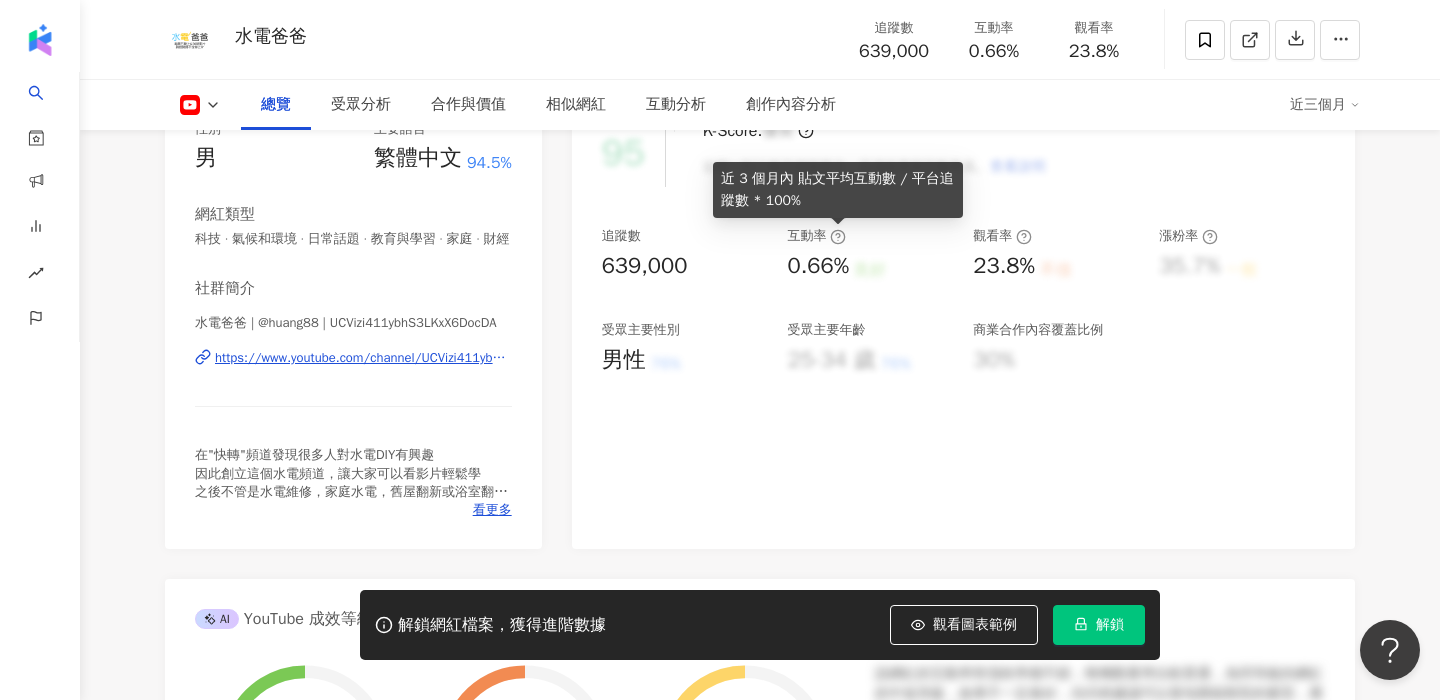 click on "水電爸爸 | @huang88 | UCVizi411ybhS3LKxX6DocDA https://www.youtube.com/channel/UCVizi411ybhS3LKxX6DocDA" at bounding box center [353, 372] 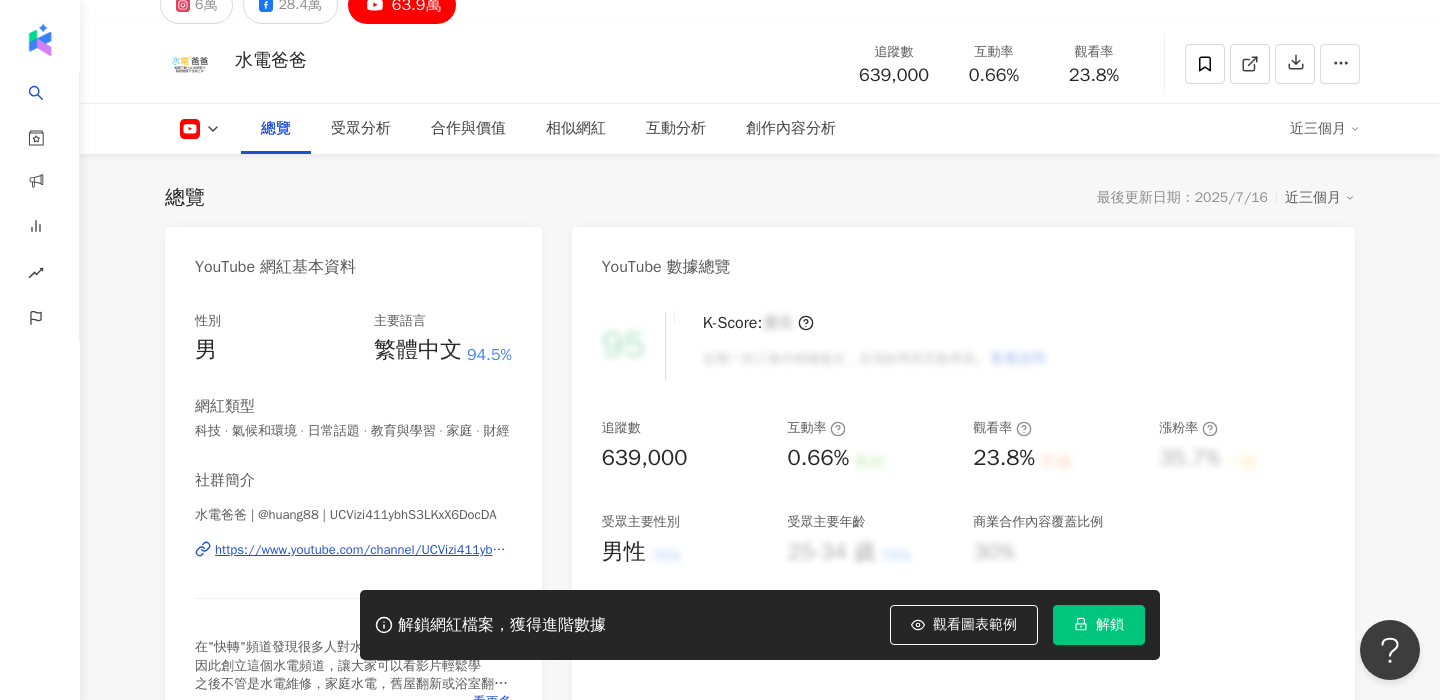 scroll, scrollTop: 155, scrollLeft: 0, axis: vertical 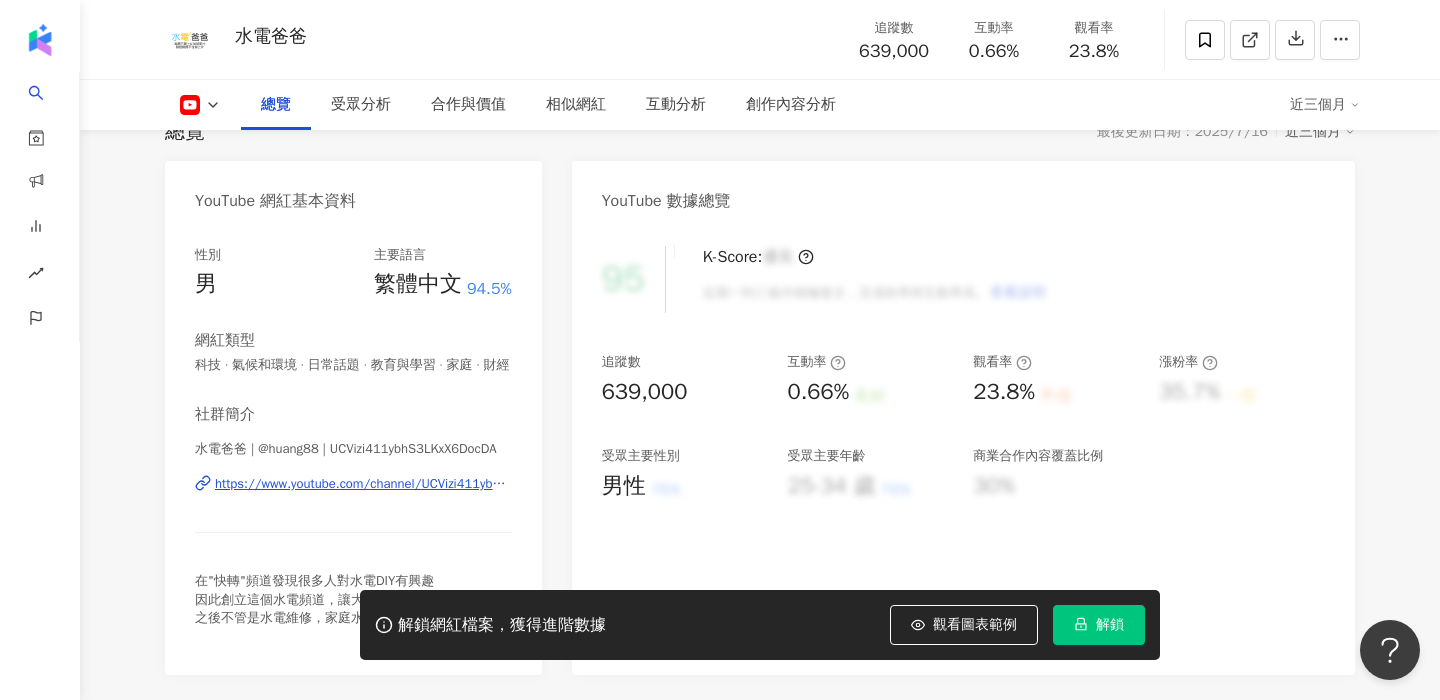 click on "https://www.youtube.com/channel/UCVizi411ybhS3LKxX6DocDA" at bounding box center [363, 484] 